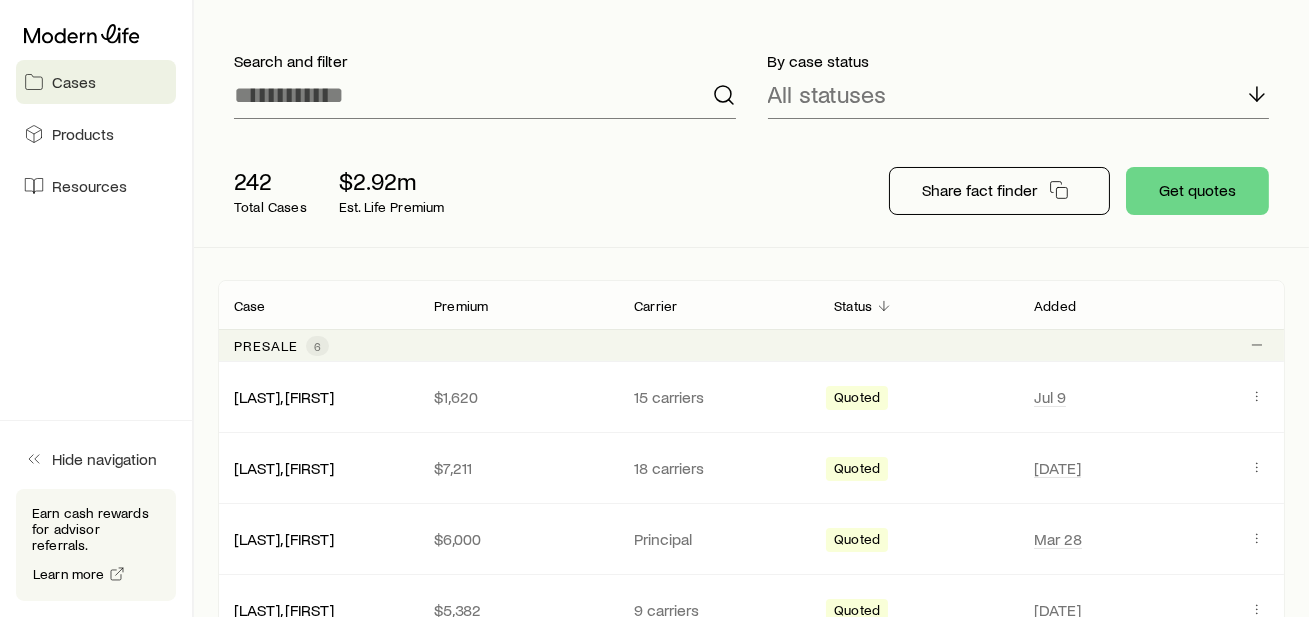 scroll, scrollTop: 140, scrollLeft: 0, axis: vertical 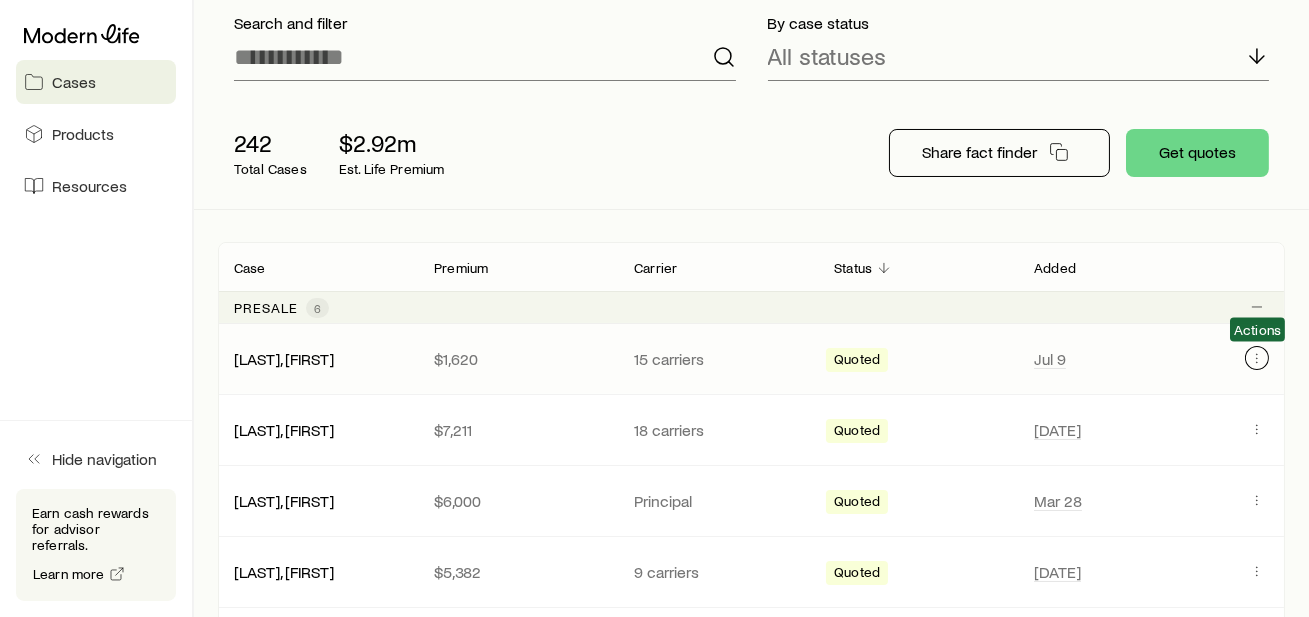 click 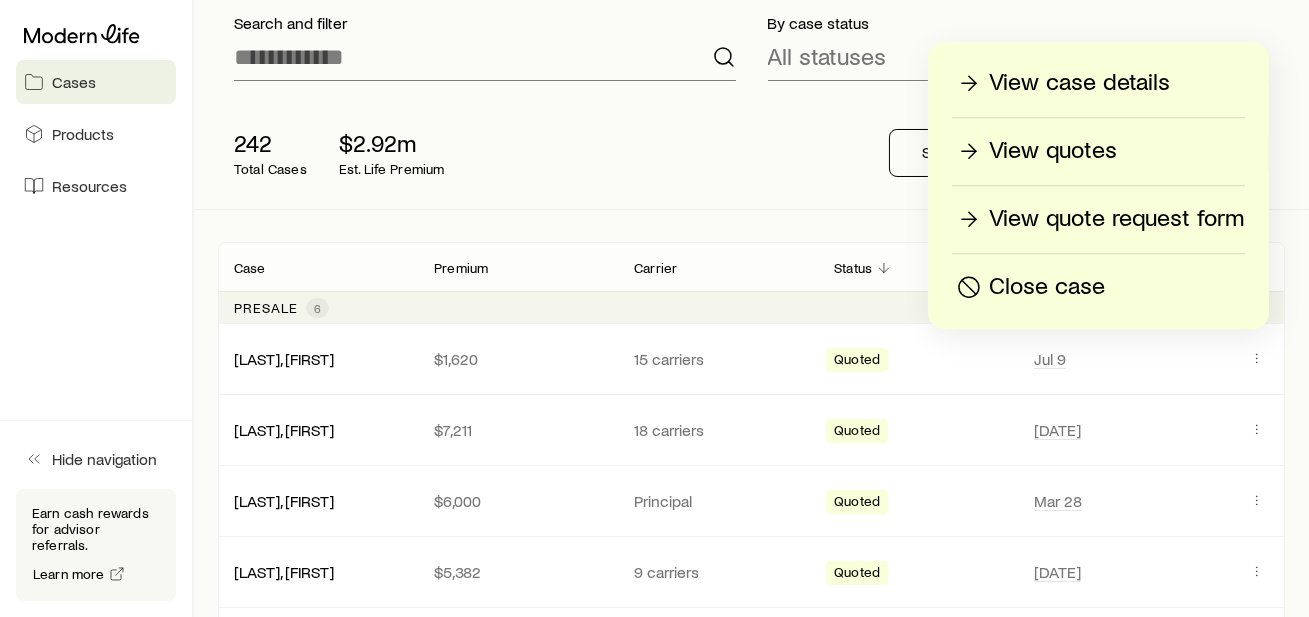 click on "Close case" at bounding box center [1047, 287] 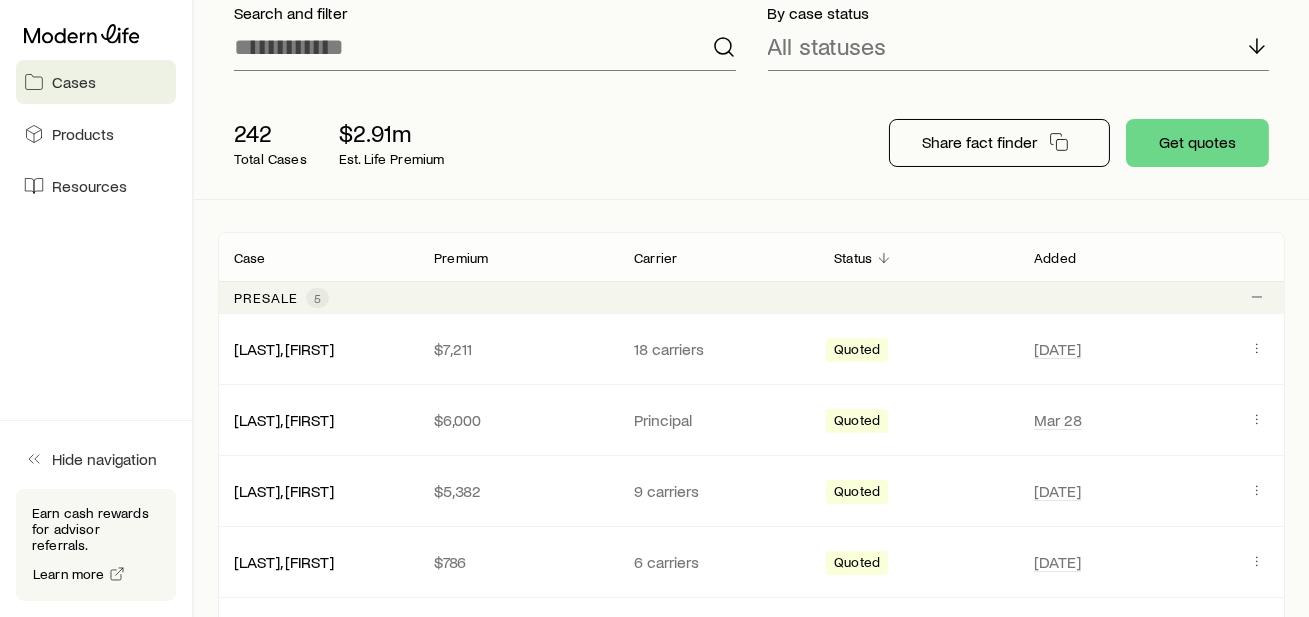 scroll, scrollTop: 152, scrollLeft: 0, axis: vertical 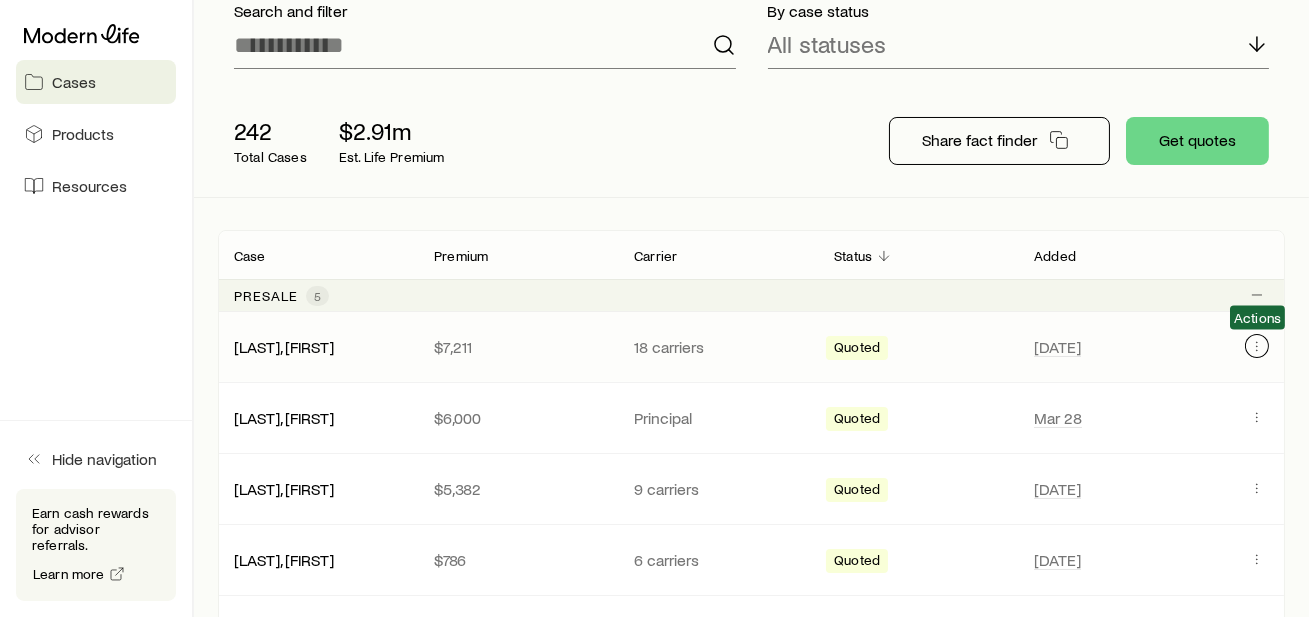 click 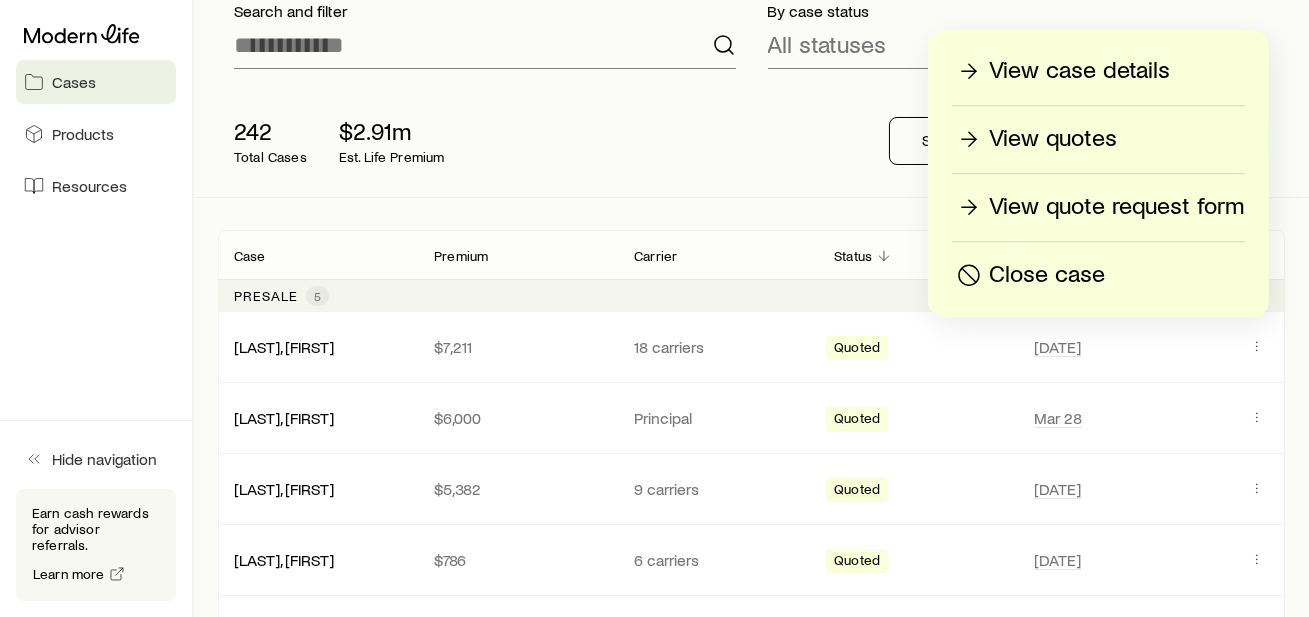 click on "View quotes" at bounding box center (1053, 139) 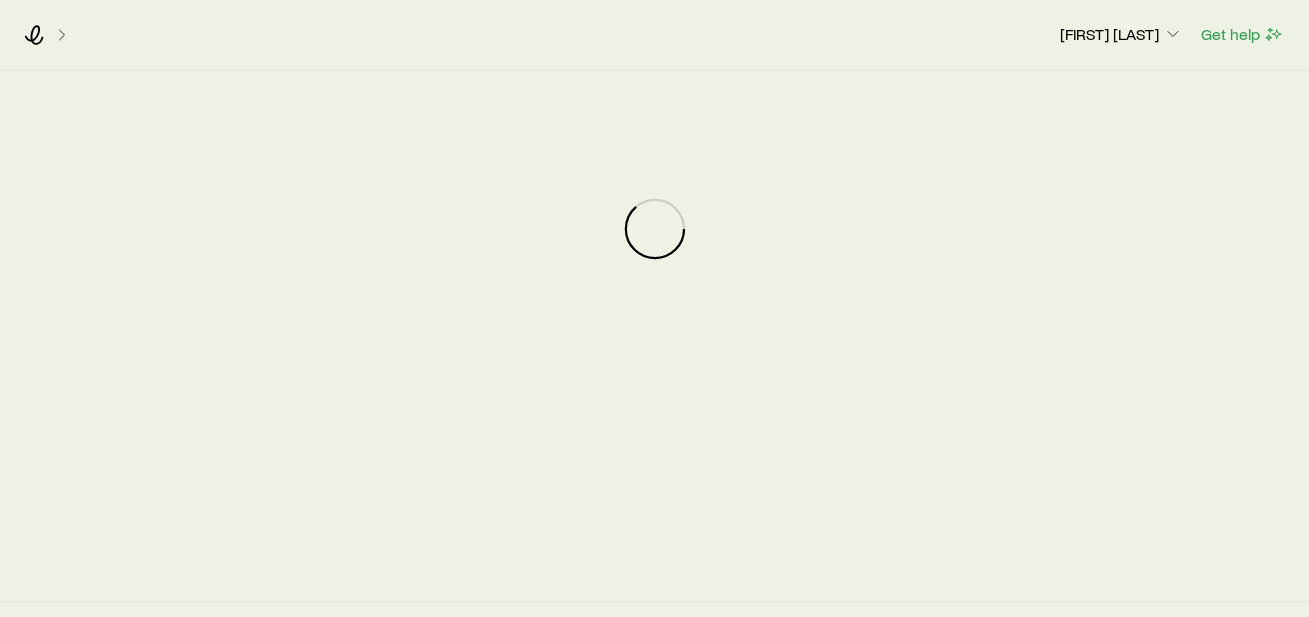 scroll, scrollTop: 0, scrollLeft: 0, axis: both 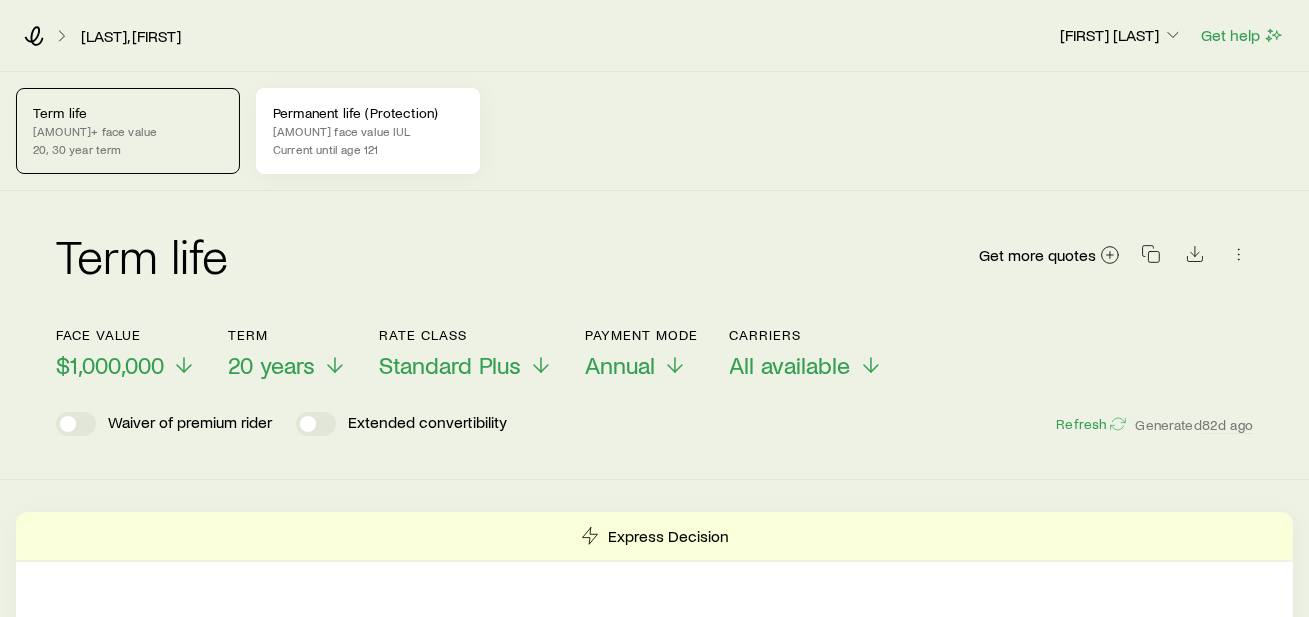 click on "[AMOUNT] face value IUL" at bounding box center [368, 131] 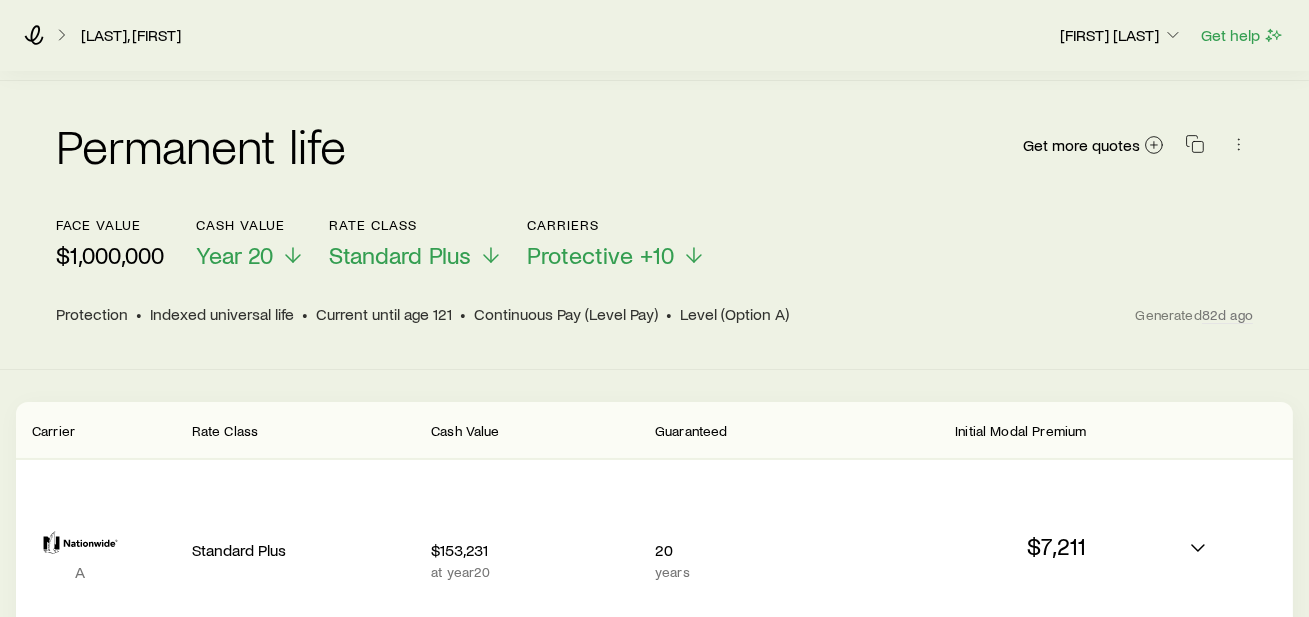 scroll, scrollTop: 0, scrollLeft: 0, axis: both 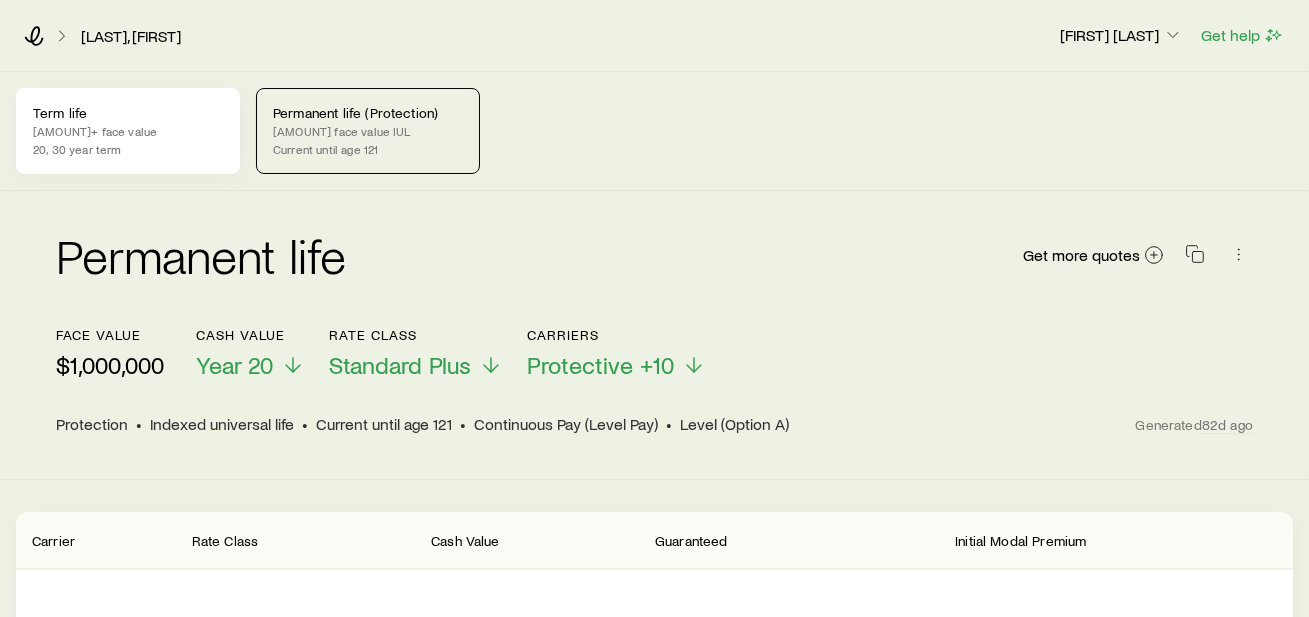 click on "Term life [AMOUNT] face value [YEAR] year term" at bounding box center (128, 131) 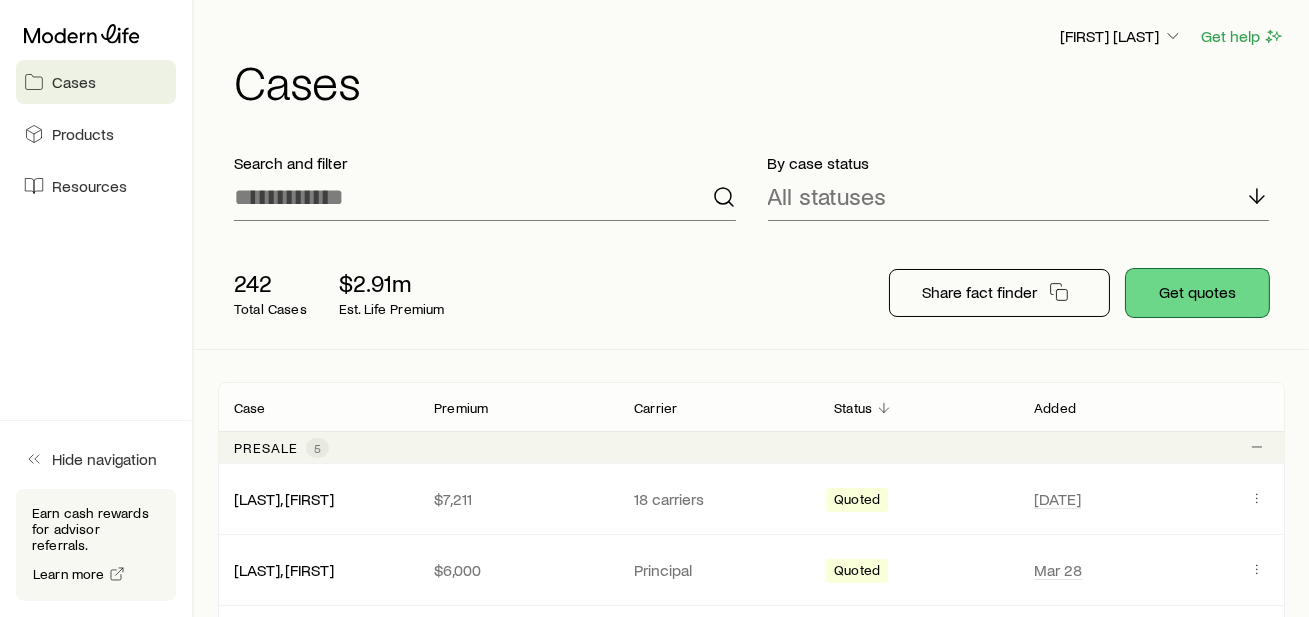 click on "Get quotes" at bounding box center [1197, 293] 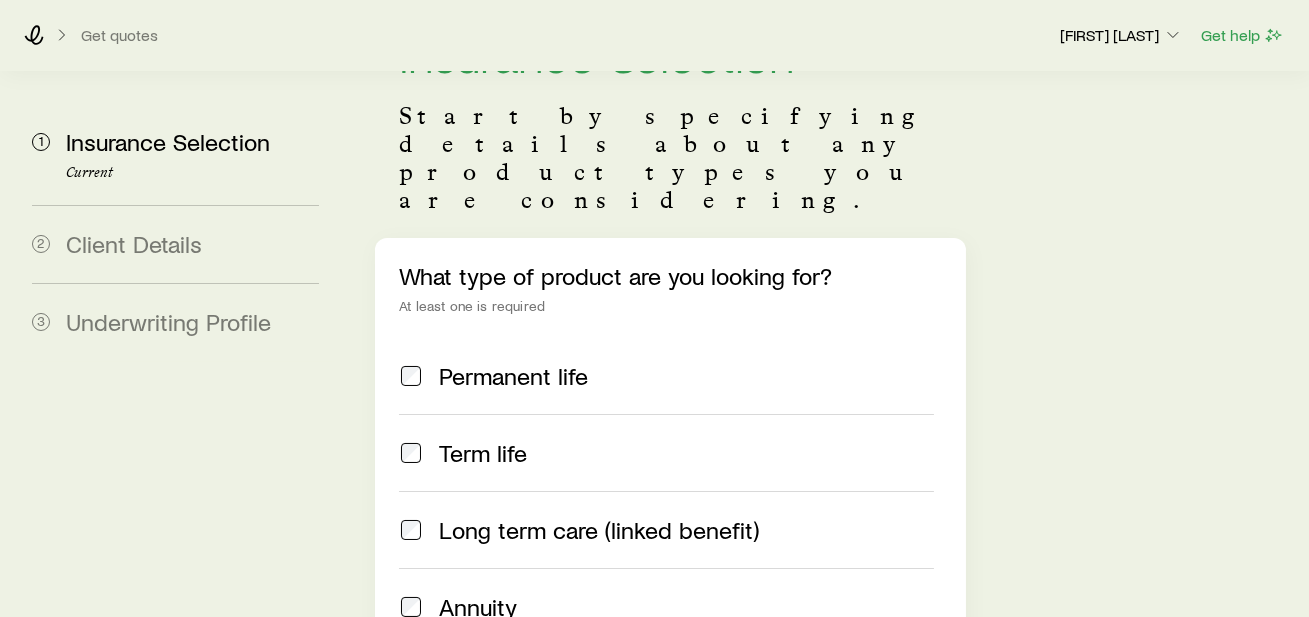 scroll, scrollTop: 117, scrollLeft: 0, axis: vertical 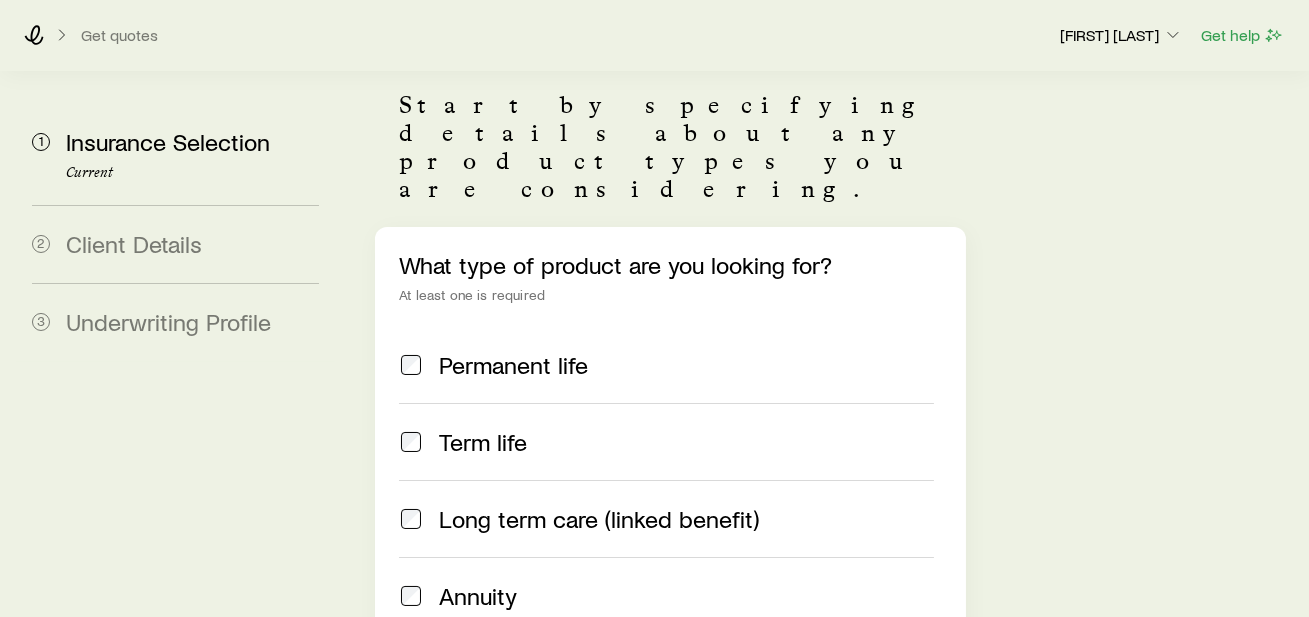 click on "Permanent life" at bounding box center (666, 365) 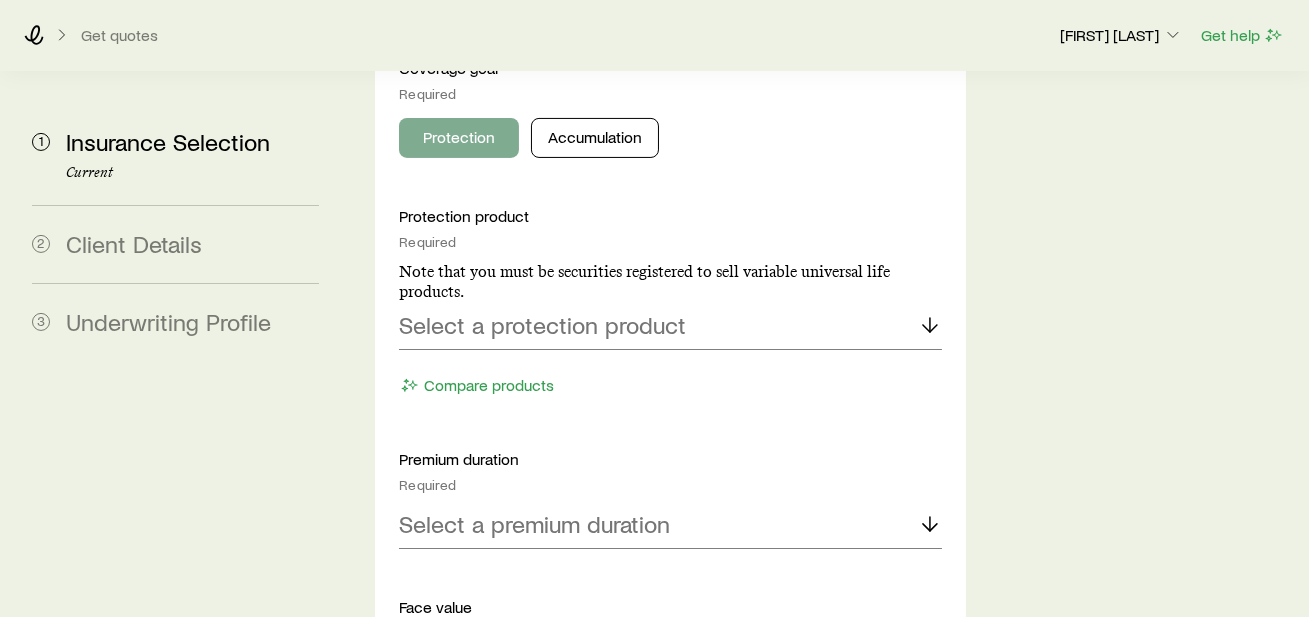 scroll, scrollTop: 1000, scrollLeft: 0, axis: vertical 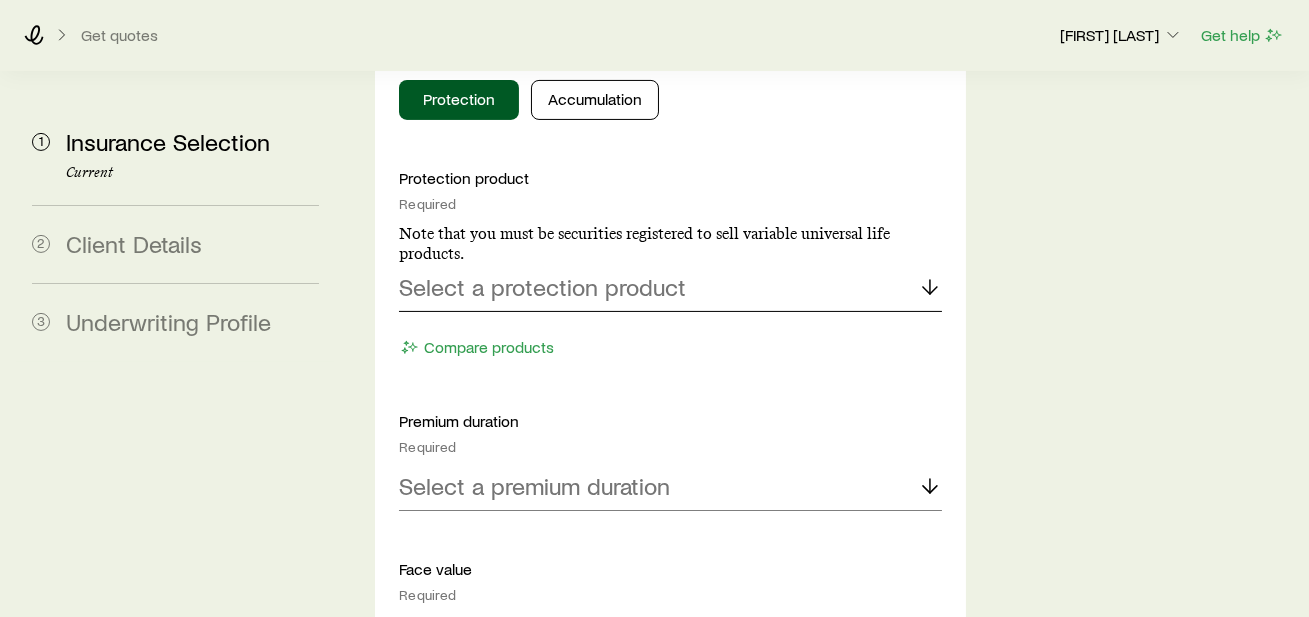 click on "Select a protection product" at bounding box center (542, 287) 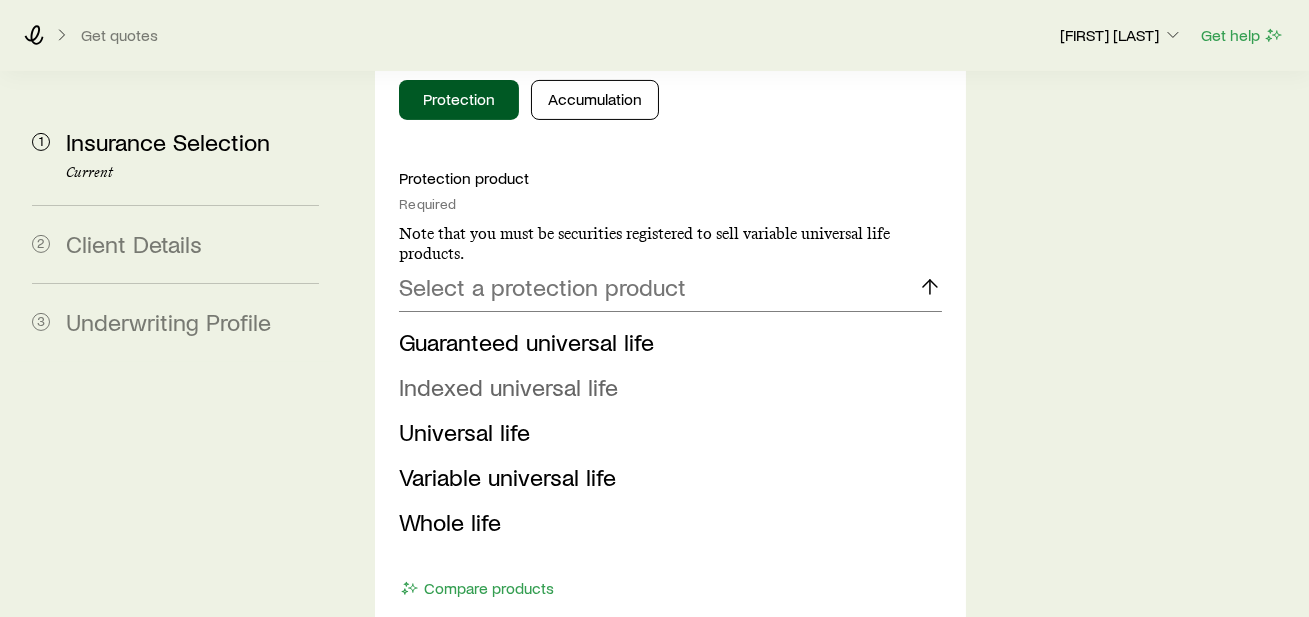 click on "Indexed universal life" at bounding box center (508, 386) 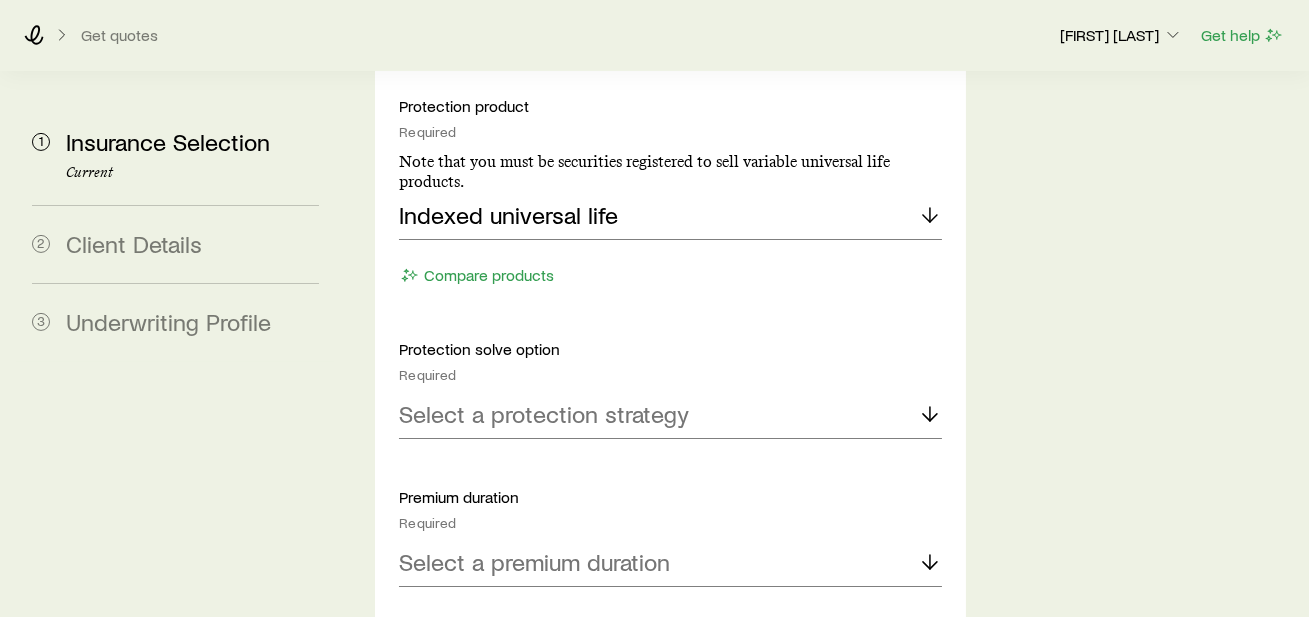 scroll, scrollTop: 1073, scrollLeft: 0, axis: vertical 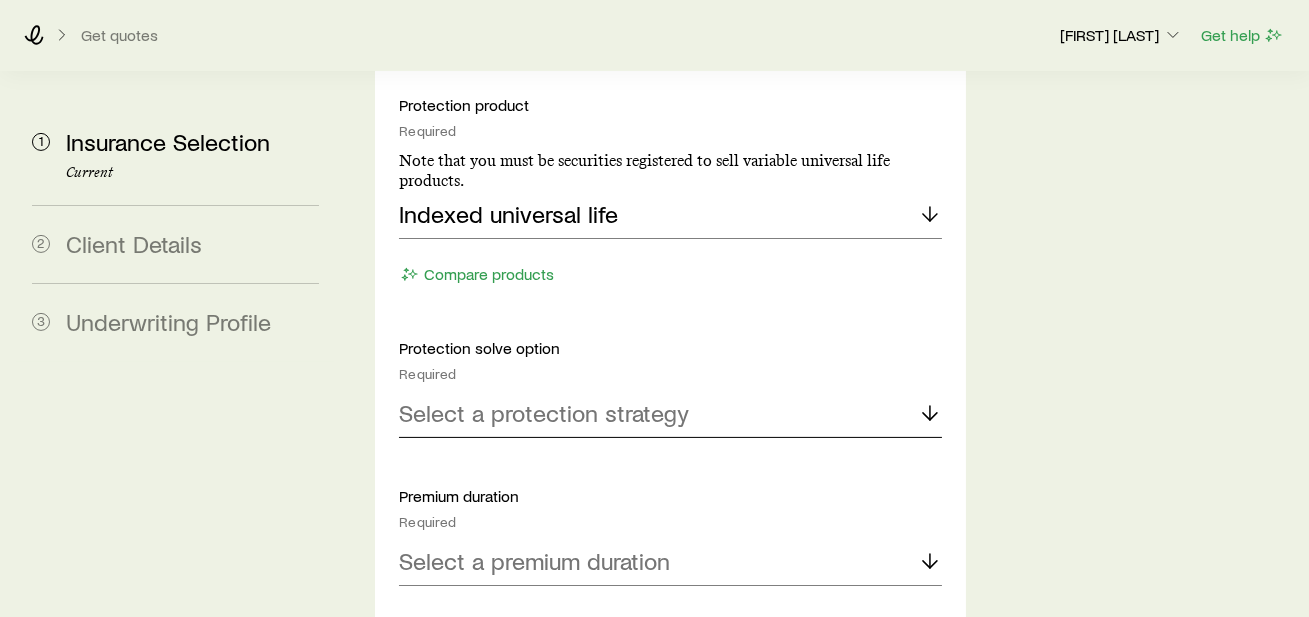 click on "Select a protection strategy" at bounding box center [544, 413] 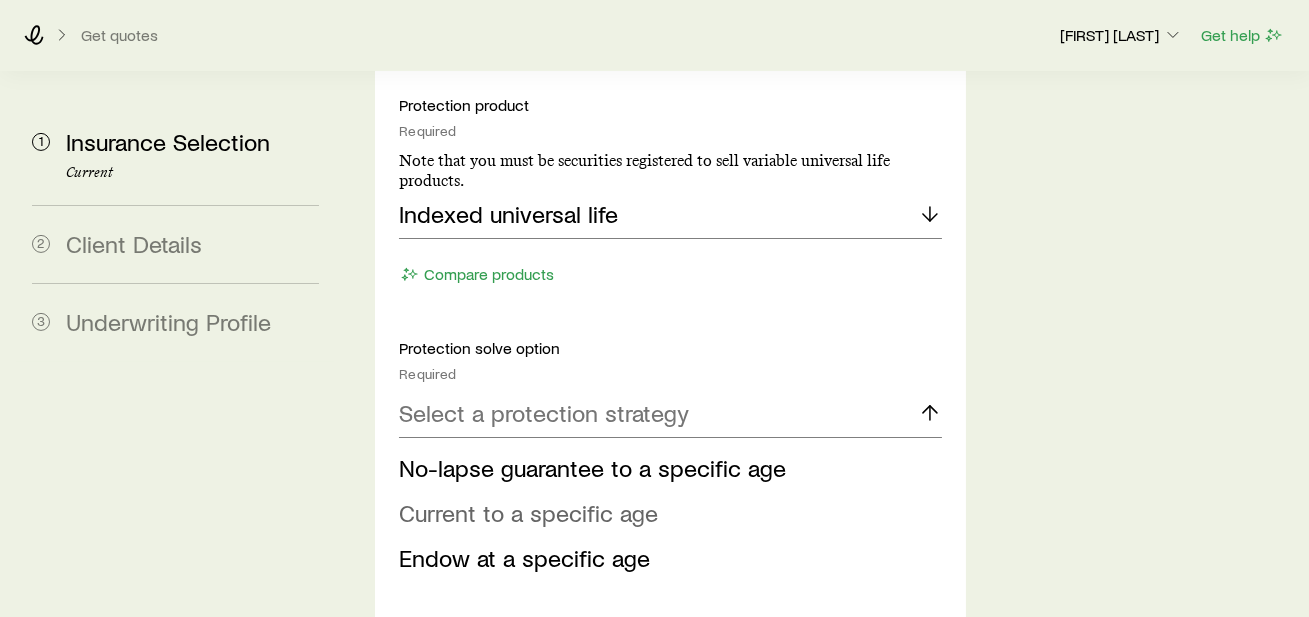 click on "Current to a specific age" at bounding box center (528, 512) 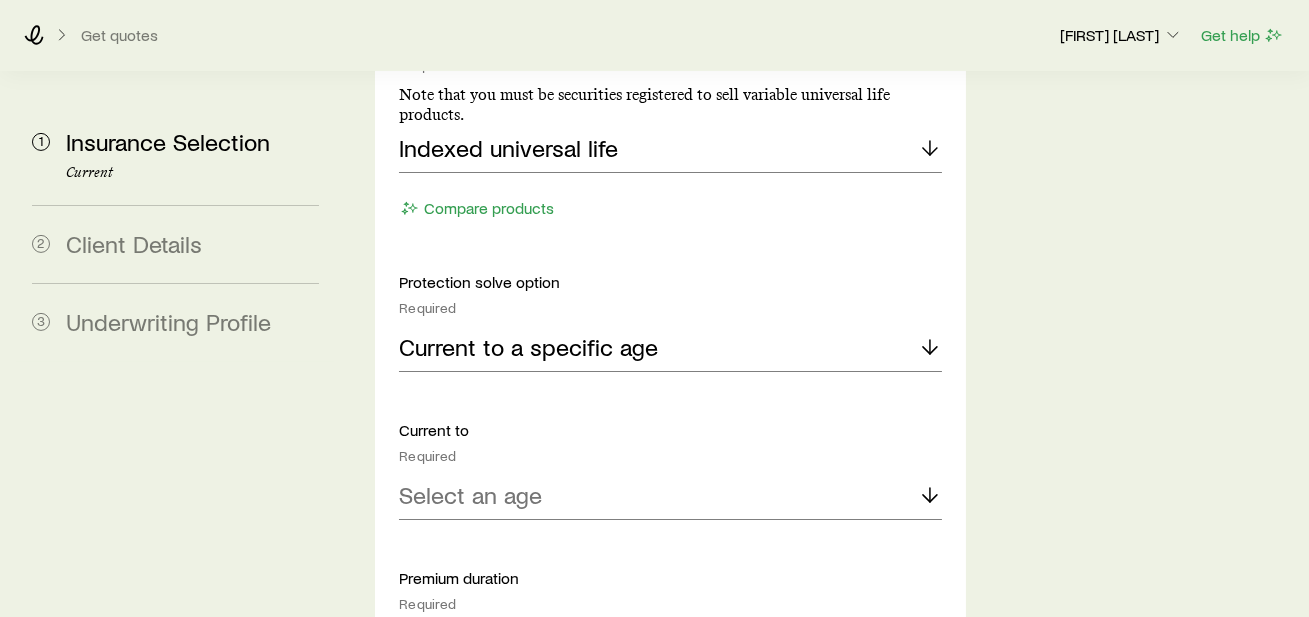 scroll, scrollTop: 1140, scrollLeft: 0, axis: vertical 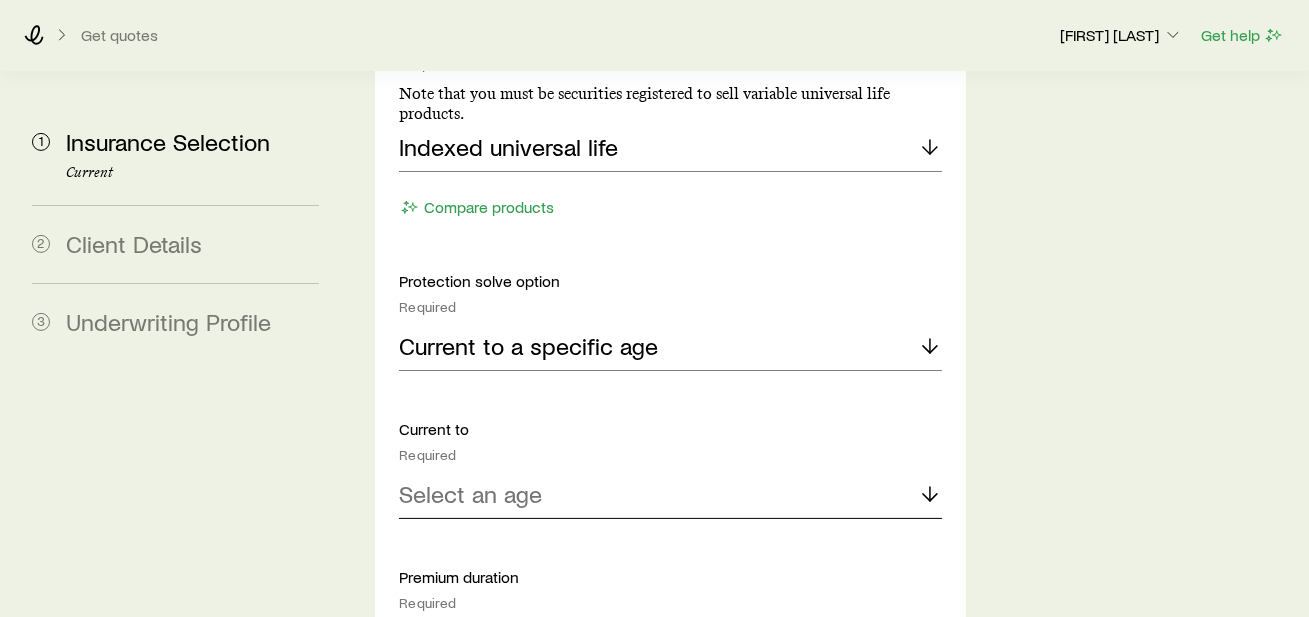 click on "Select an age" at bounding box center [670, 495] 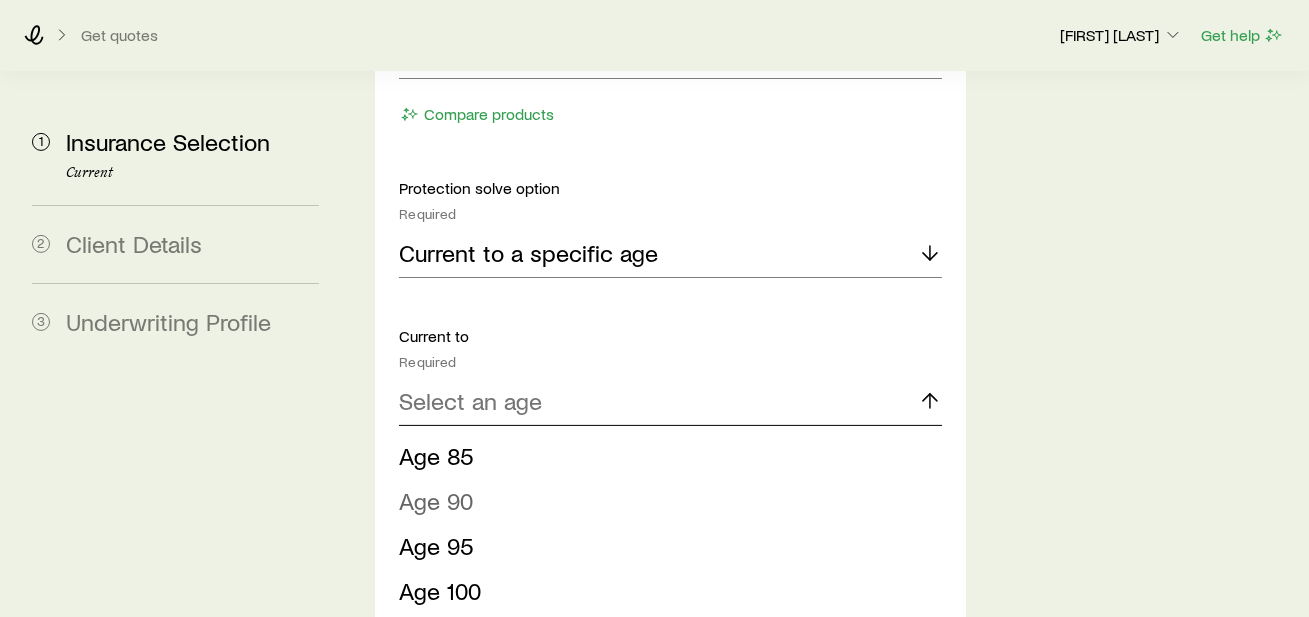 scroll, scrollTop: 1256, scrollLeft: 0, axis: vertical 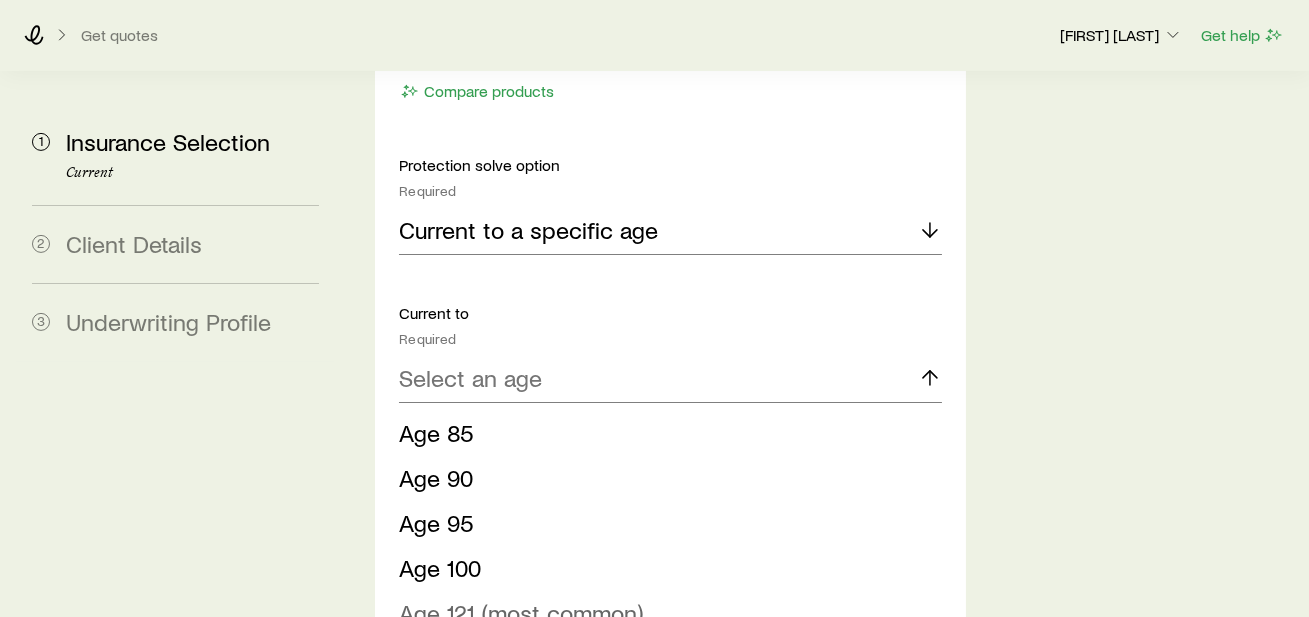 click on "Age 121 (most common)" at bounding box center (521, 612) 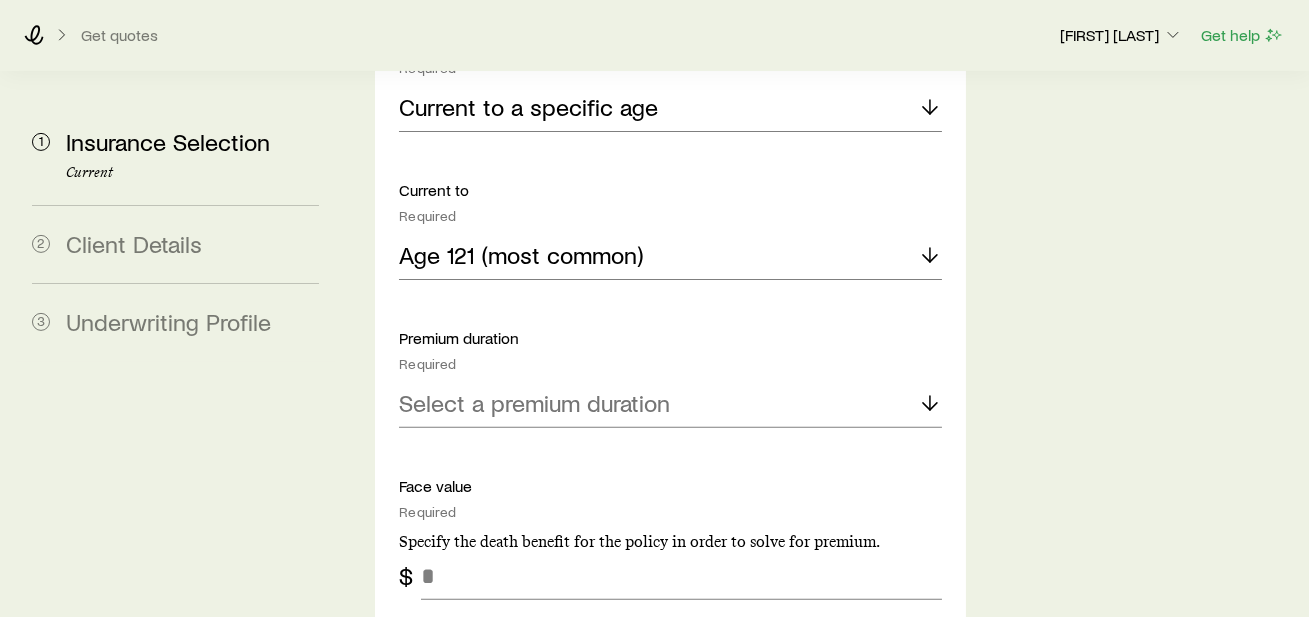 scroll, scrollTop: 1455, scrollLeft: 0, axis: vertical 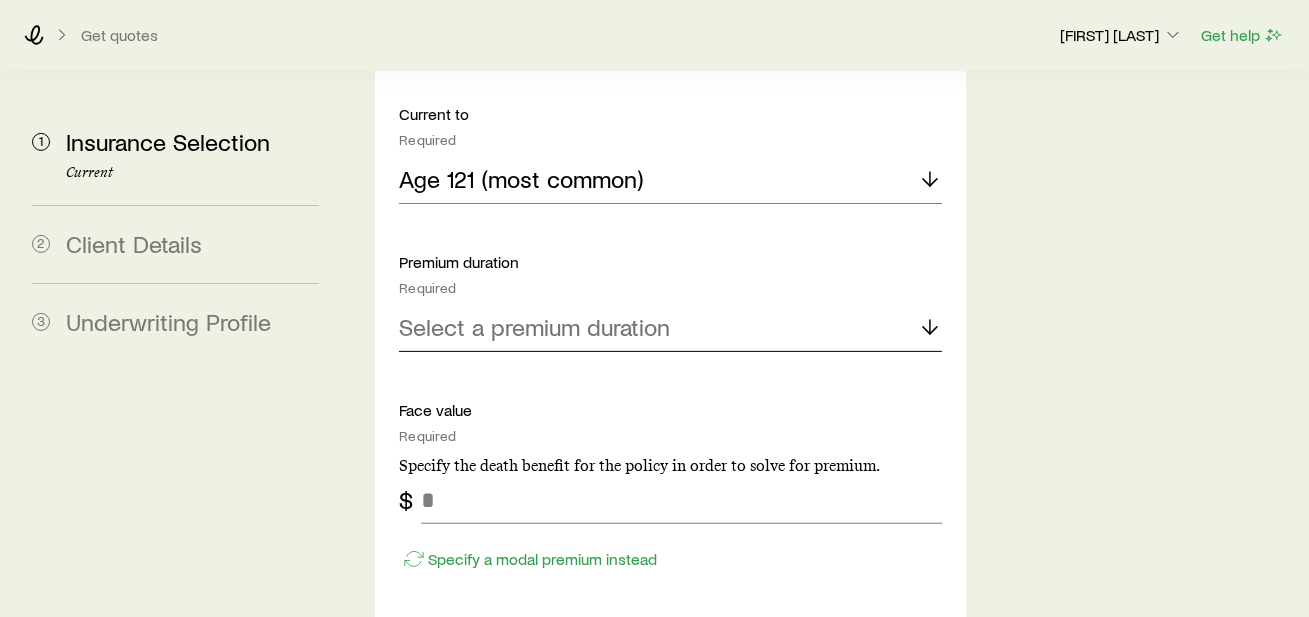 click on "Select a premium duration" at bounding box center [534, 327] 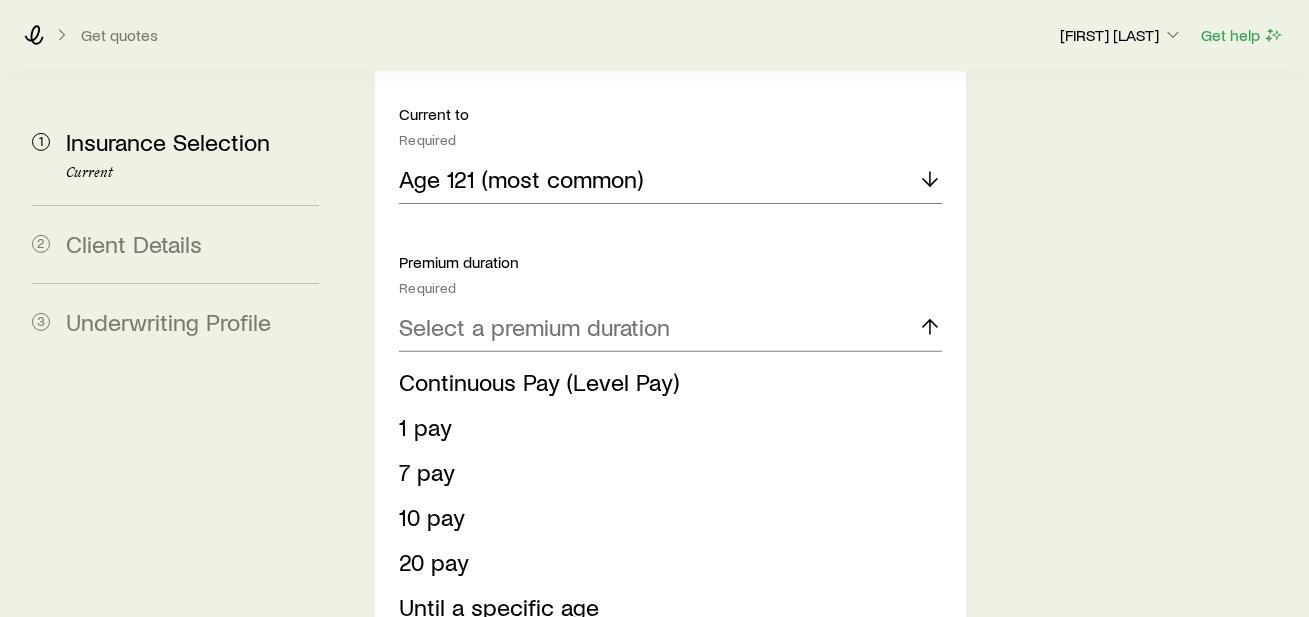 click on "Continuous Pay (Level Pay)" at bounding box center (539, 381) 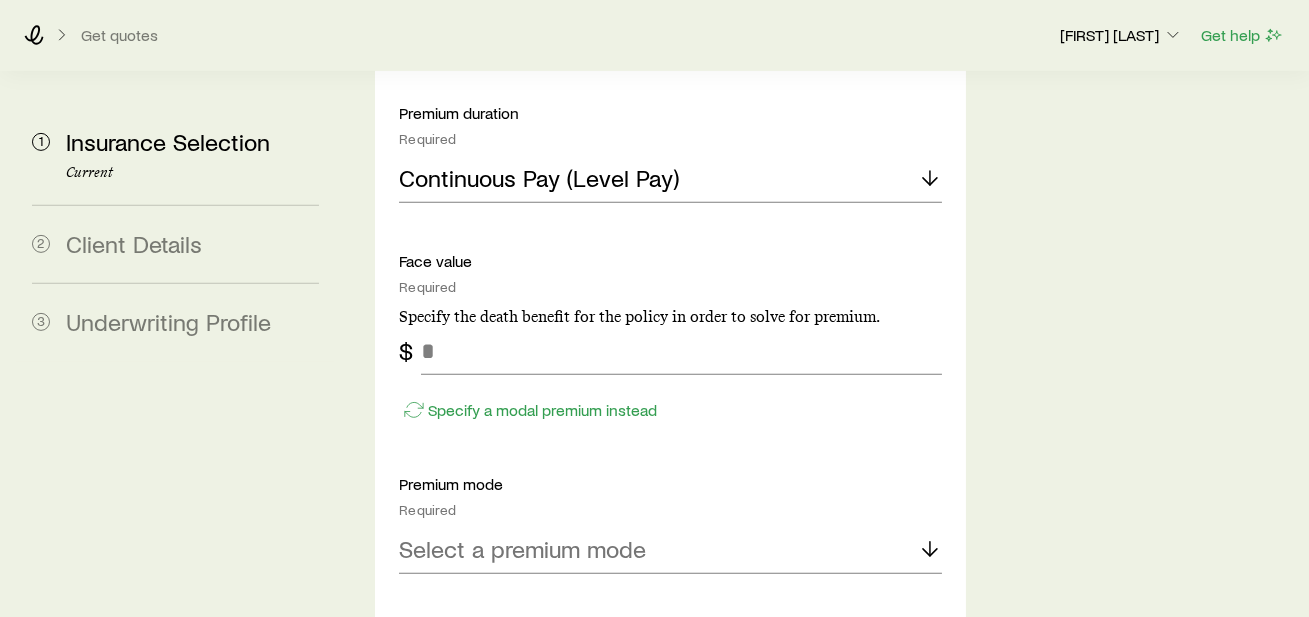 scroll, scrollTop: 1643, scrollLeft: 0, axis: vertical 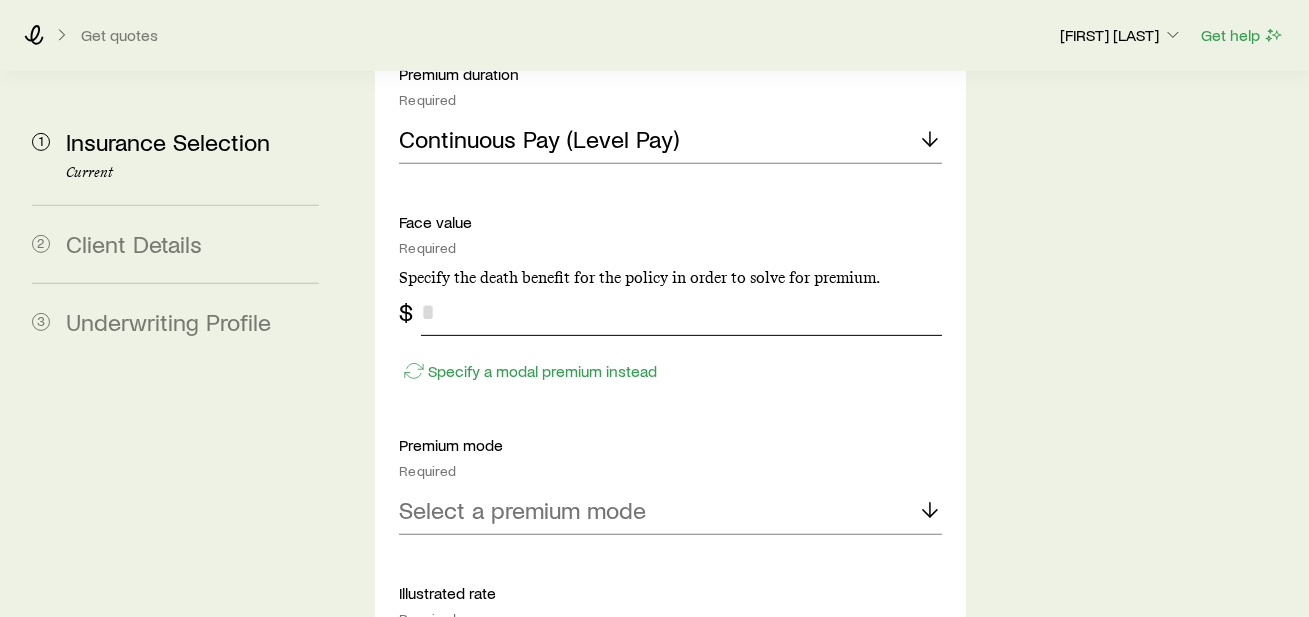 click at bounding box center (681, 312) 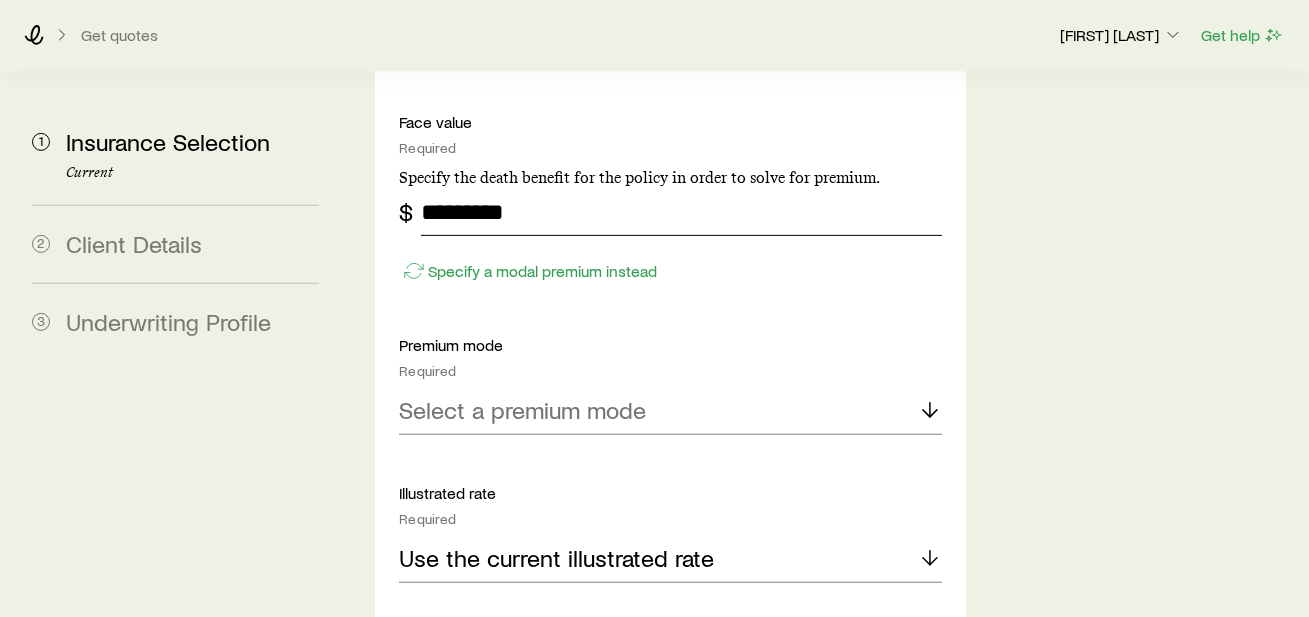 scroll, scrollTop: 1801, scrollLeft: 0, axis: vertical 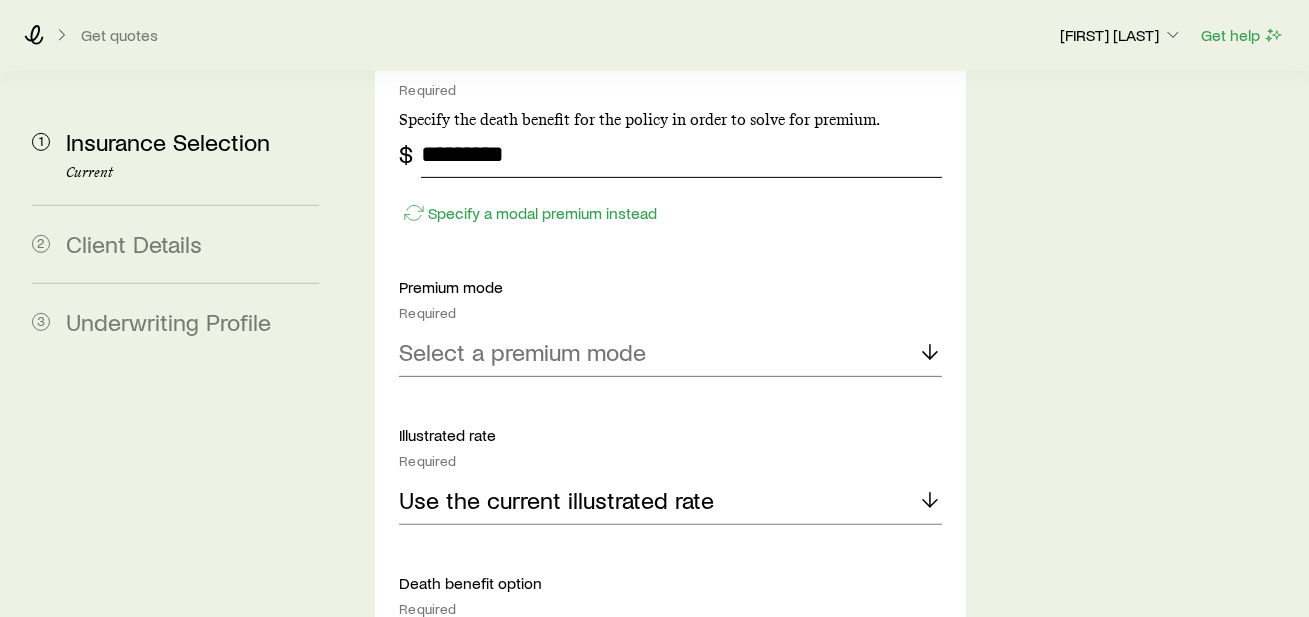type on "*********" 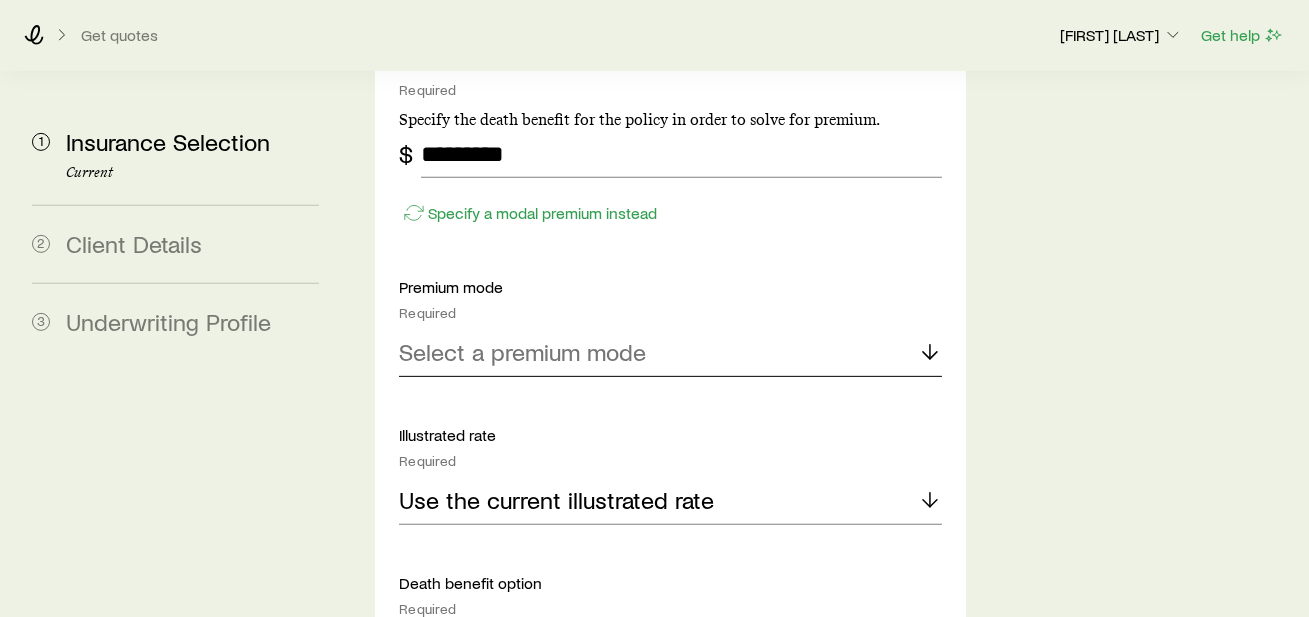 click on "Select a premium mode" at bounding box center (522, 352) 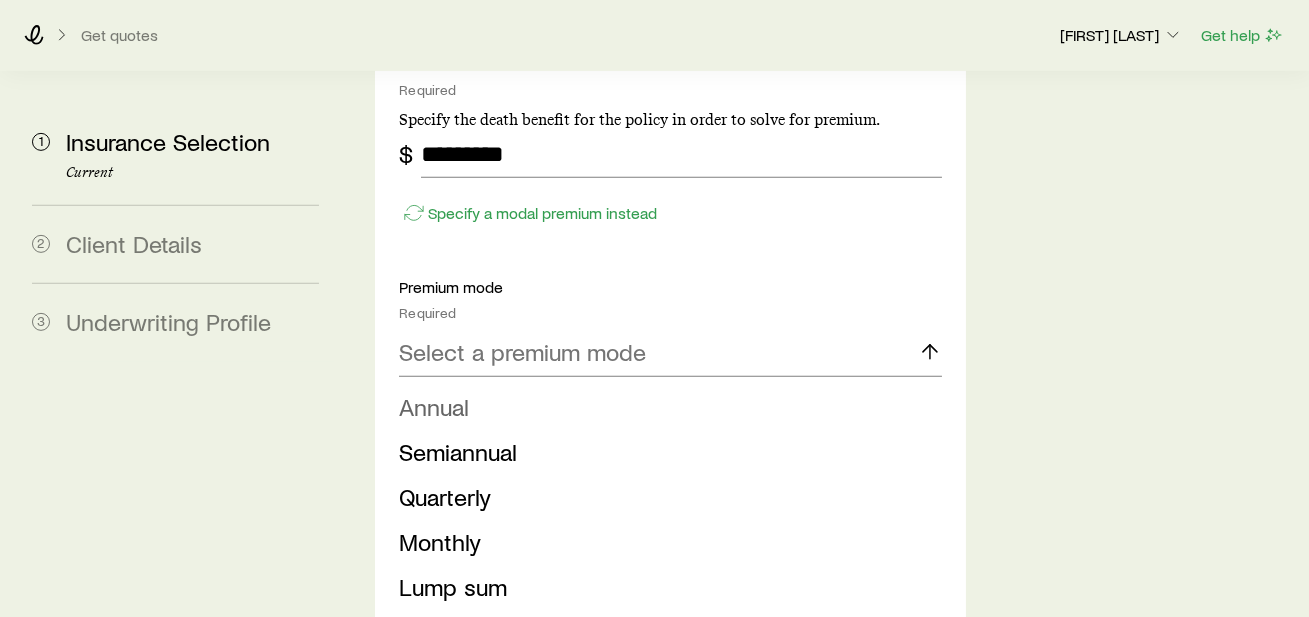 click on "Annual" at bounding box center (664, 407) 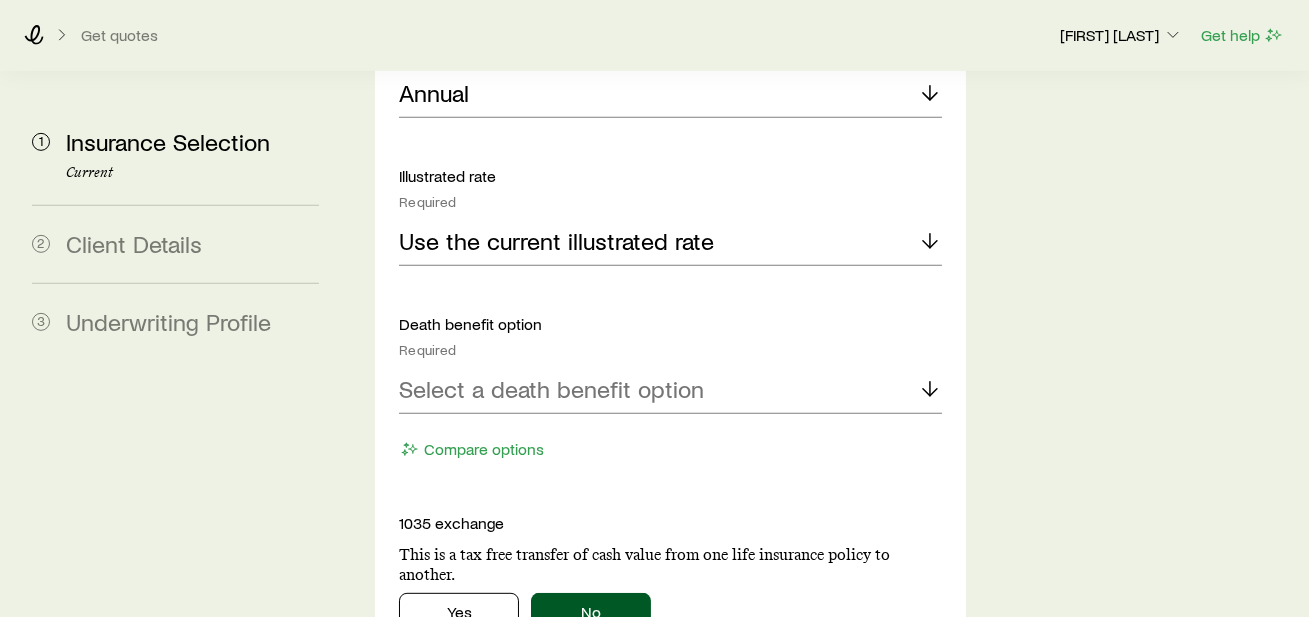 scroll, scrollTop: 2061, scrollLeft: 0, axis: vertical 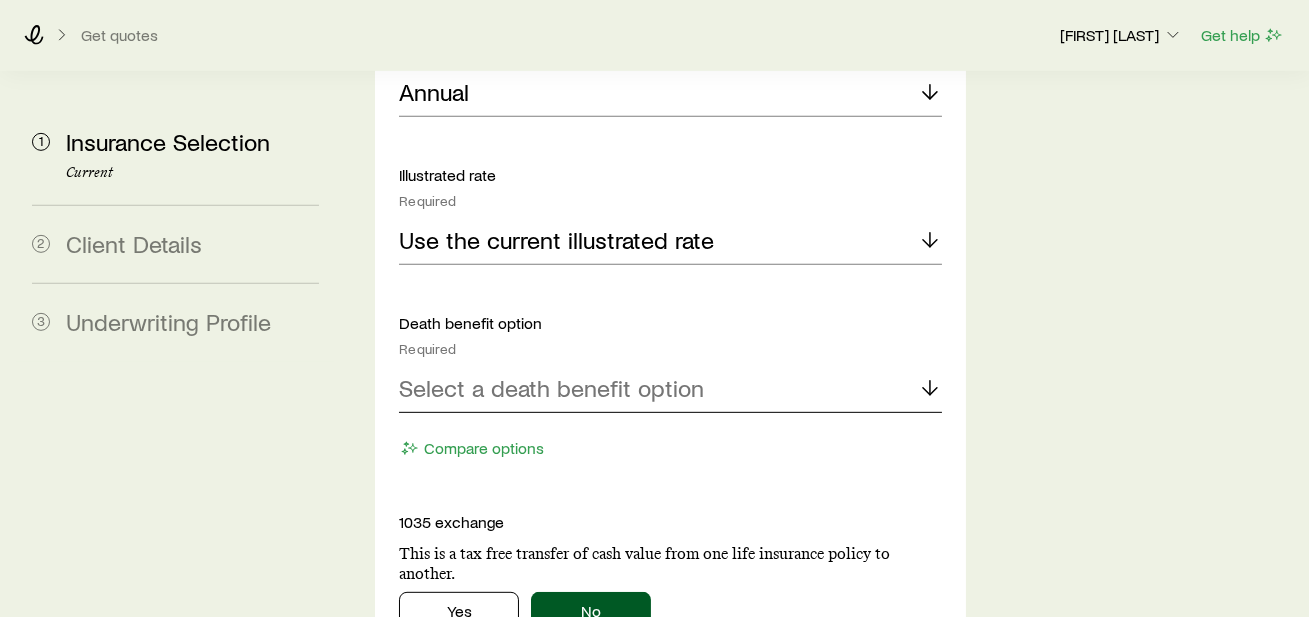 click on "Select a death benefit option" at bounding box center (551, 388) 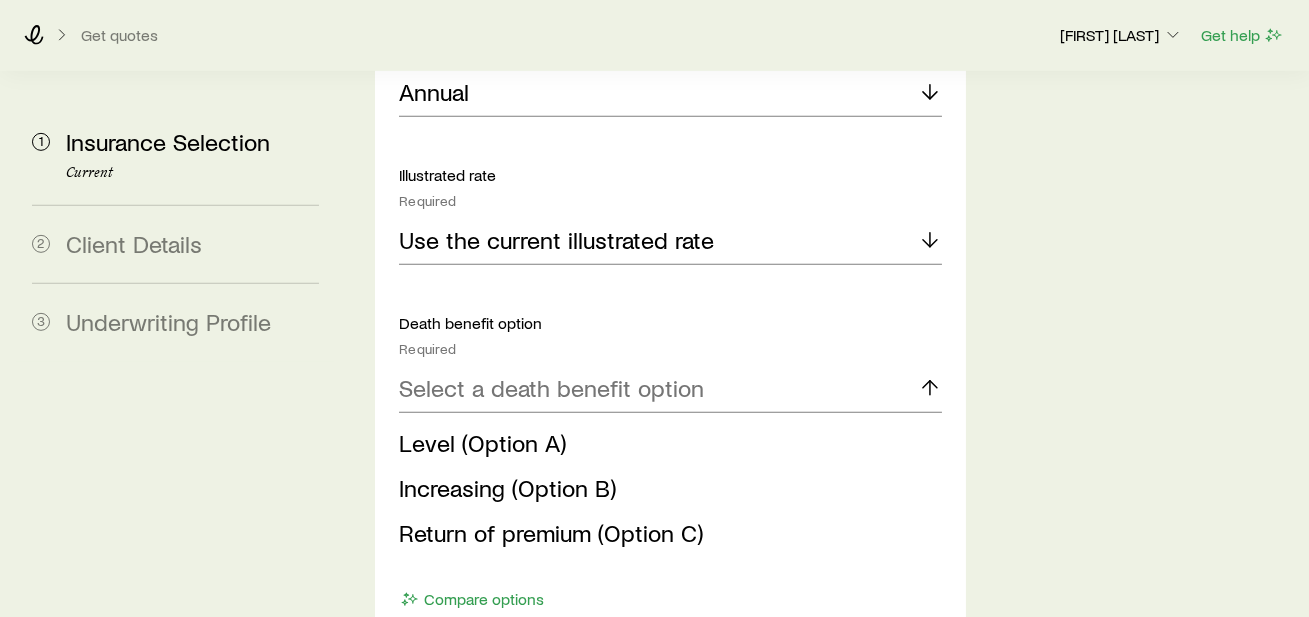 click on "Level (Option A)" at bounding box center [482, 442] 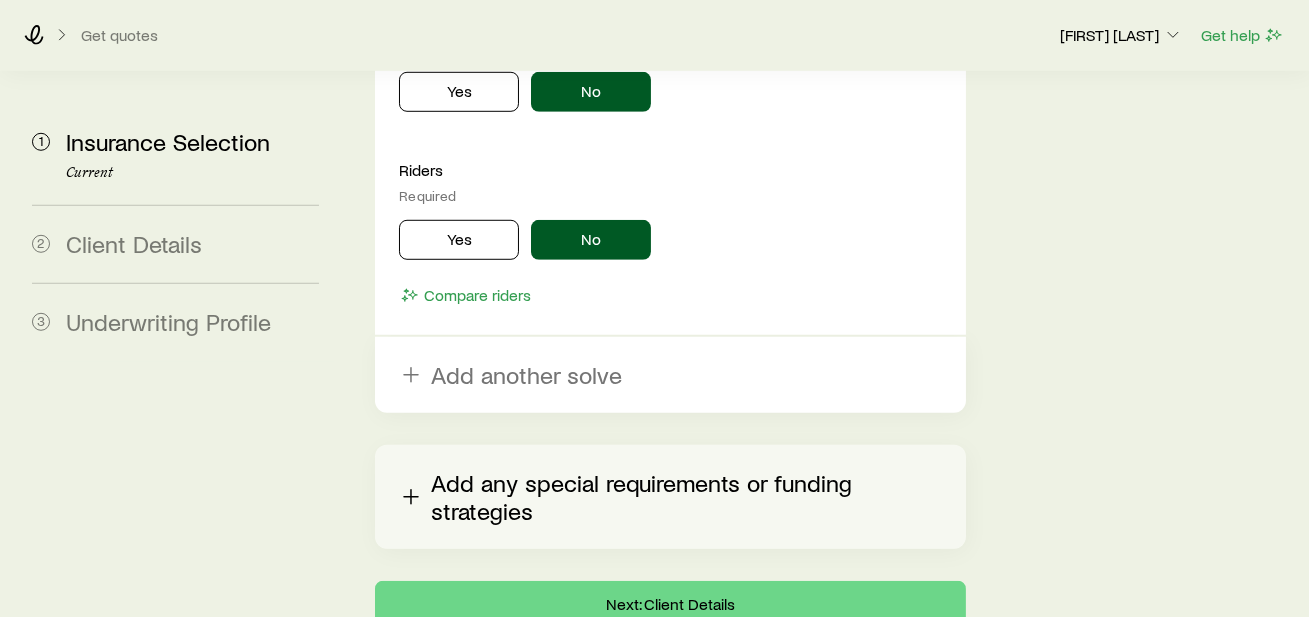 scroll, scrollTop: 2866, scrollLeft: 0, axis: vertical 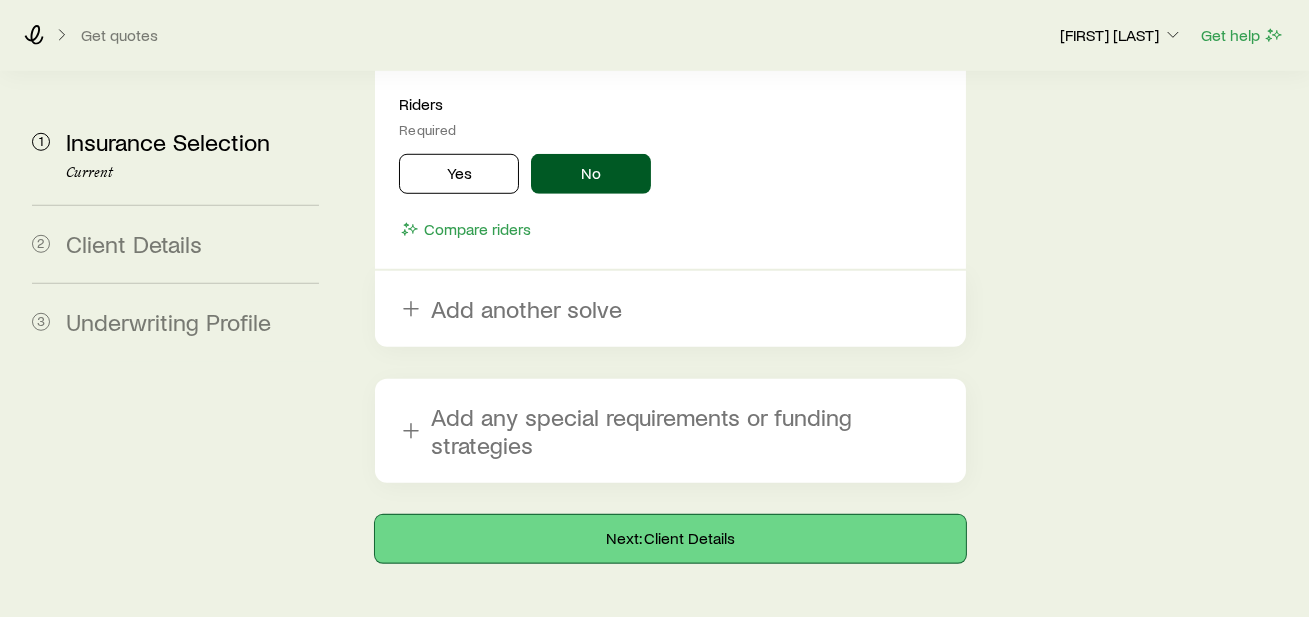 click on "Next: Client Details" at bounding box center [670, 539] 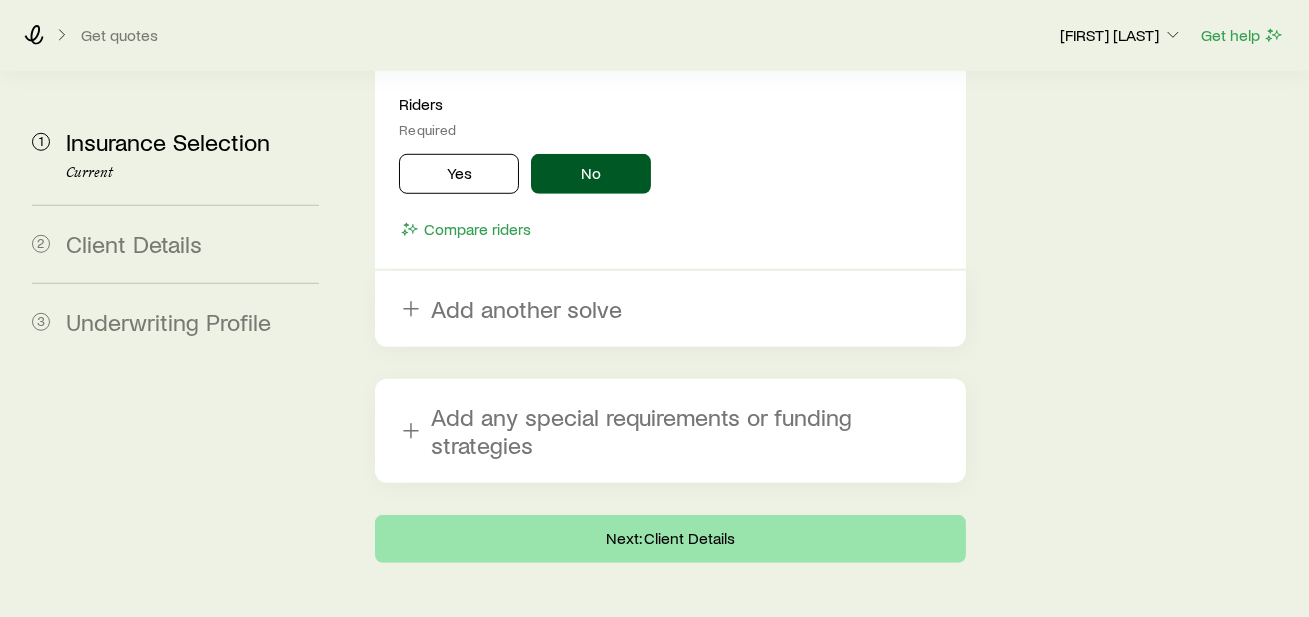 scroll, scrollTop: 0, scrollLeft: 0, axis: both 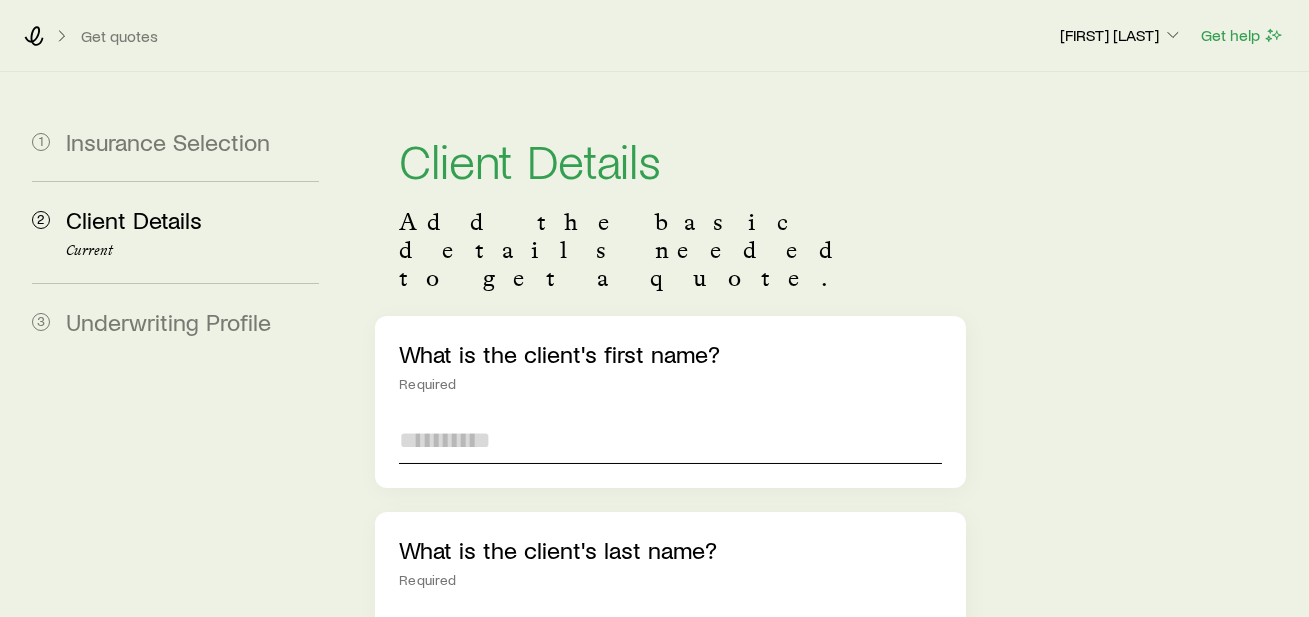 click at bounding box center (670, 440) 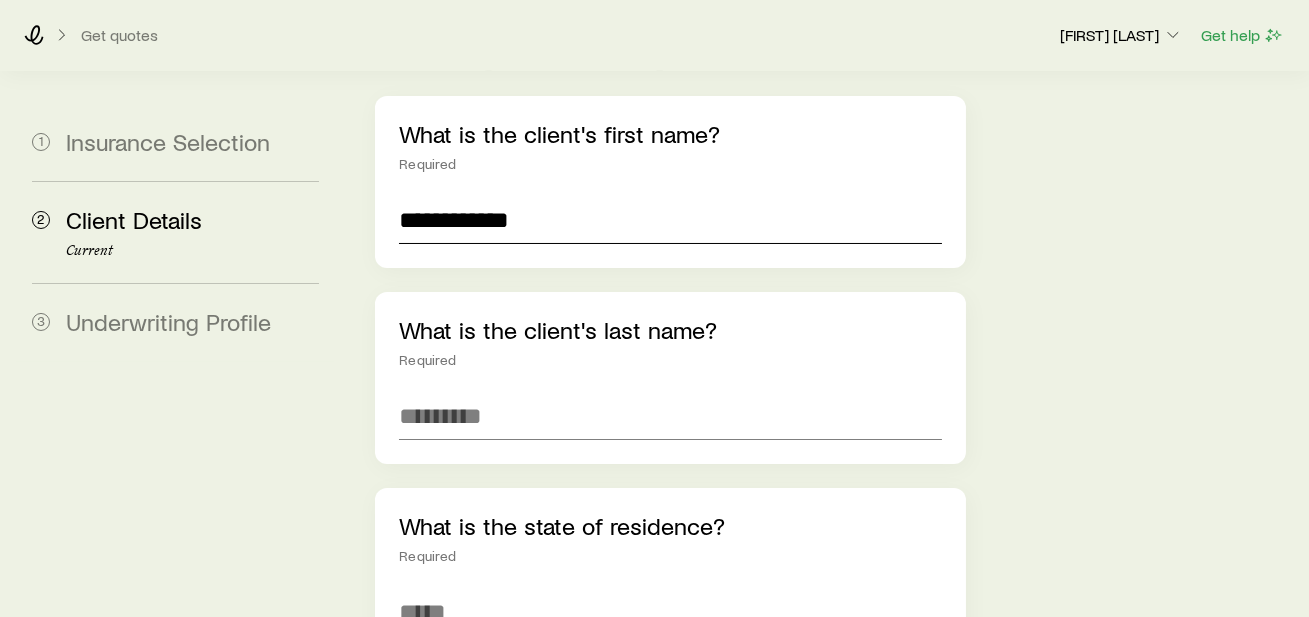 scroll, scrollTop: 279, scrollLeft: 0, axis: vertical 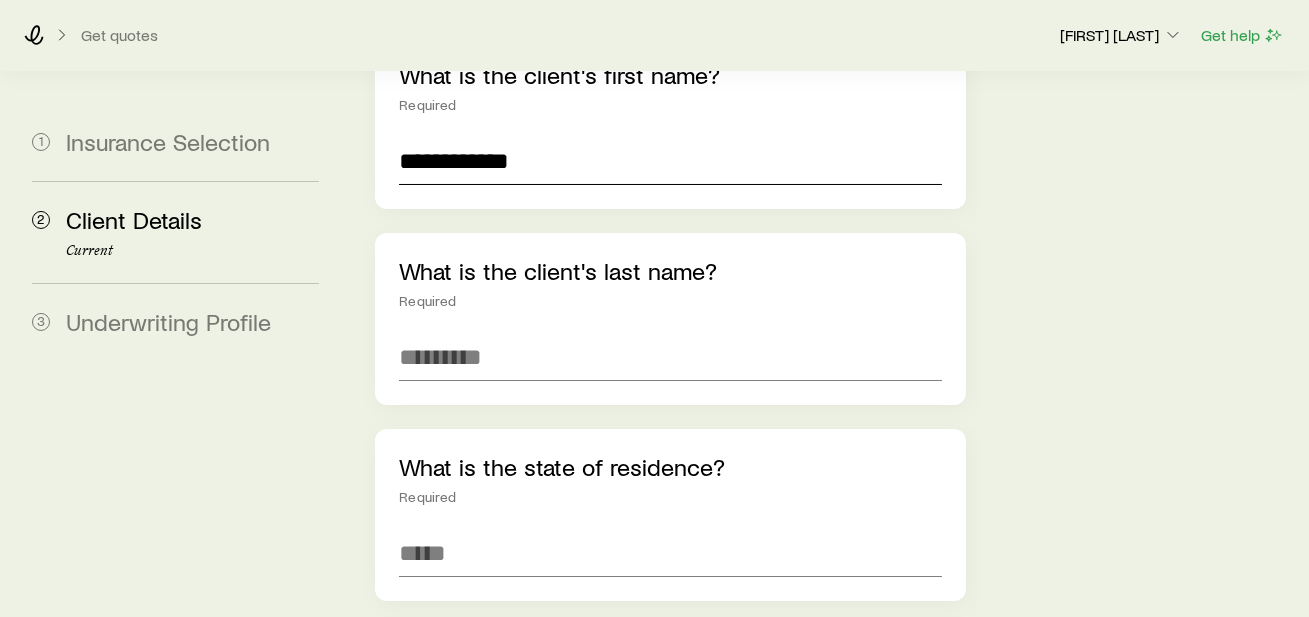 click on "**********" at bounding box center [670, 161] 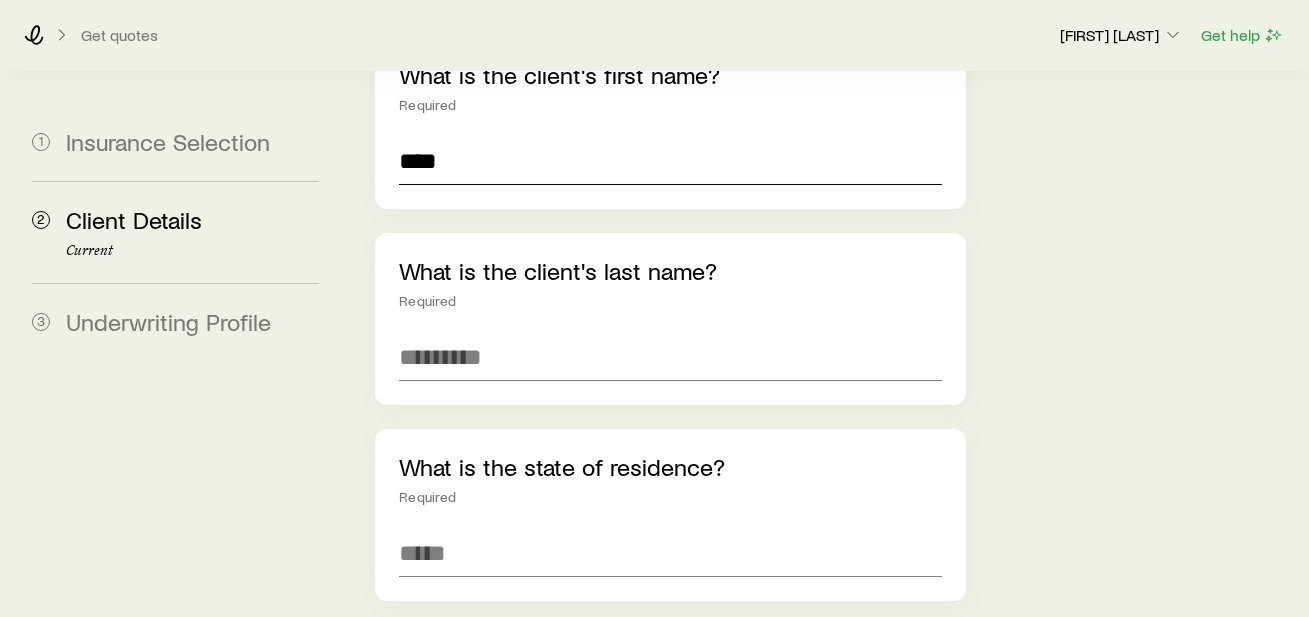 type on "****" 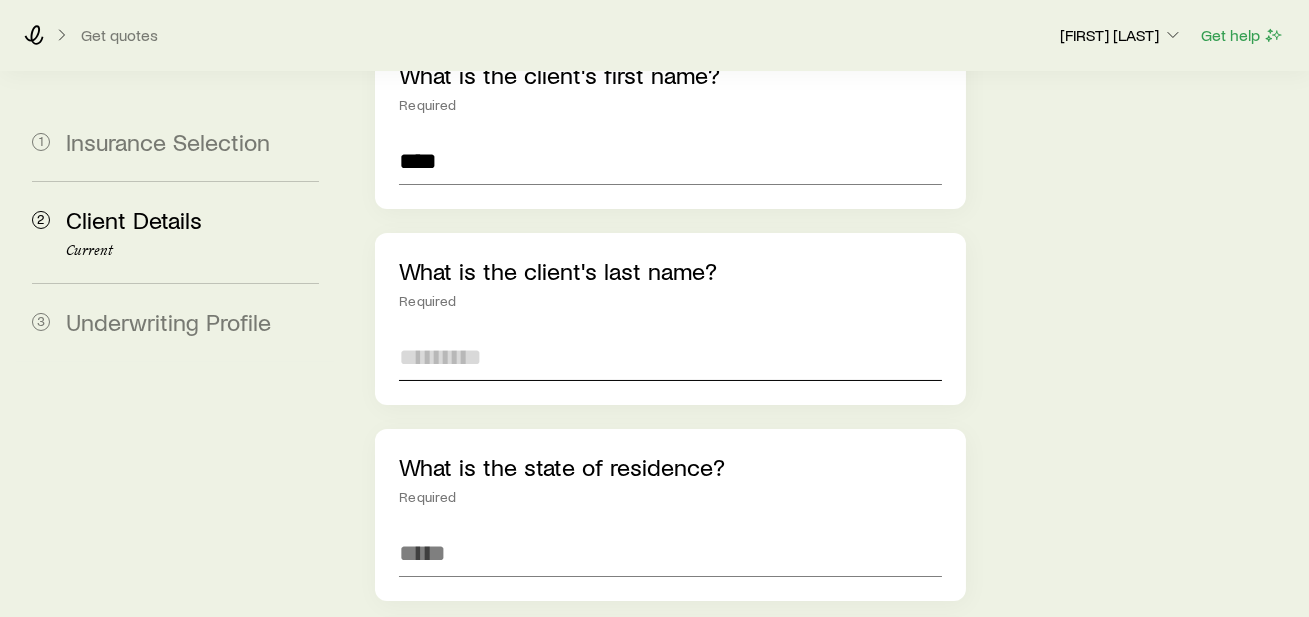 paste on "*******" 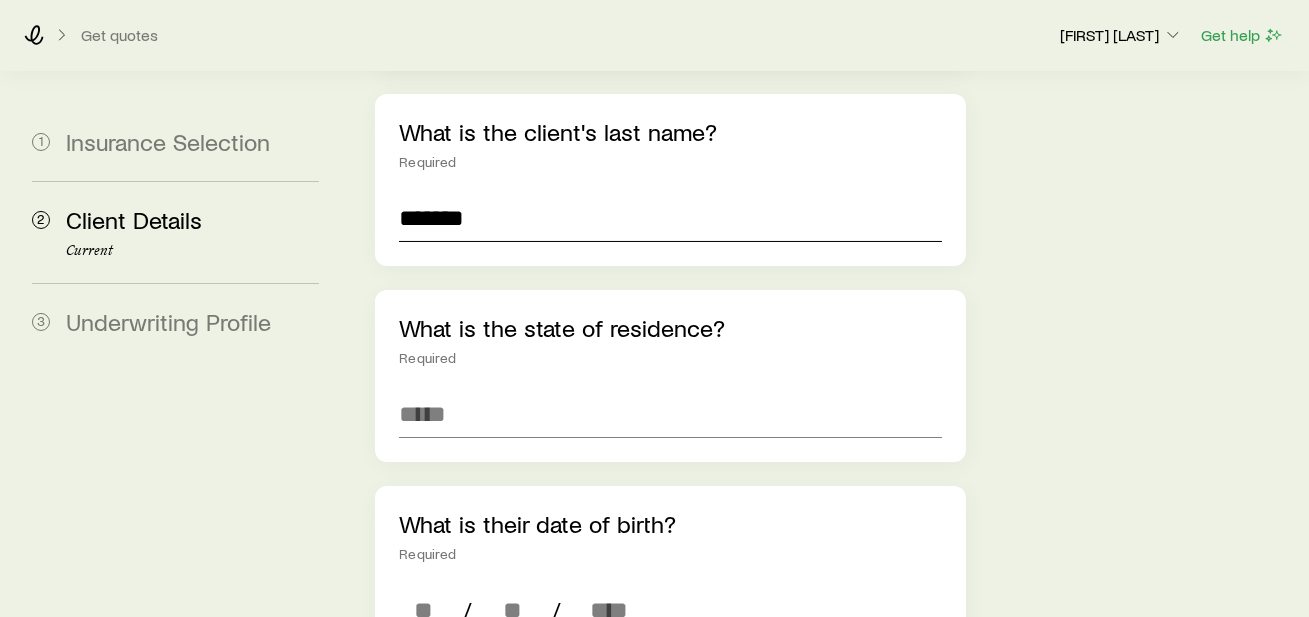 scroll, scrollTop: 459, scrollLeft: 0, axis: vertical 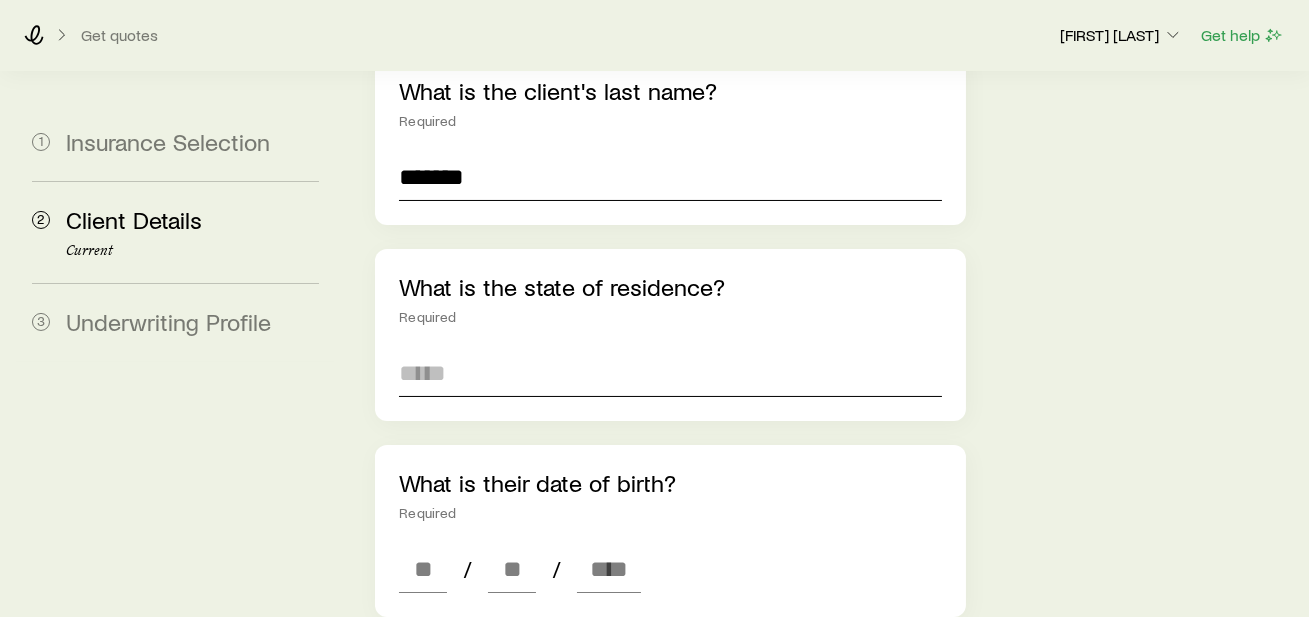 type on "*******" 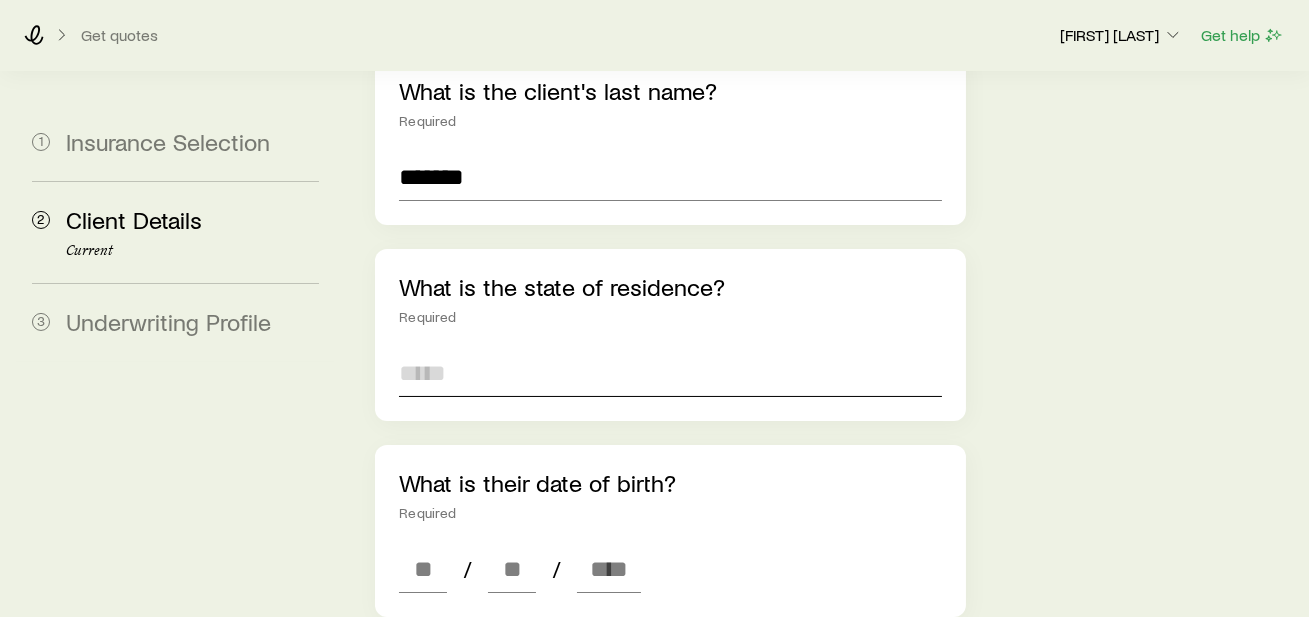 click at bounding box center [670, 373] 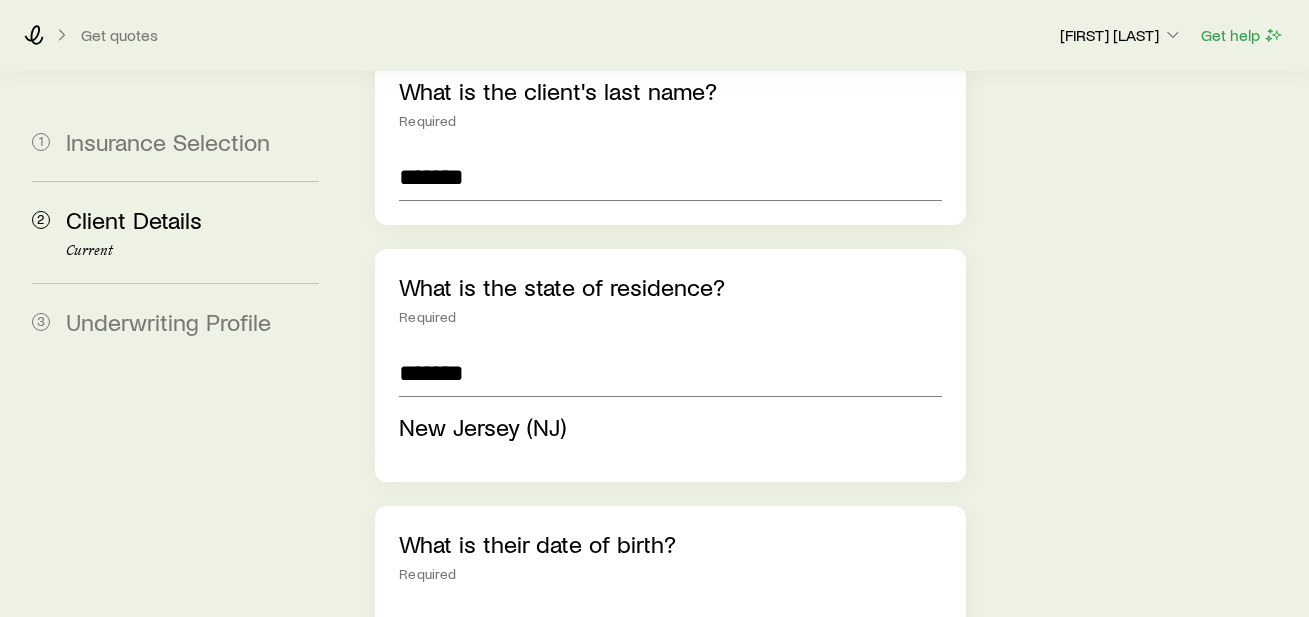 click on "New Jersey (NJ)" at bounding box center [482, 426] 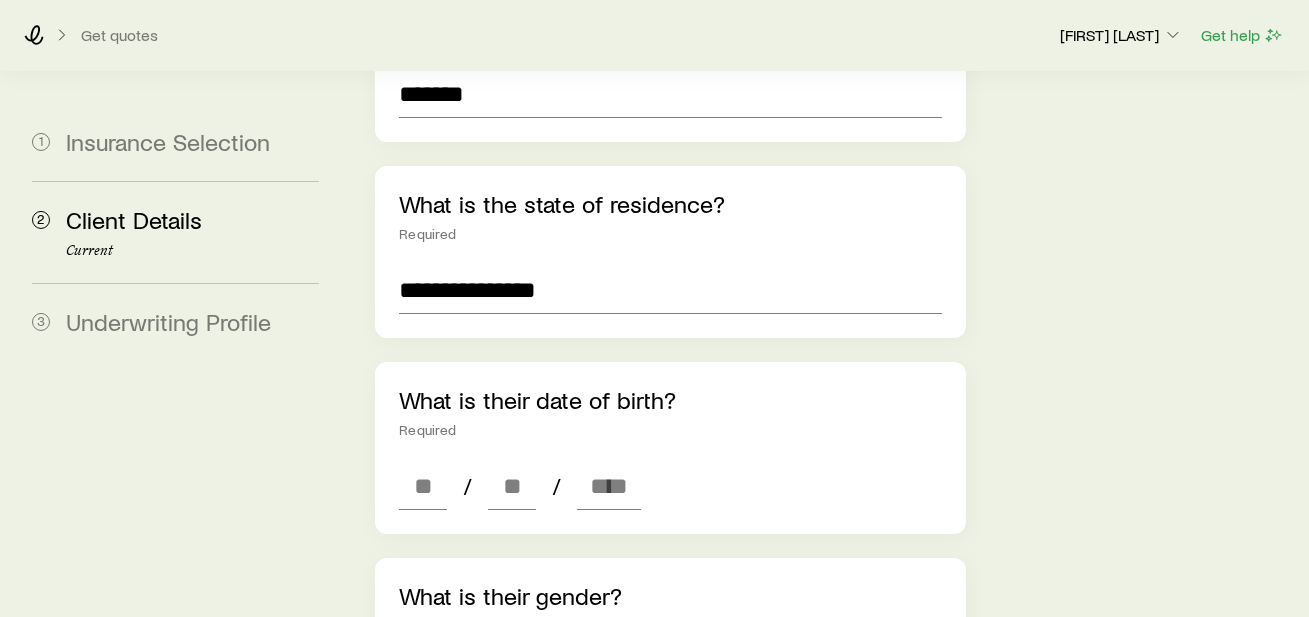 scroll, scrollTop: 657, scrollLeft: 0, axis: vertical 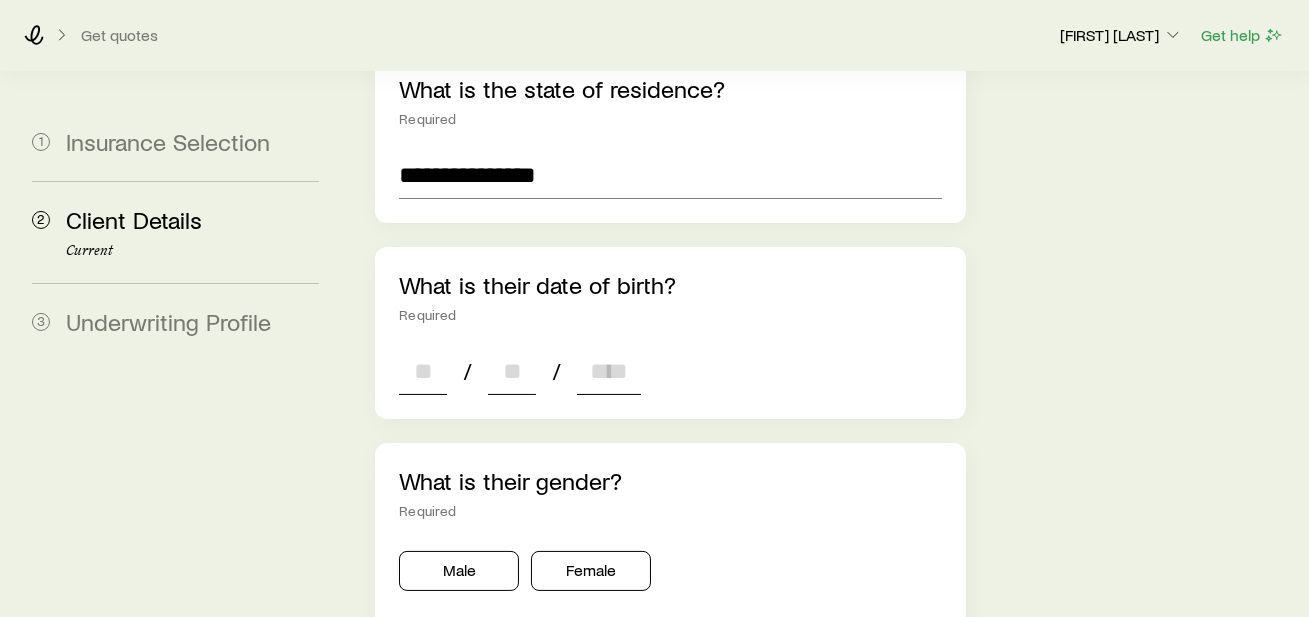 click at bounding box center [423, 371] 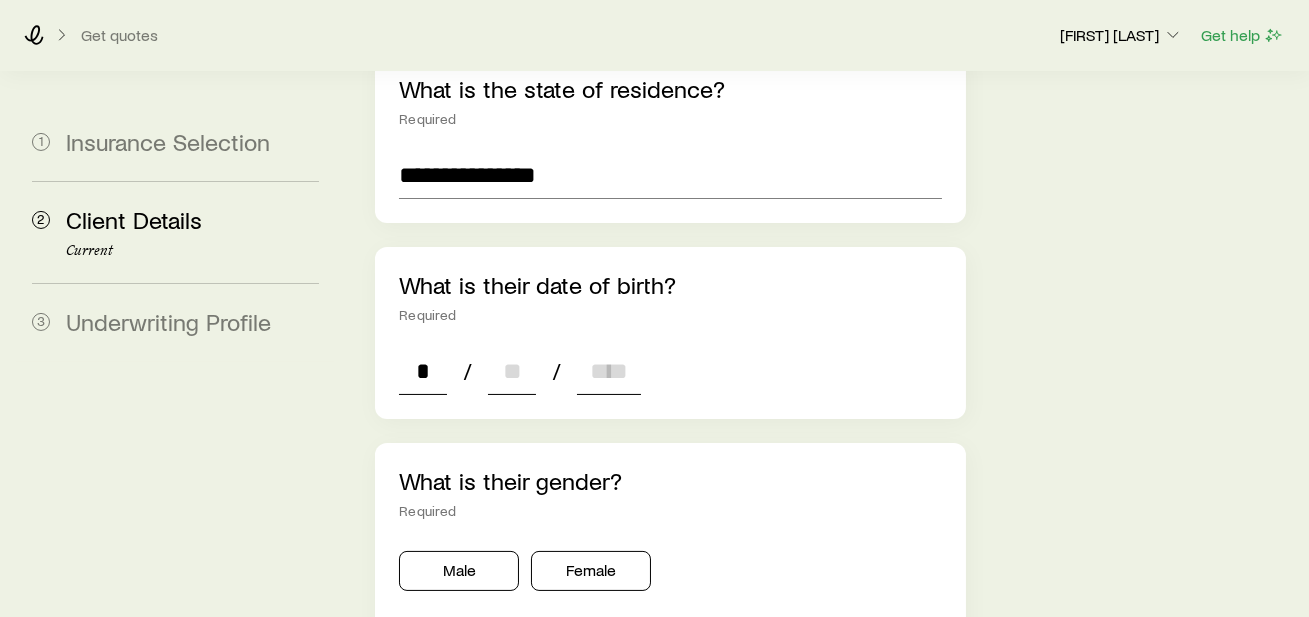 type on "*" 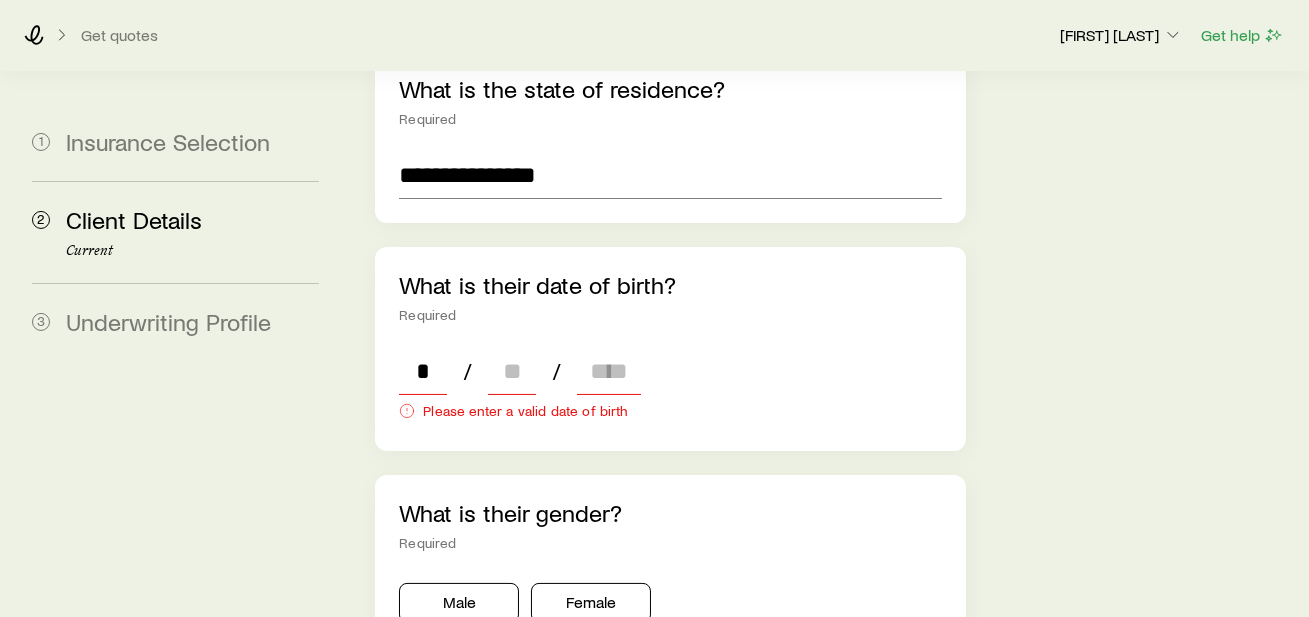 click on "* / /" at bounding box center [520, 371] 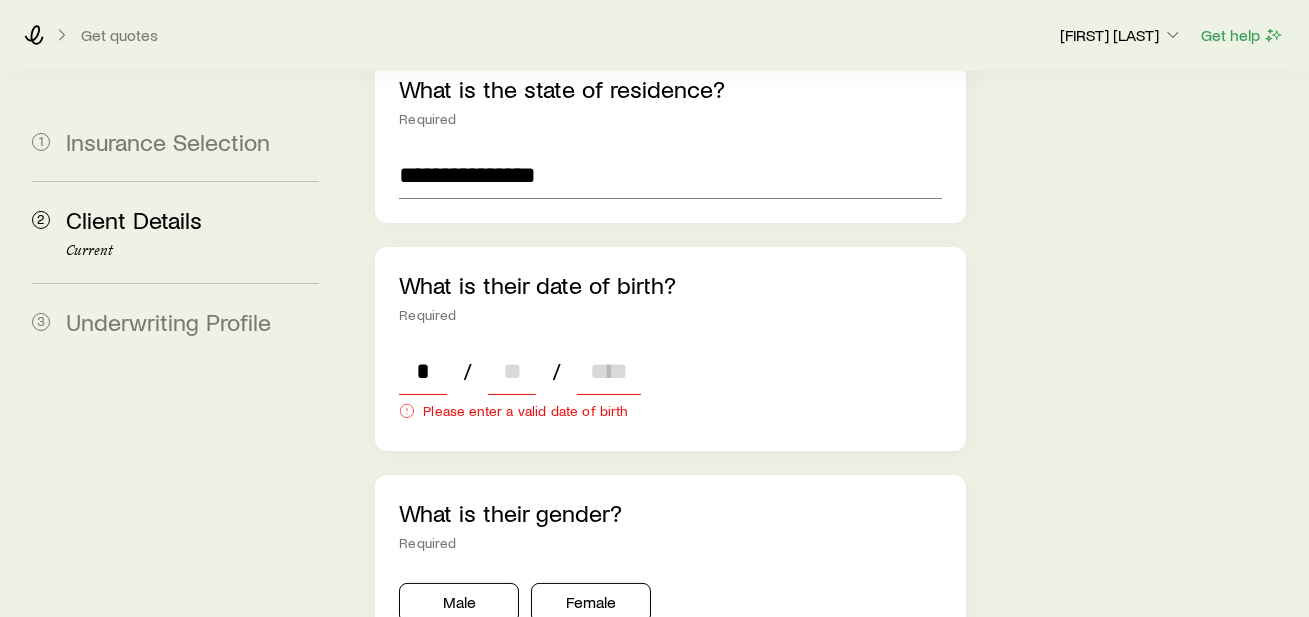 click at bounding box center [512, 371] 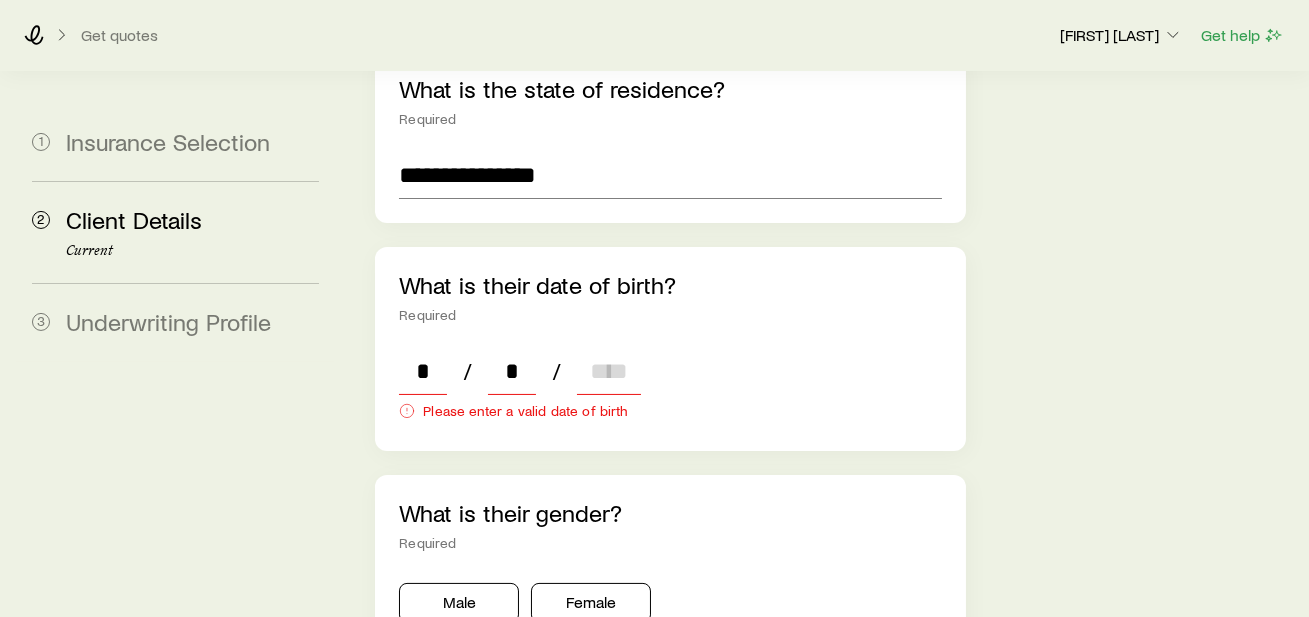 type on "*" 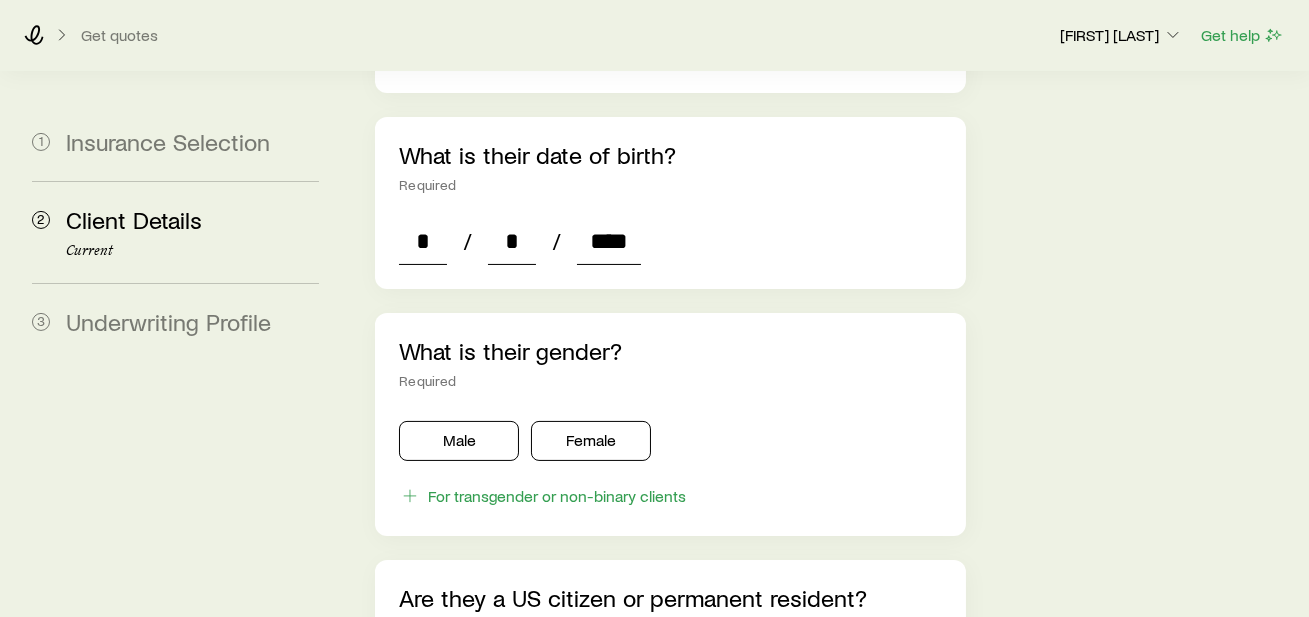 scroll, scrollTop: 880, scrollLeft: 0, axis: vertical 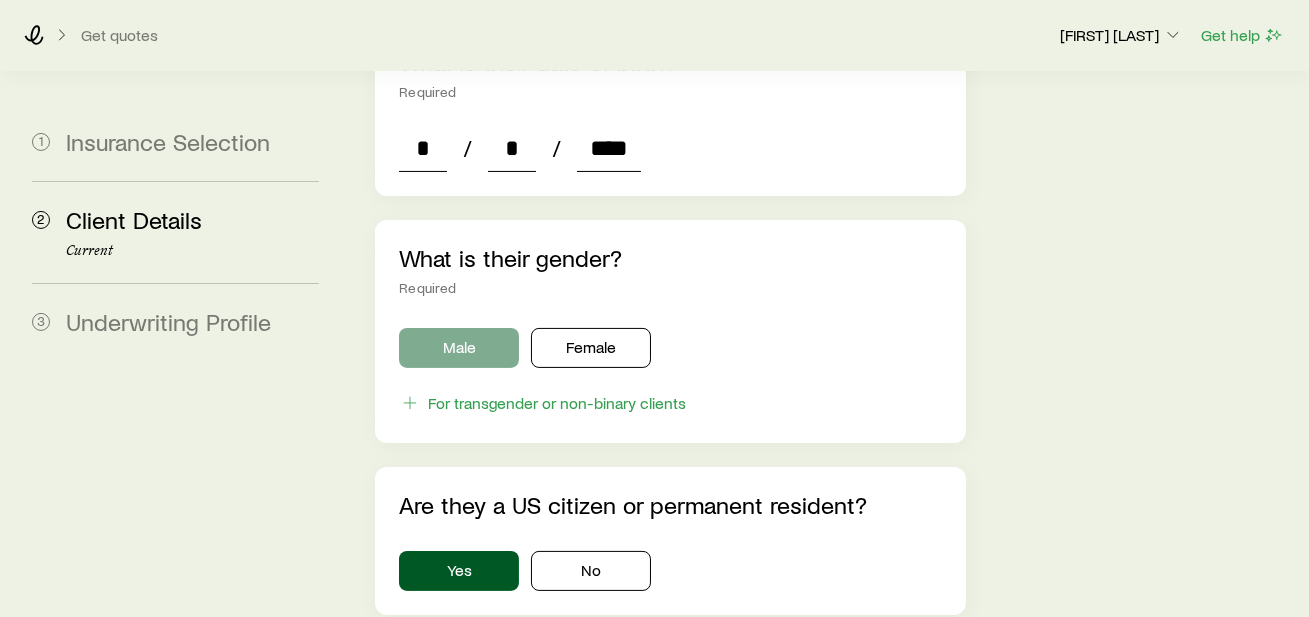 type on "****" 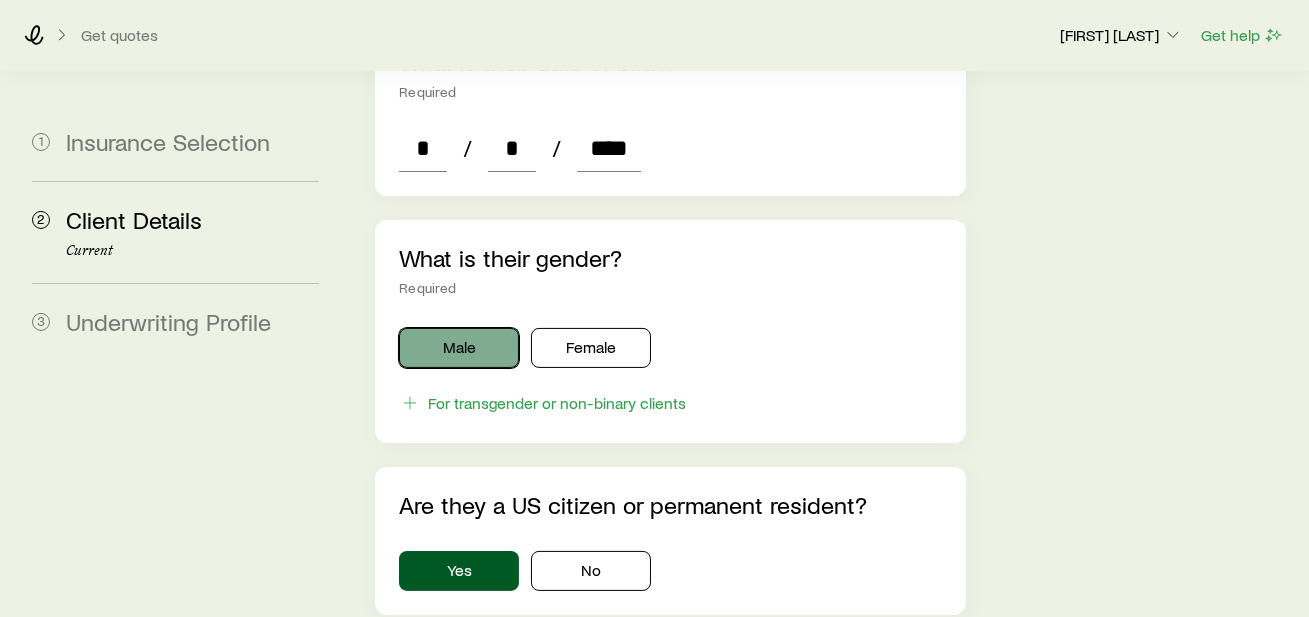 click on "Male" at bounding box center (459, 348) 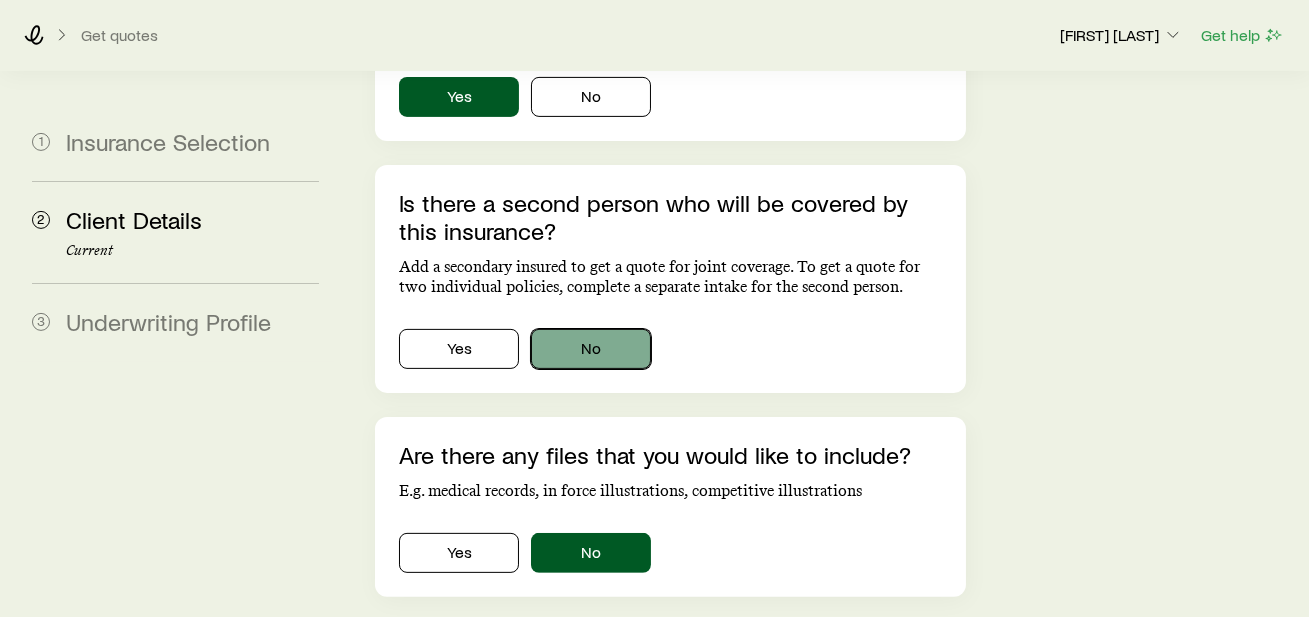 click on "No" at bounding box center (591, 349) 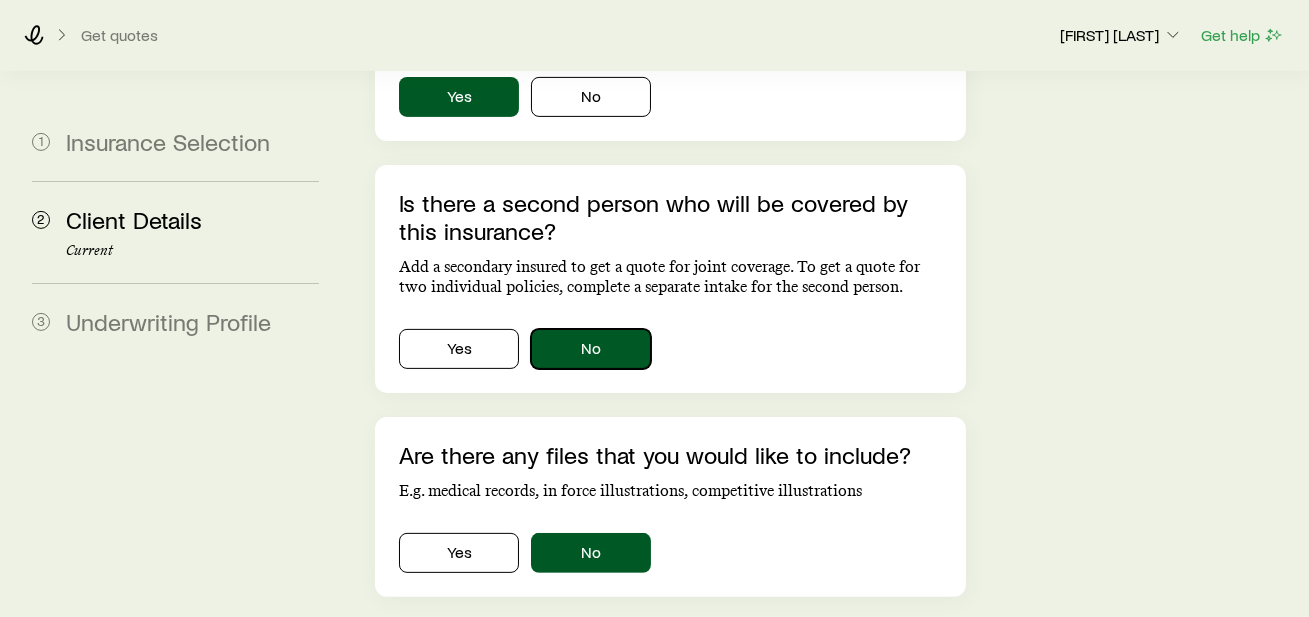 scroll, scrollTop: 1462, scrollLeft: 0, axis: vertical 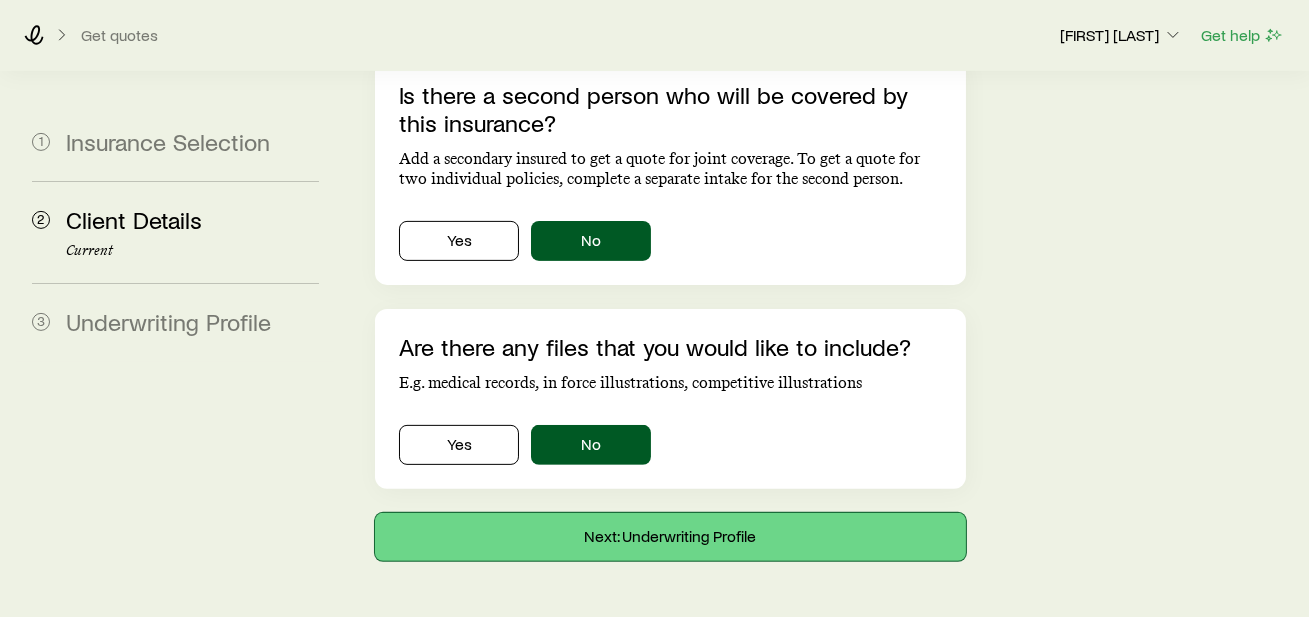 click on "Next: Underwriting Profile" at bounding box center [670, 537] 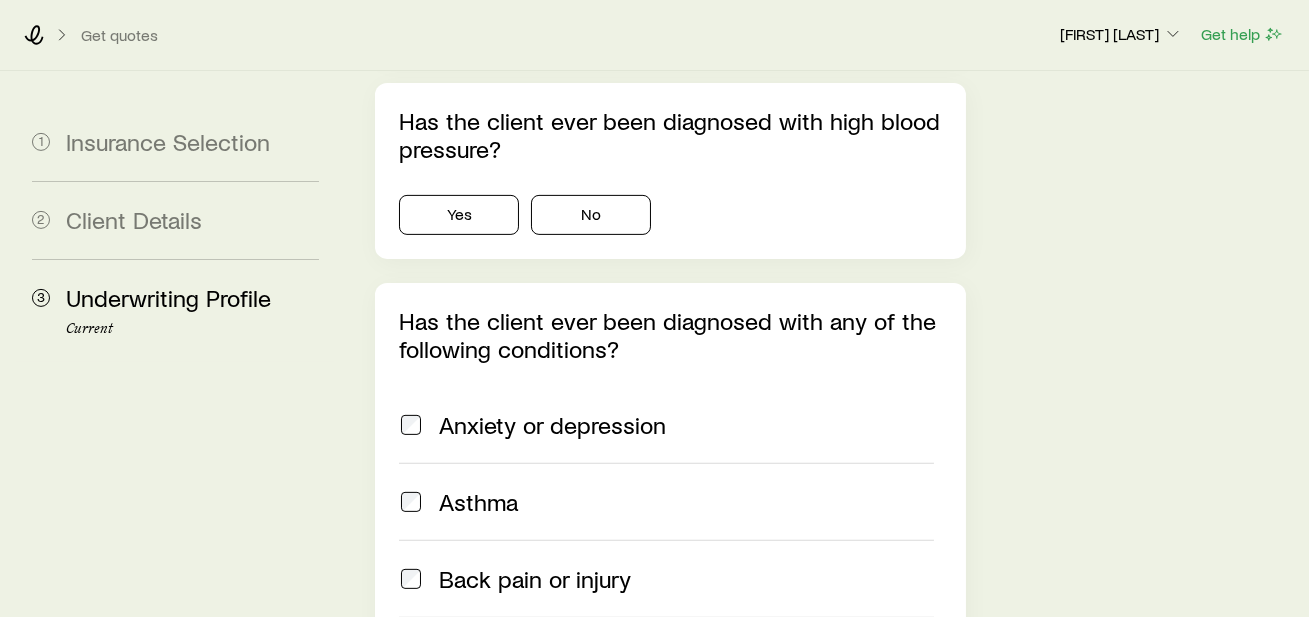 scroll, scrollTop: 0, scrollLeft: 0, axis: both 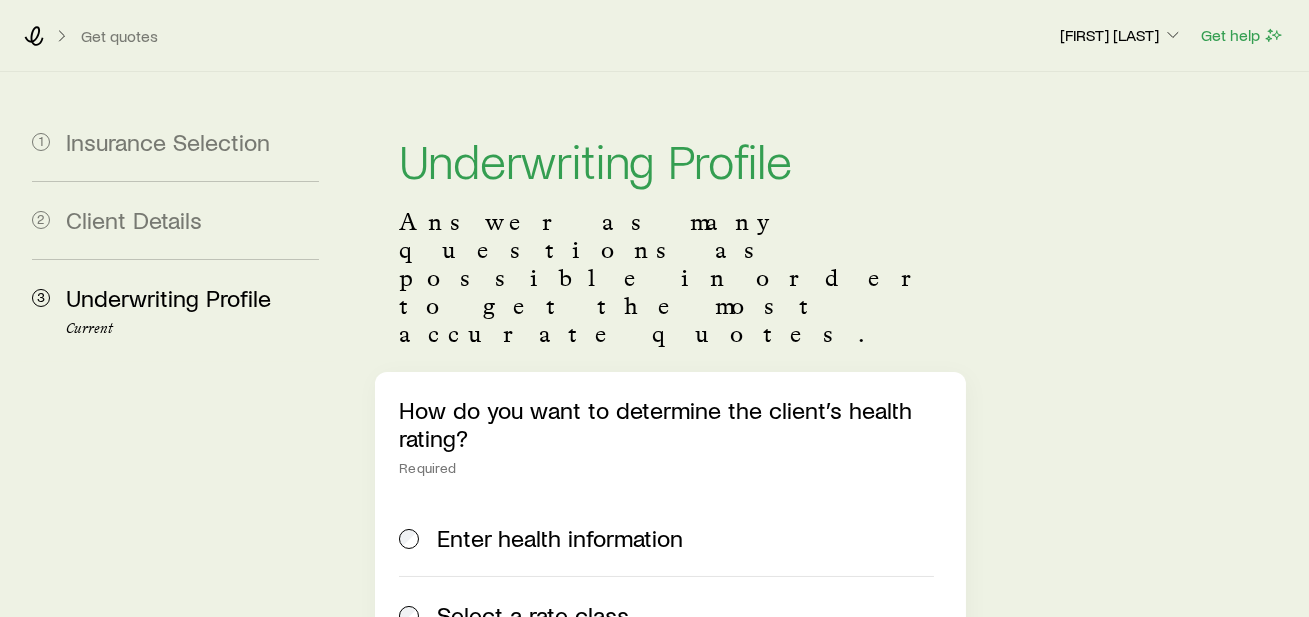 click on "Select a rate class" at bounding box center (666, 614) 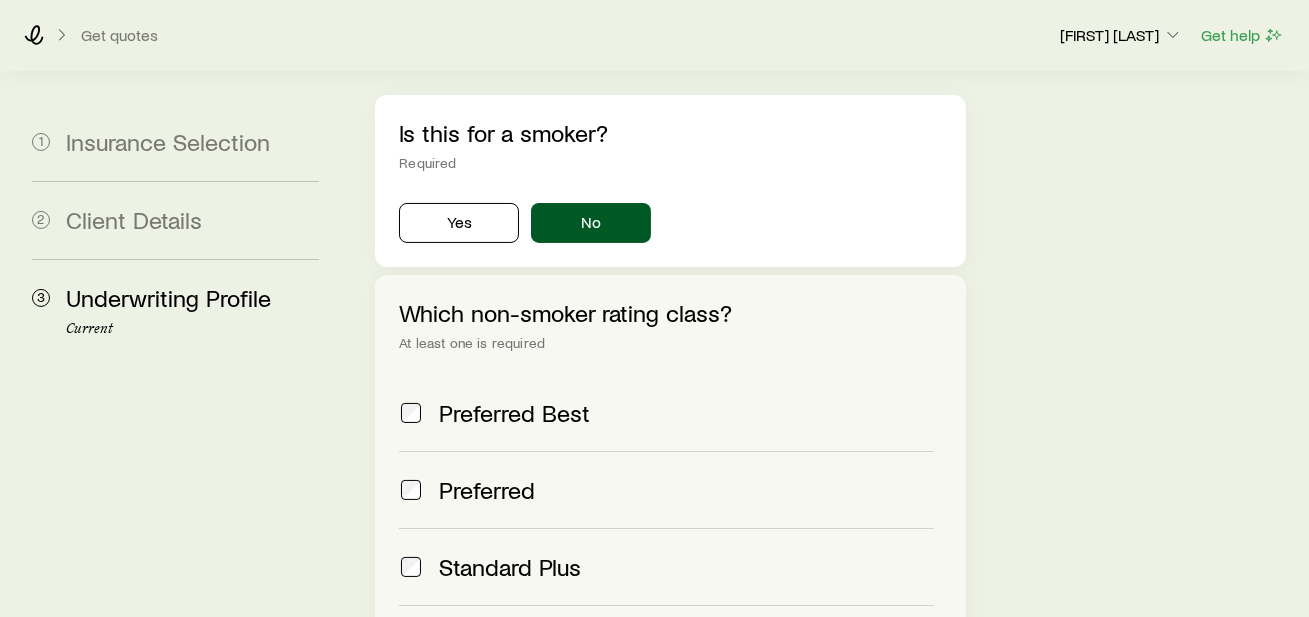 scroll, scrollTop: 715, scrollLeft: 0, axis: vertical 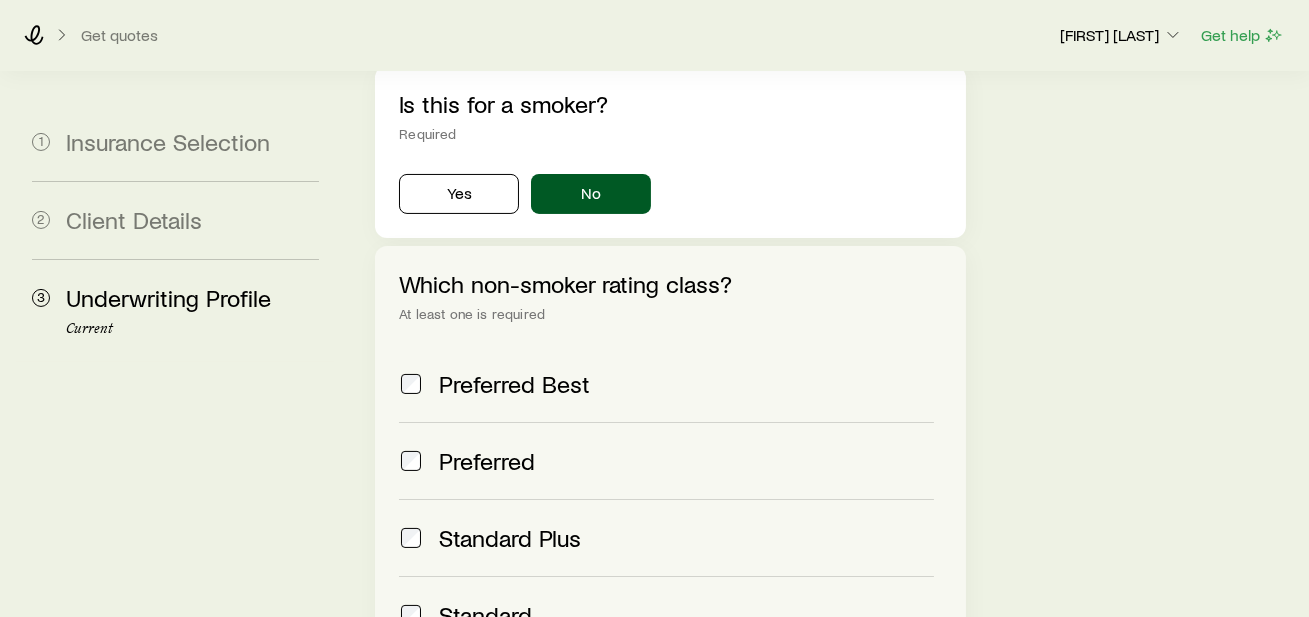 click on "Standard Plus" at bounding box center (510, 538) 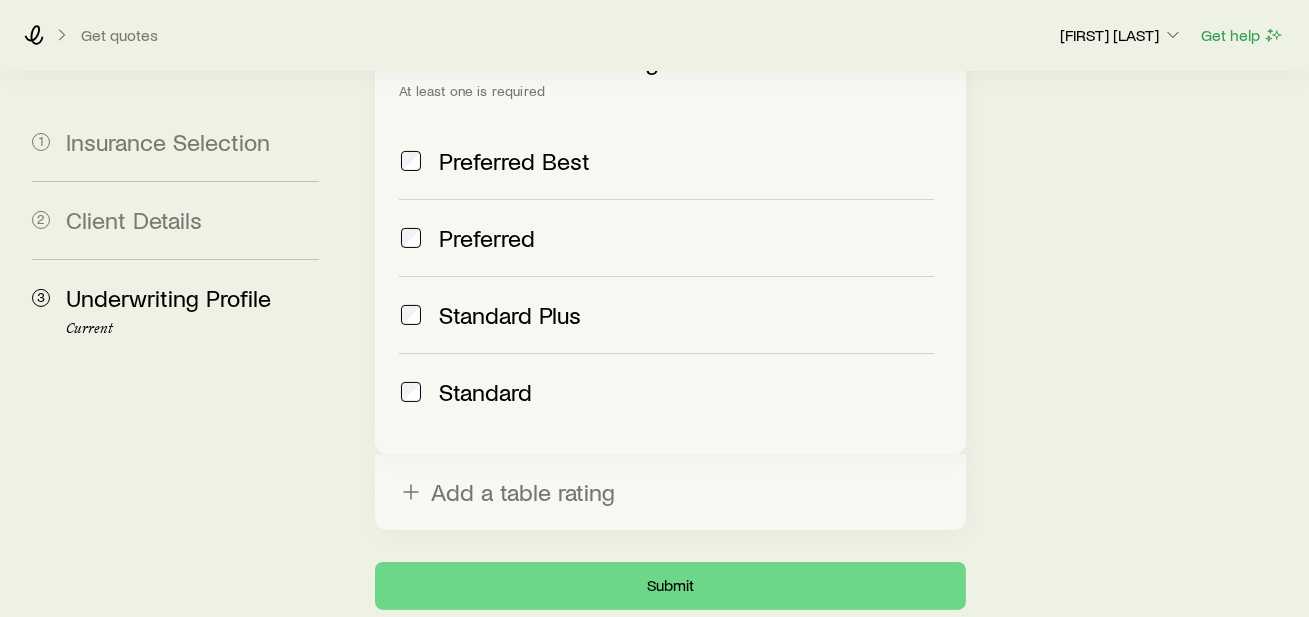 scroll, scrollTop: 1013, scrollLeft: 0, axis: vertical 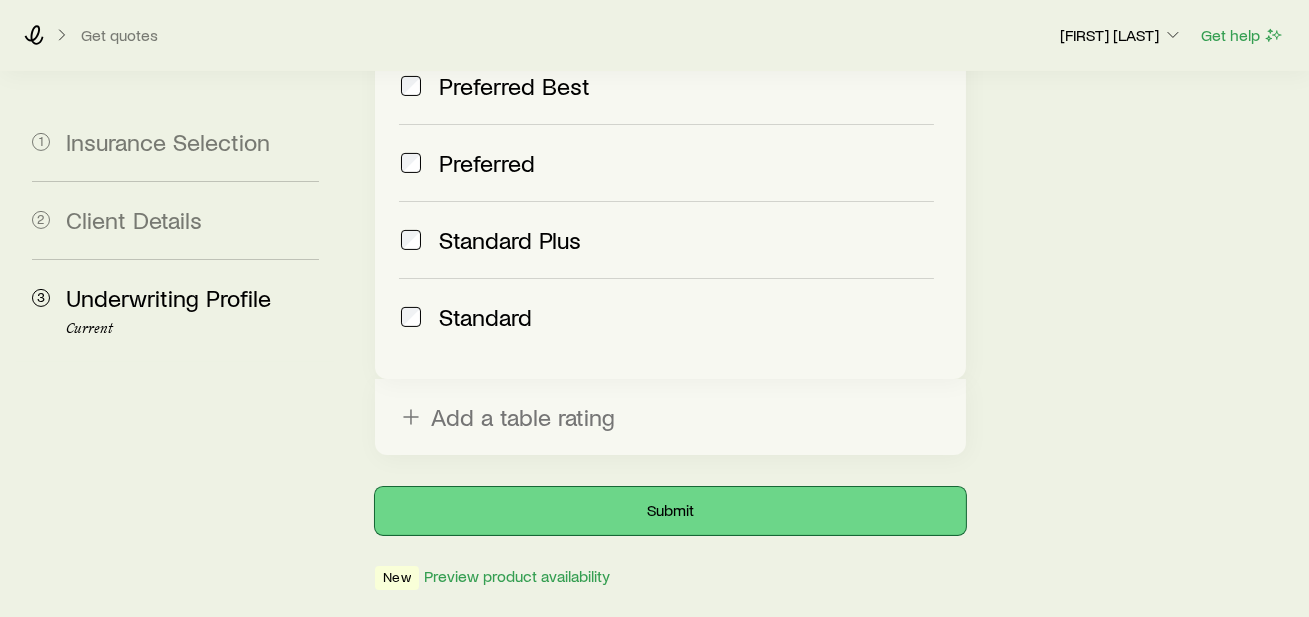 click on "Submit" at bounding box center [670, 511] 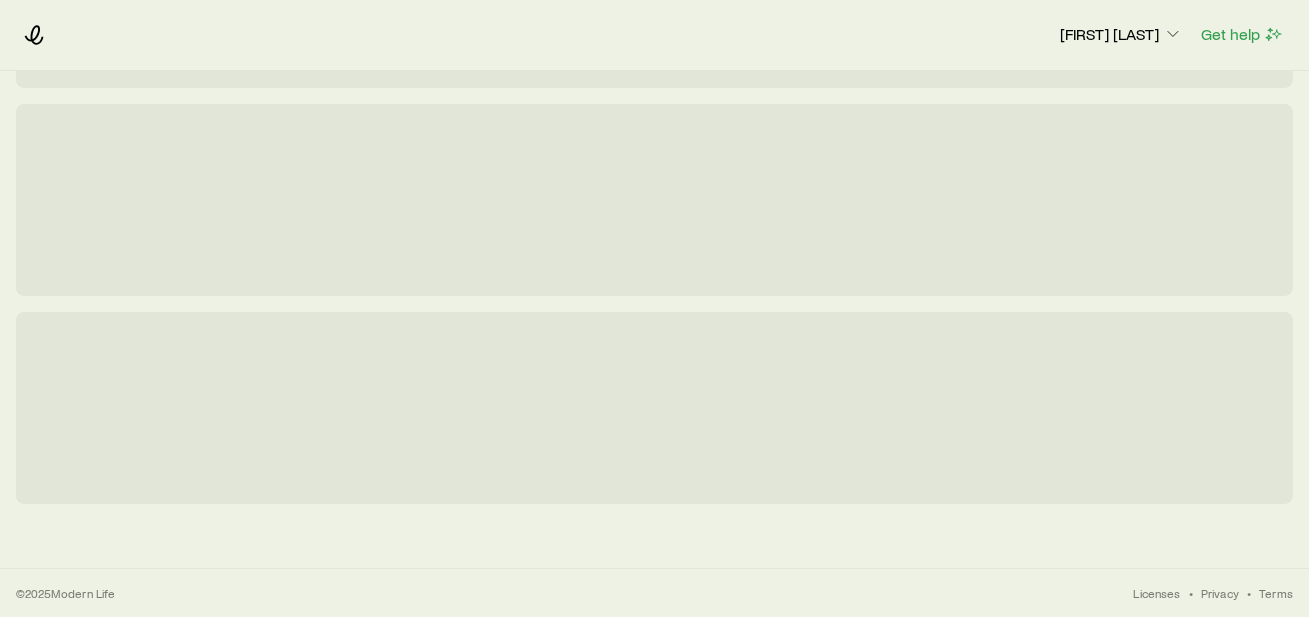 scroll, scrollTop: 0, scrollLeft: 0, axis: both 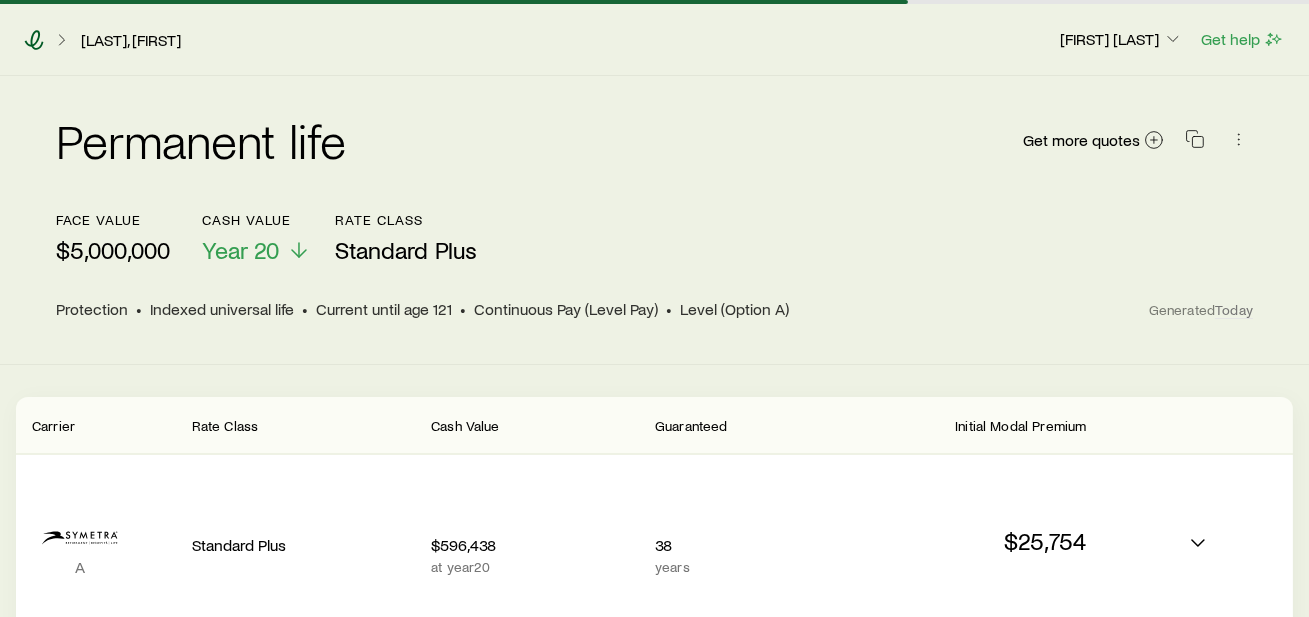click 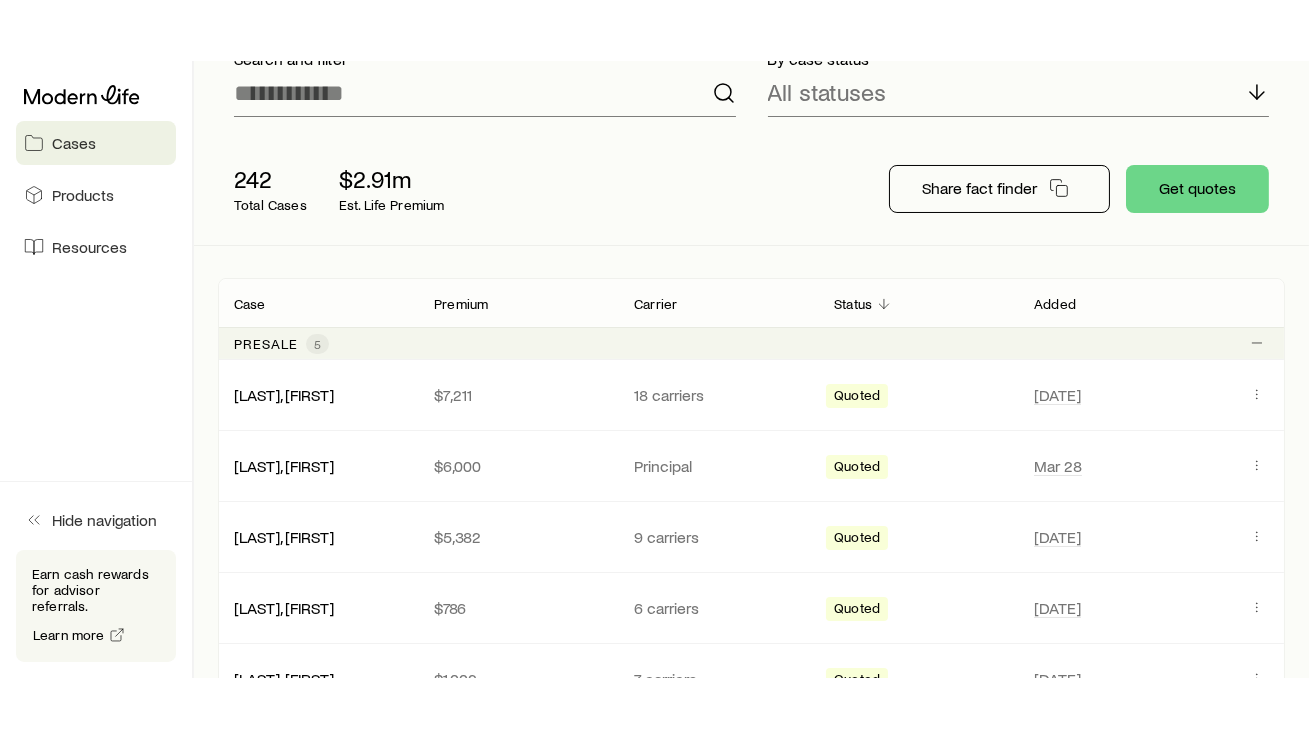 scroll, scrollTop: 208, scrollLeft: 0, axis: vertical 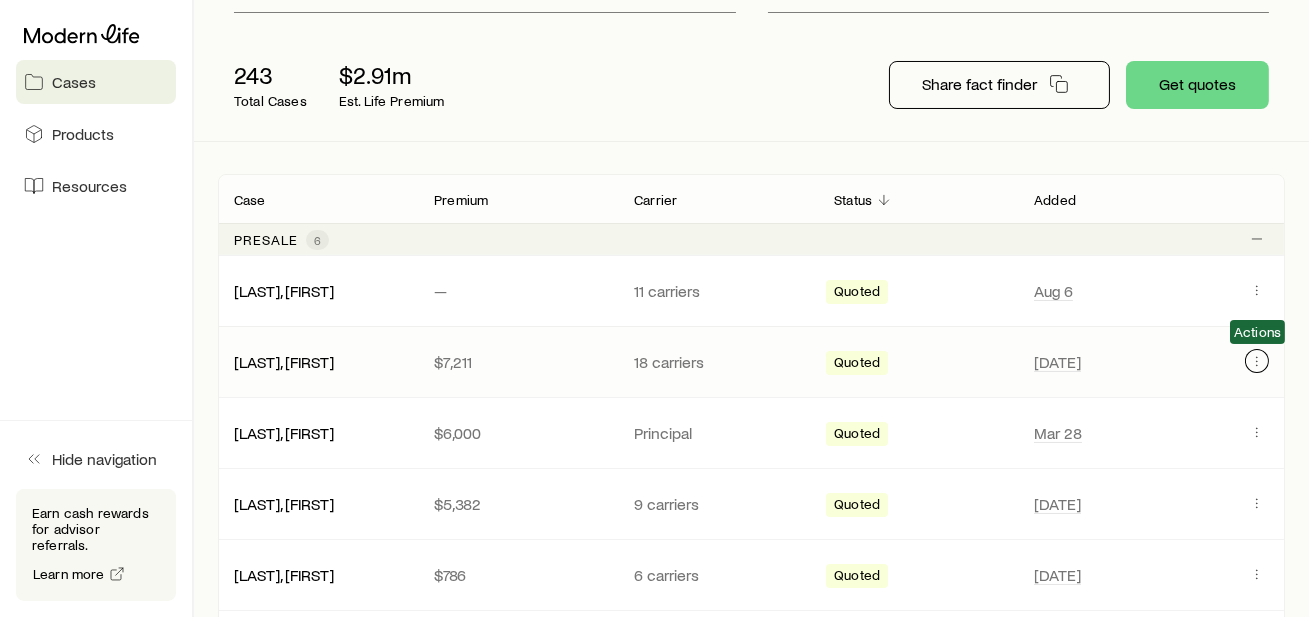 click 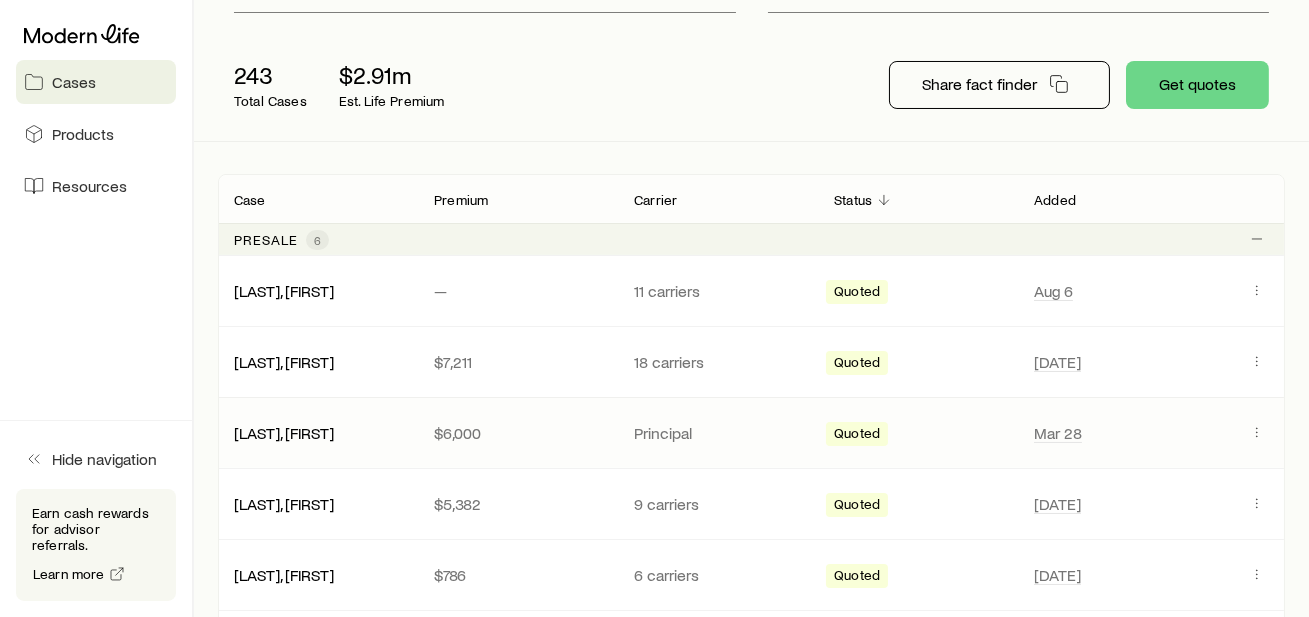 click on "Quoted" at bounding box center (918, 433) 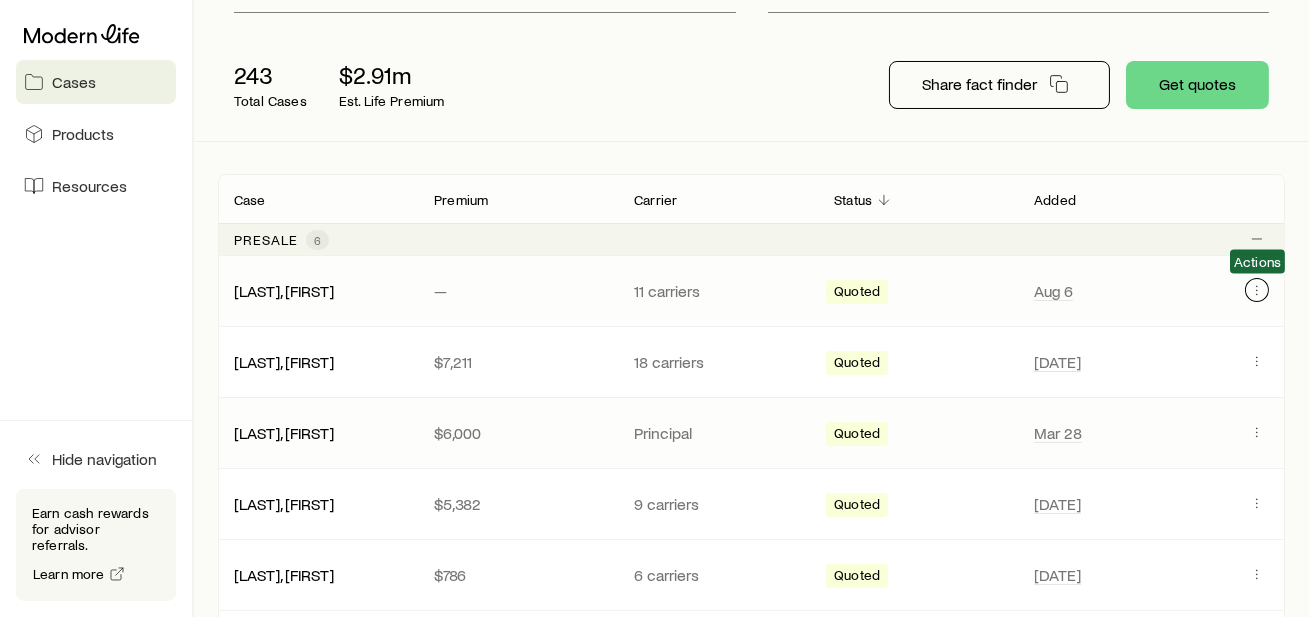 click 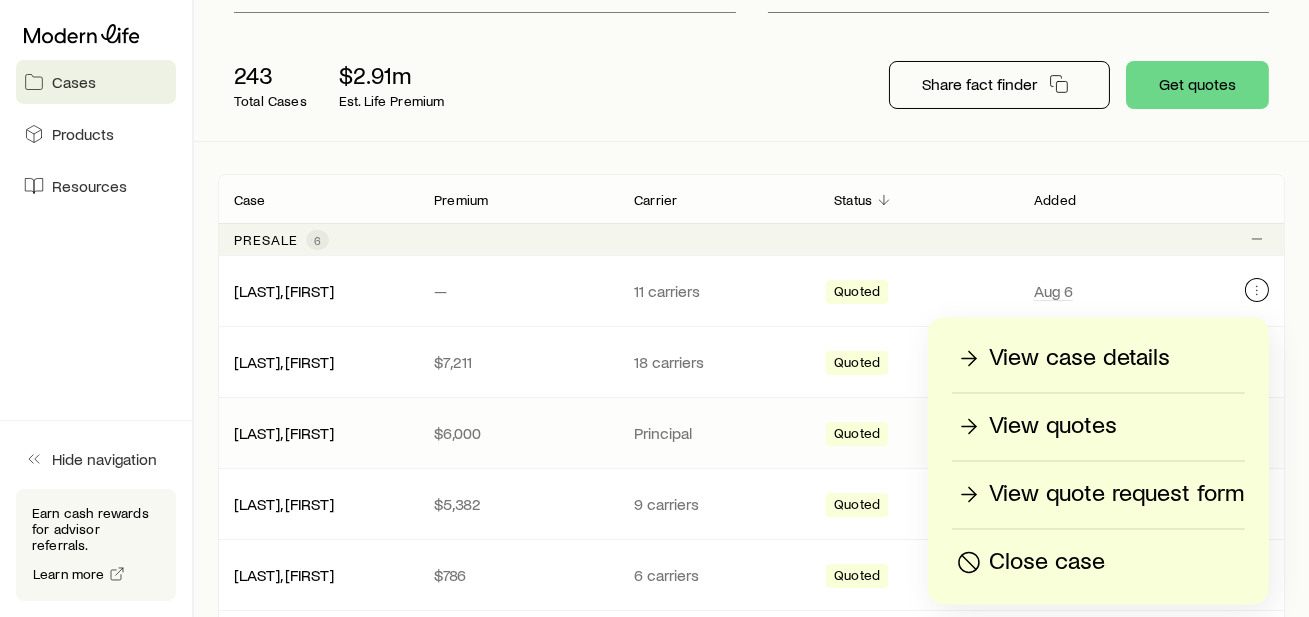 type 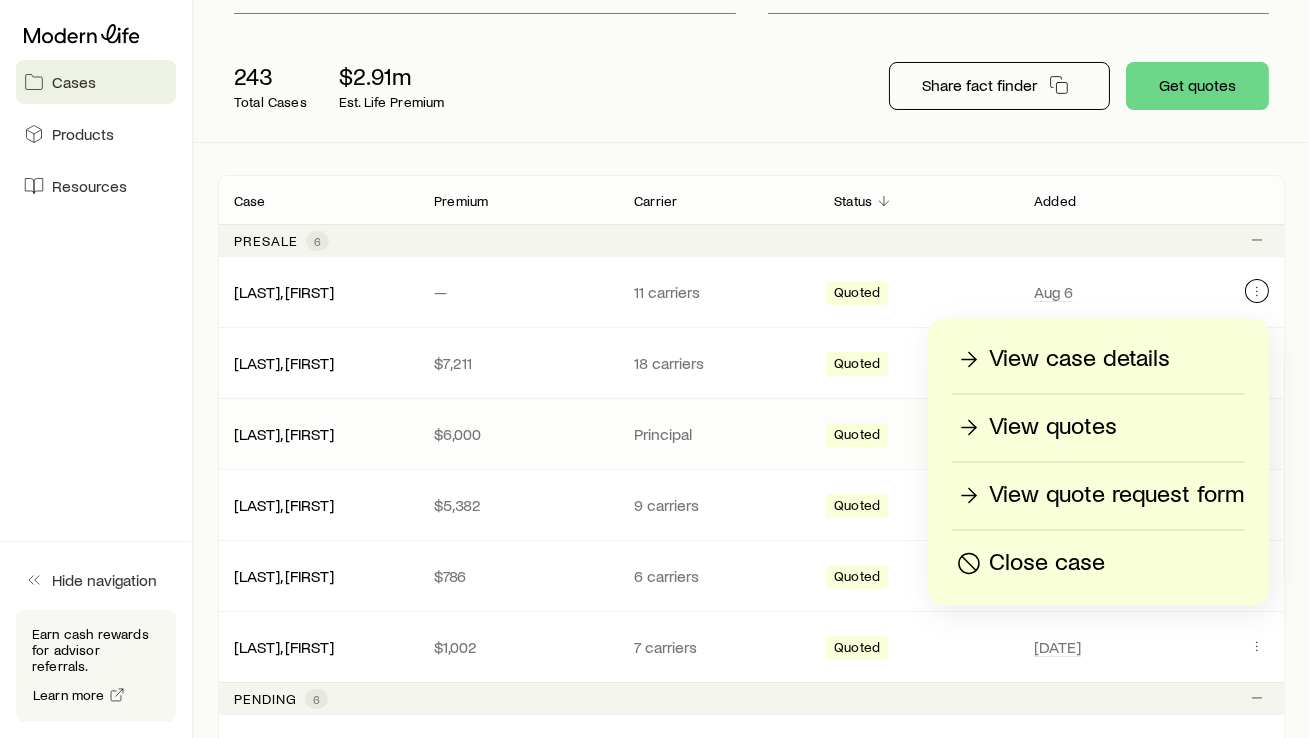scroll, scrollTop: 0, scrollLeft: 0, axis: both 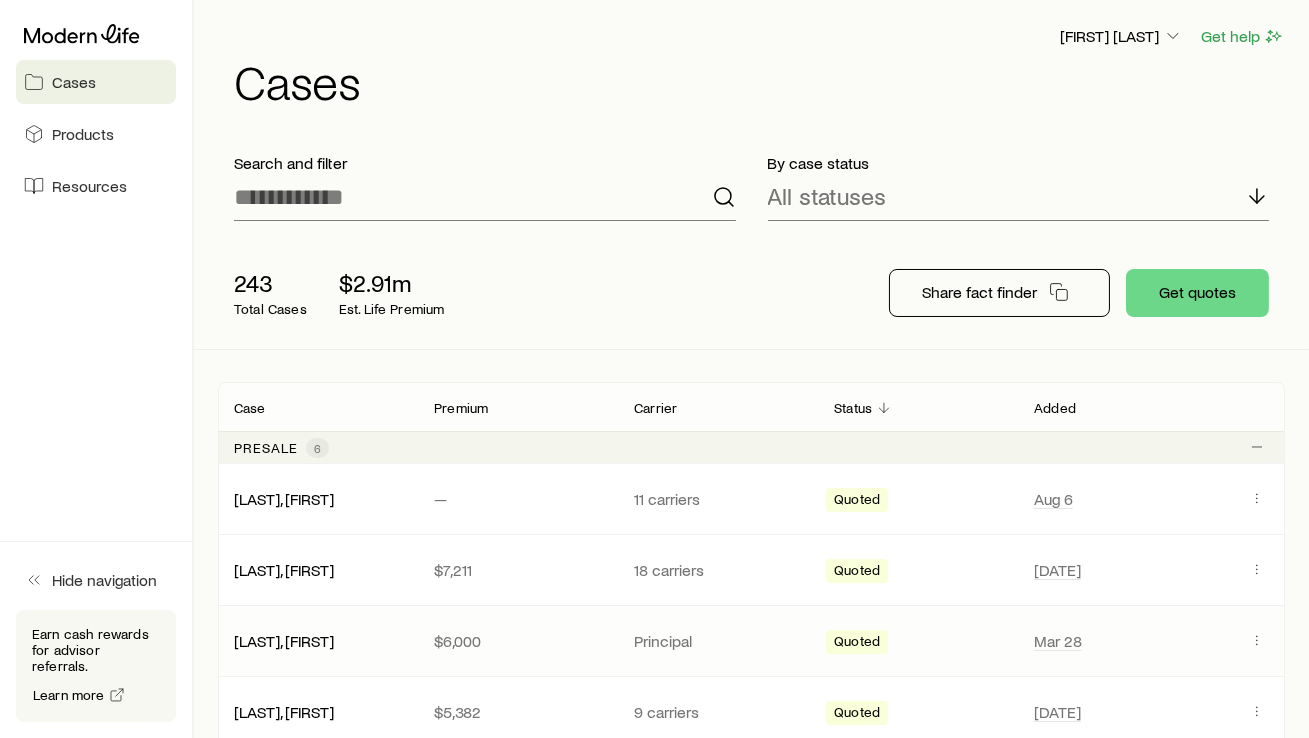 click on "[NUMBER] Total Cases [AMOUNT] Est. Life Premium" at bounding box center [537, 293] 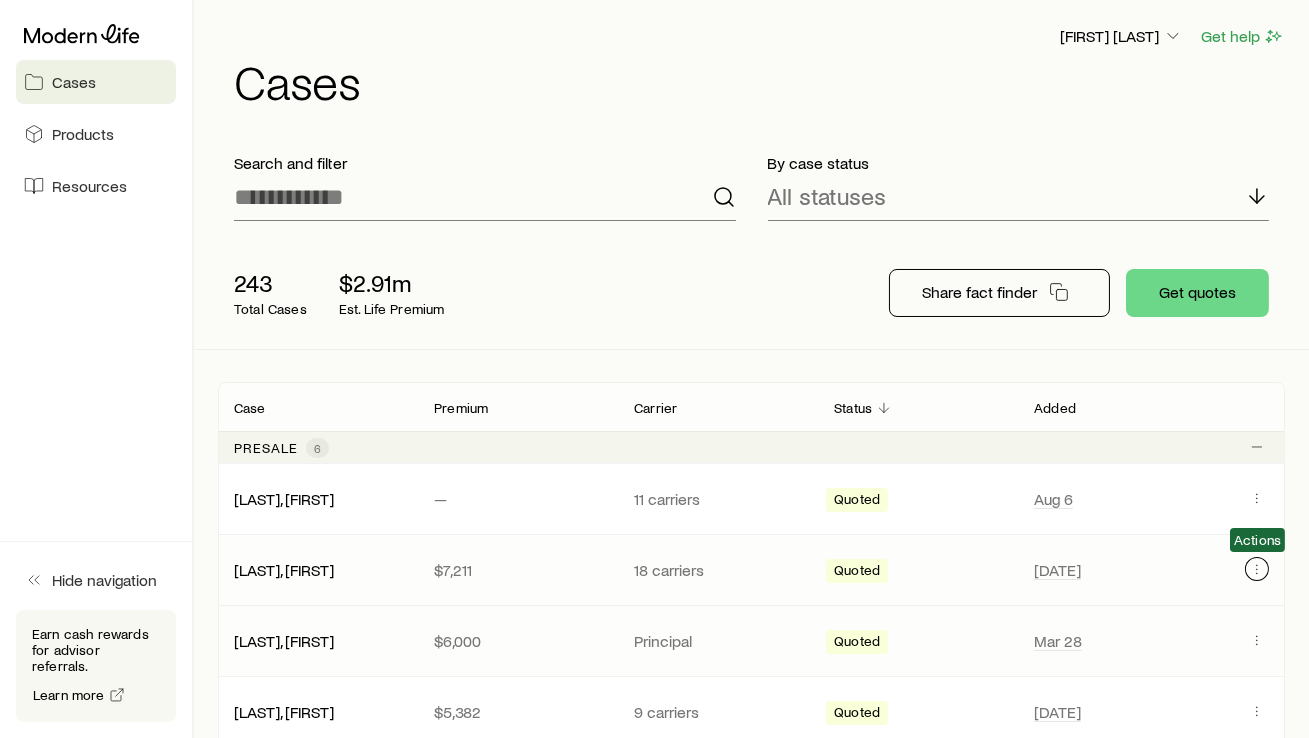 click 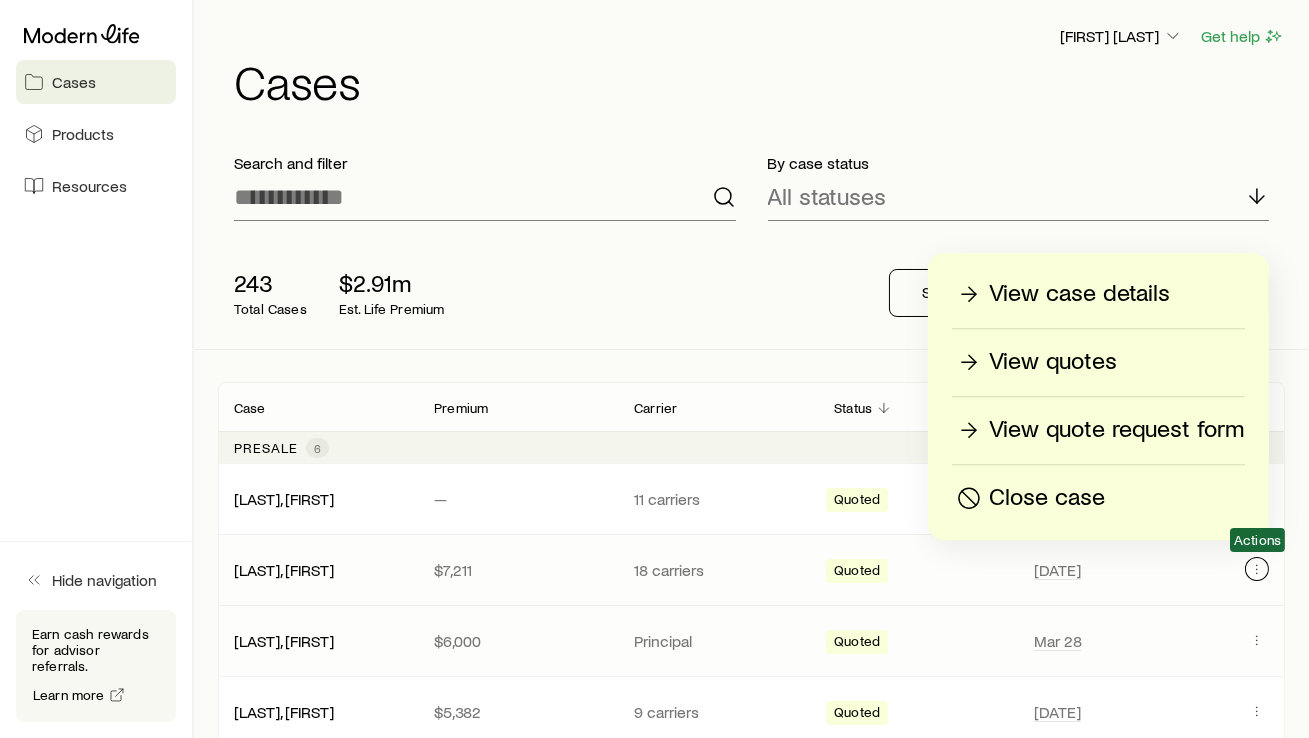 click 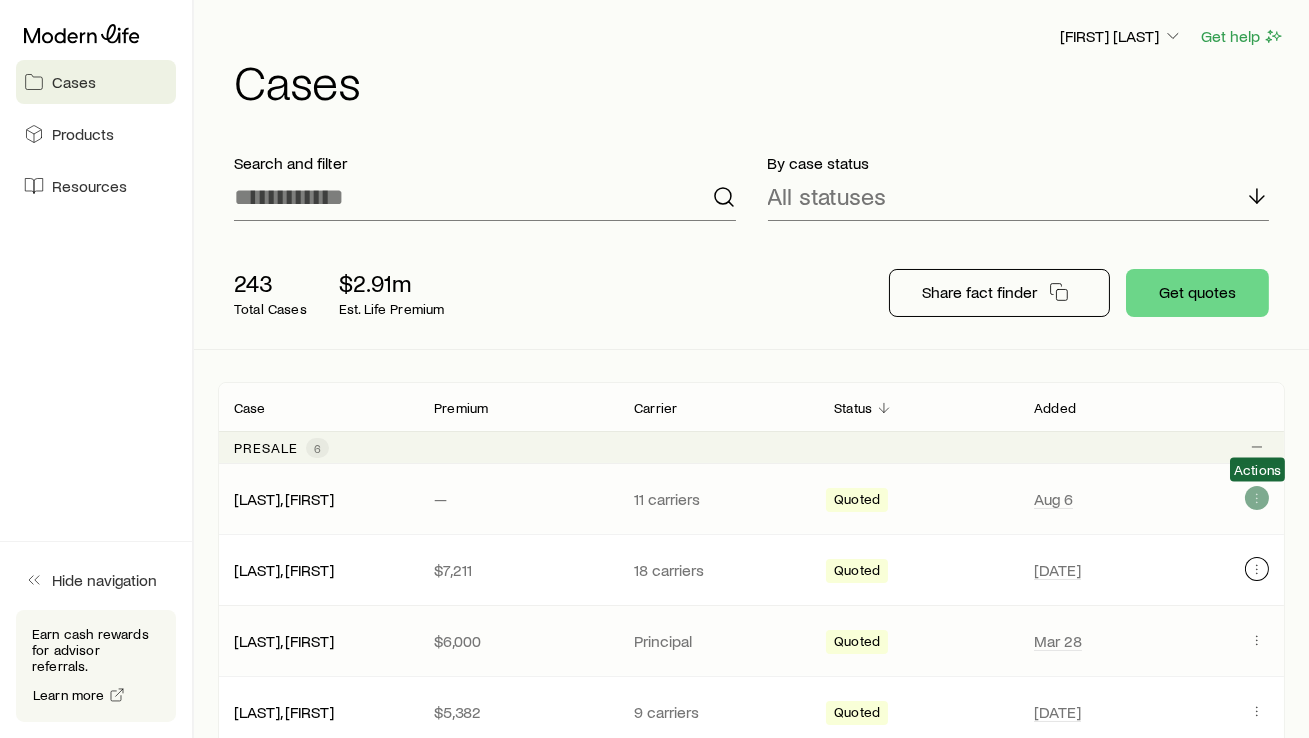 type 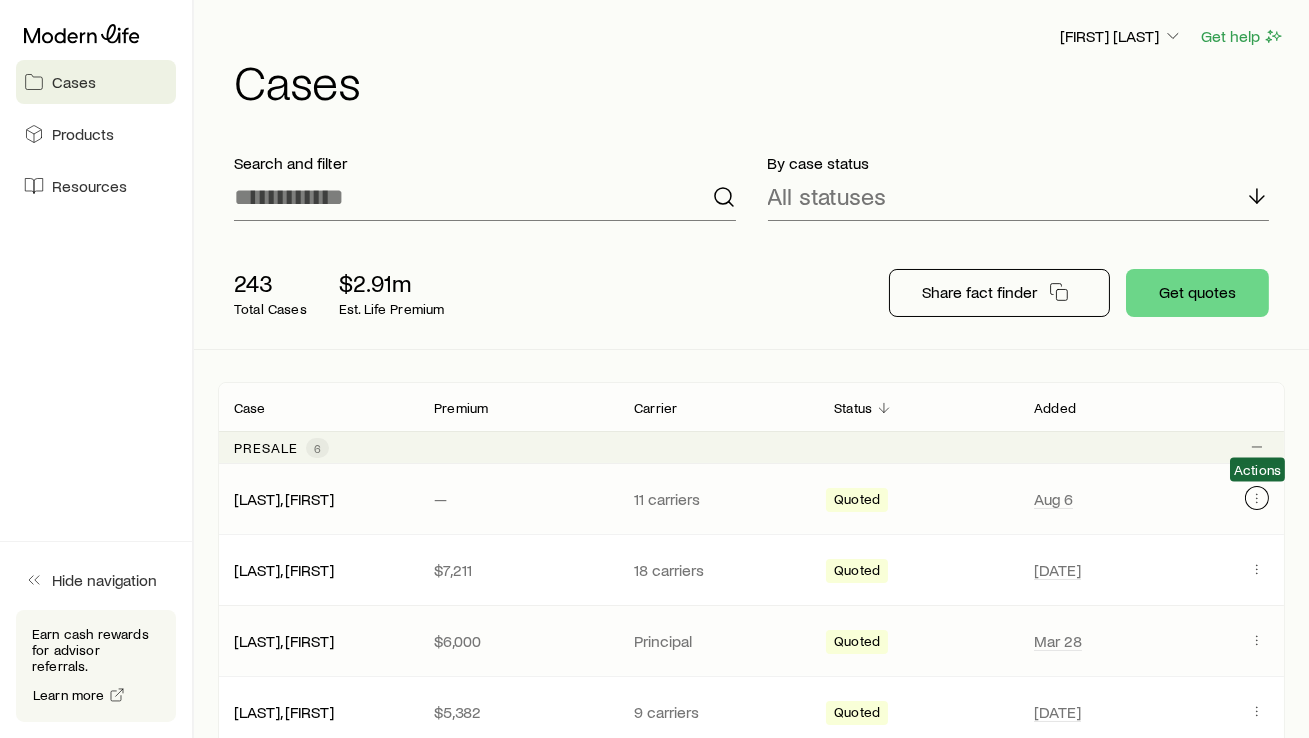 click 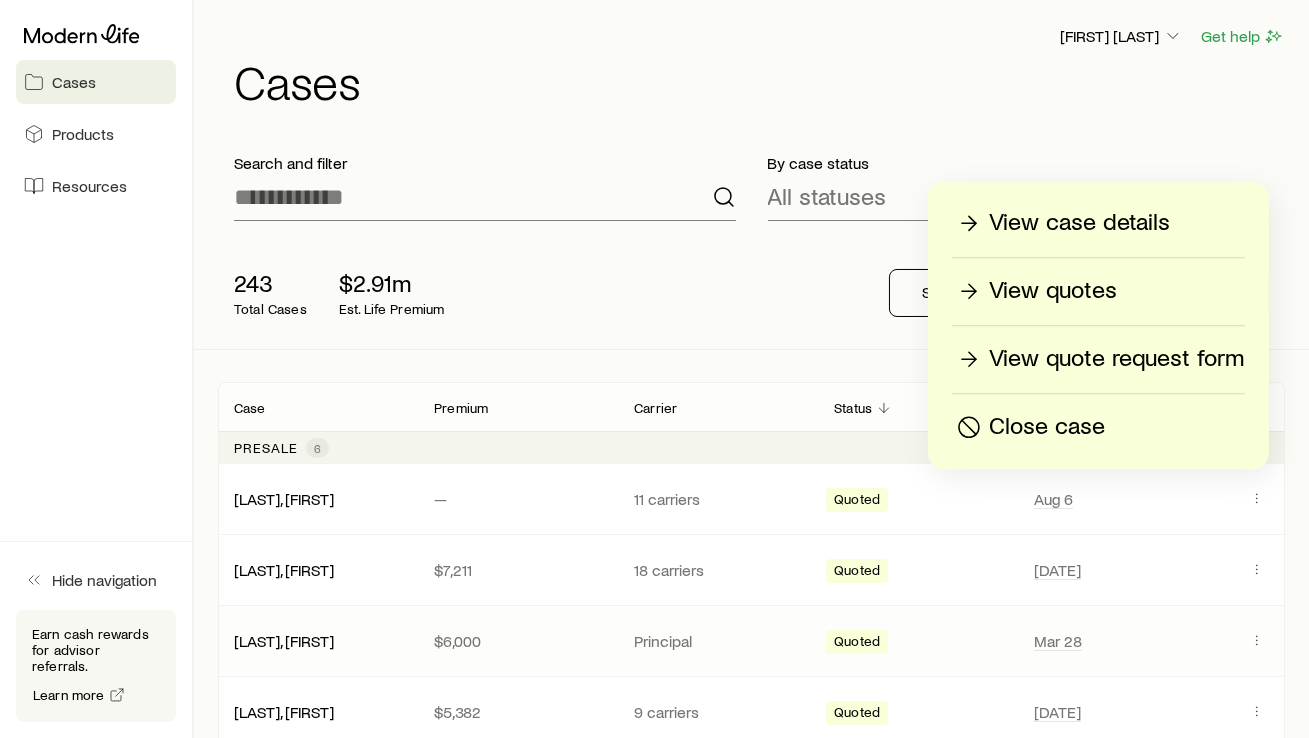 click on "View quotes" at bounding box center (1053, 291) 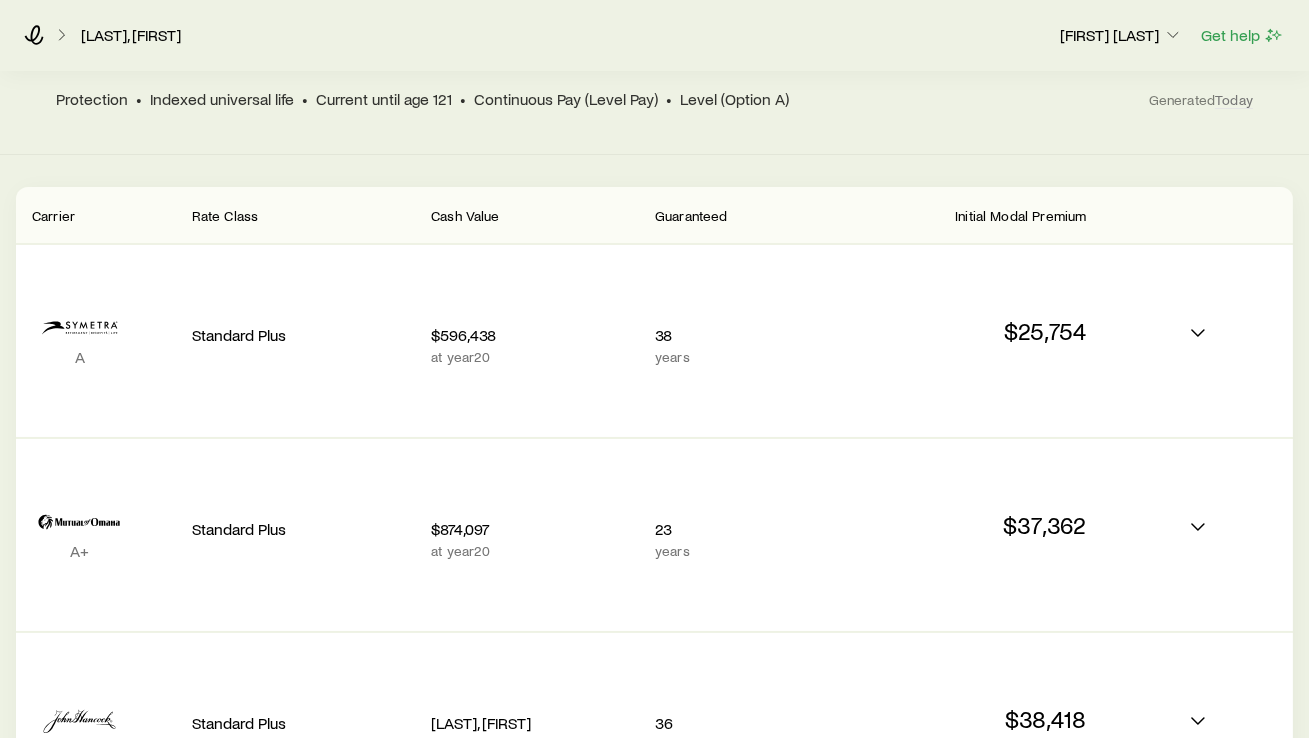 scroll, scrollTop: 0, scrollLeft: 0, axis: both 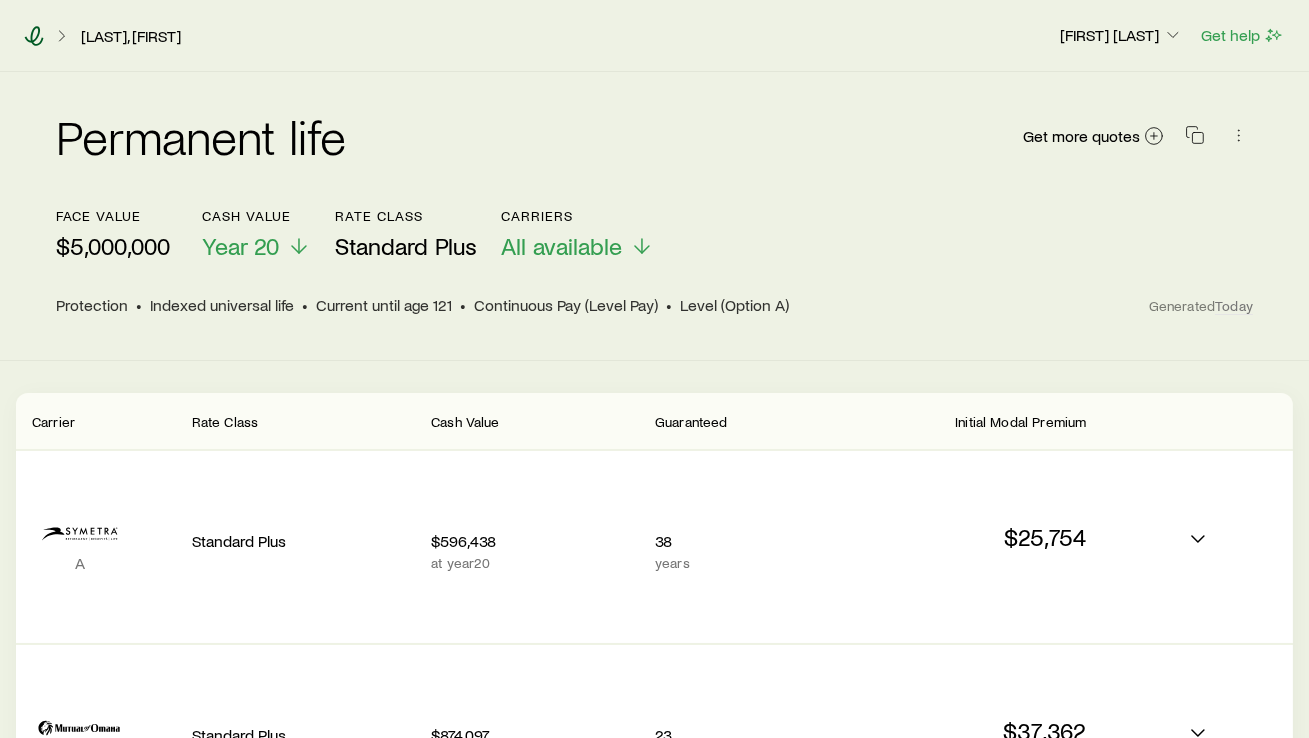 click 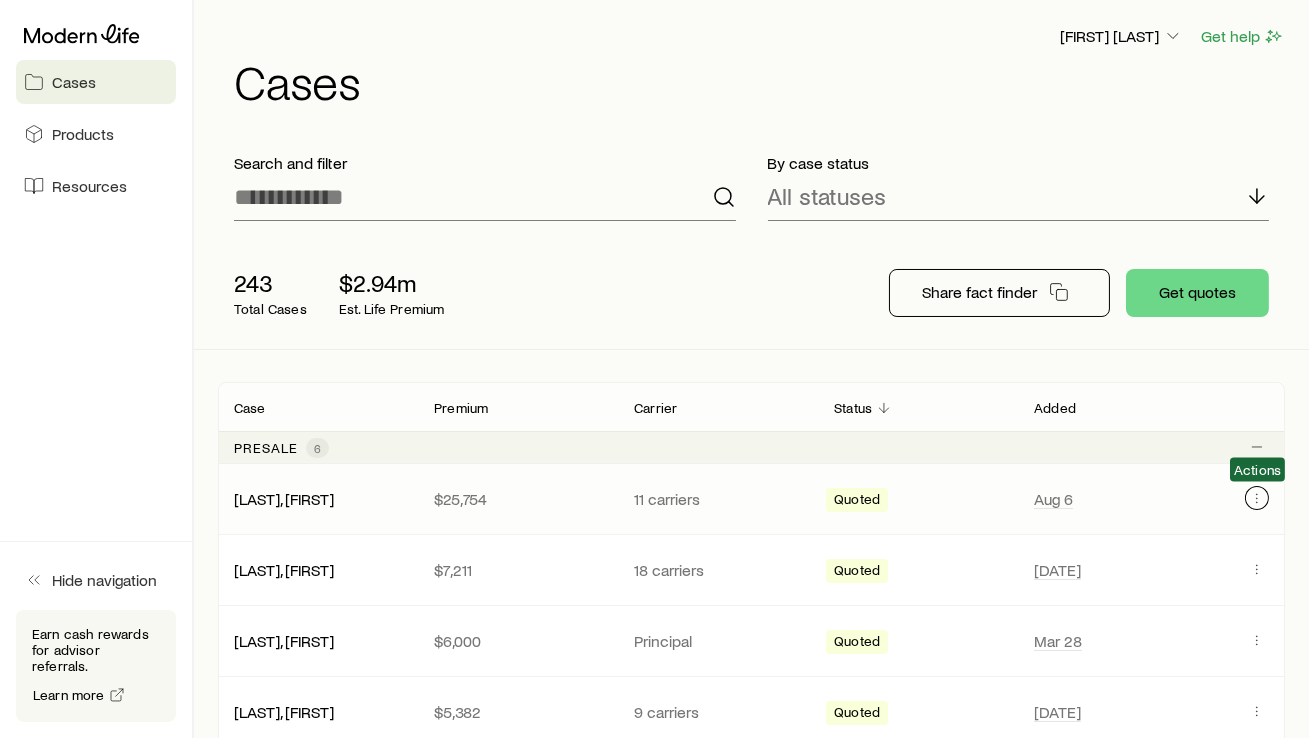 click 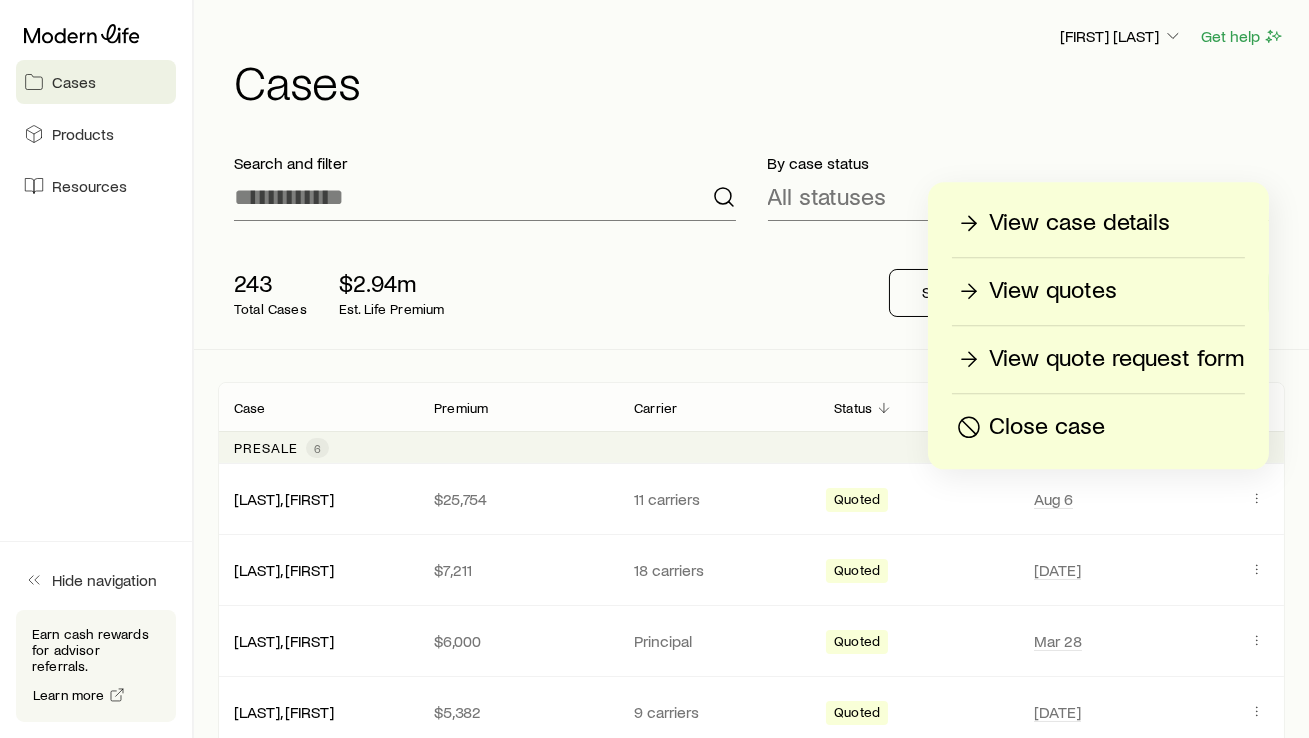 click on "Close case" at bounding box center [1047, 427] 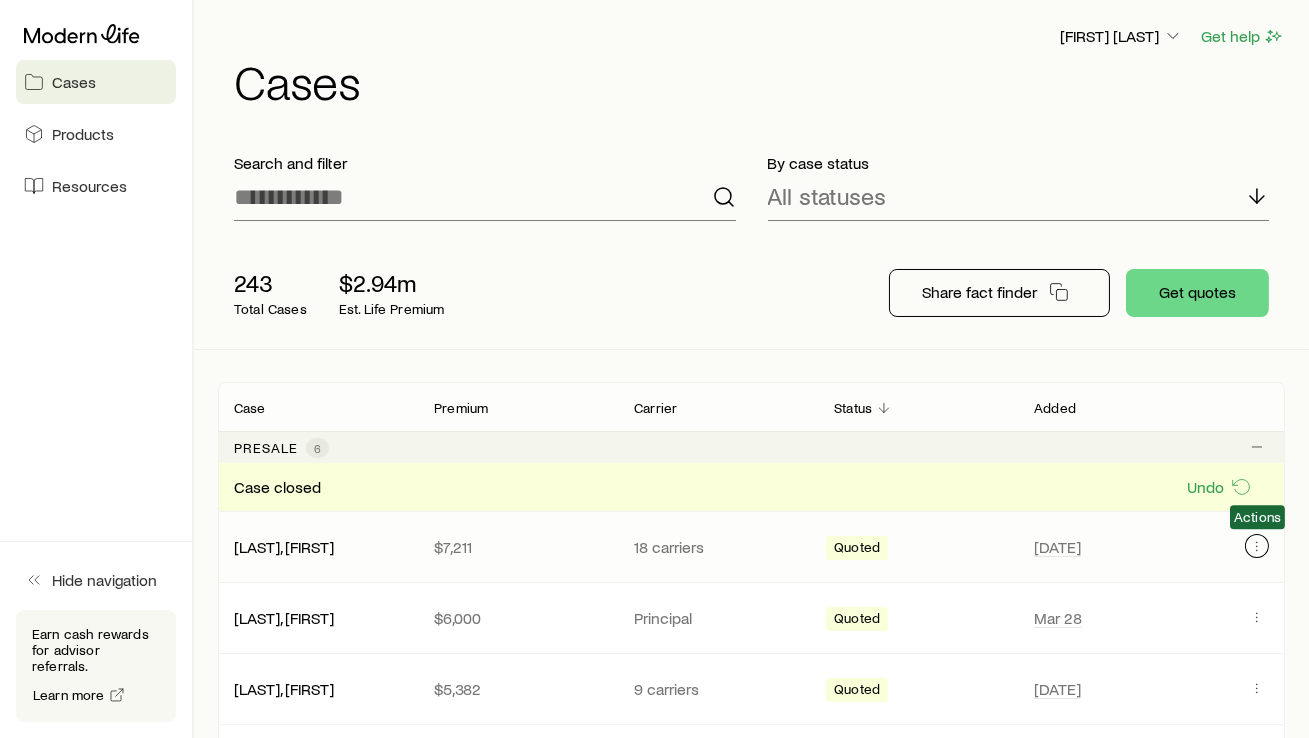 click at bounding box center [1257, 546] 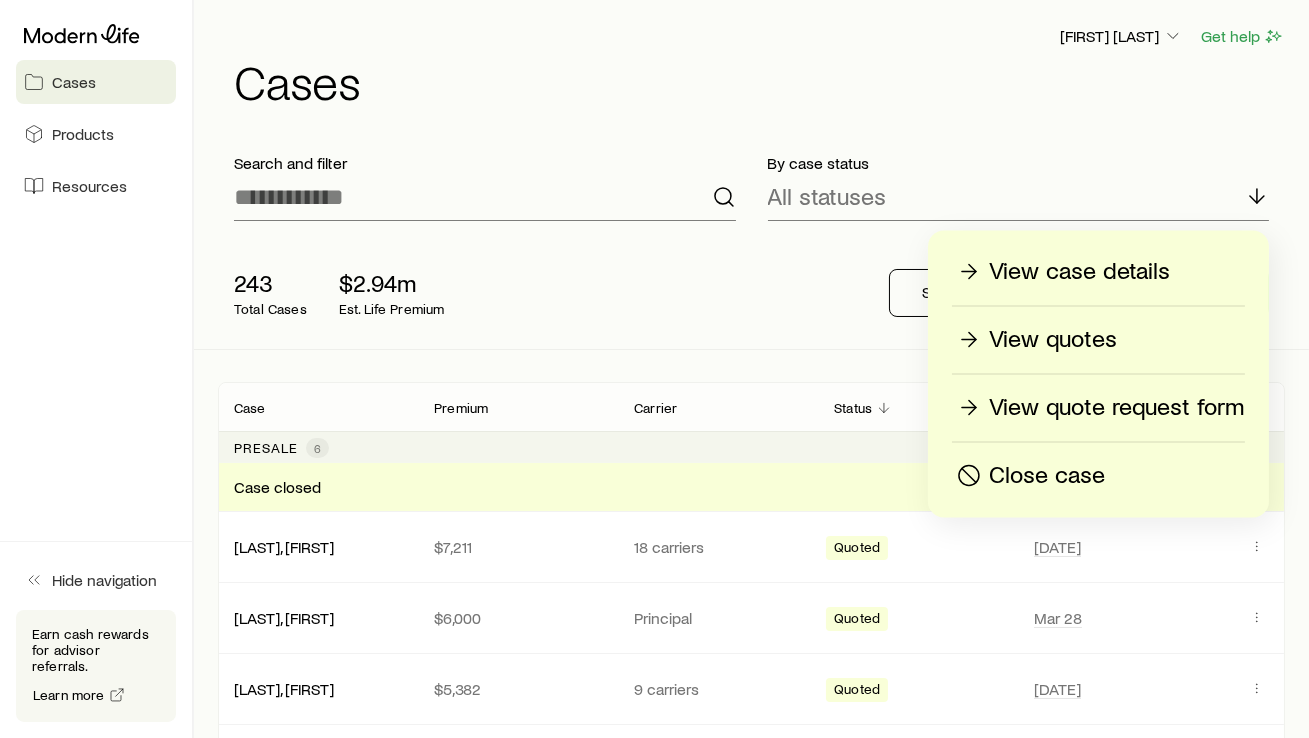 click on "View quotes" at bounding box center (1053, 340) 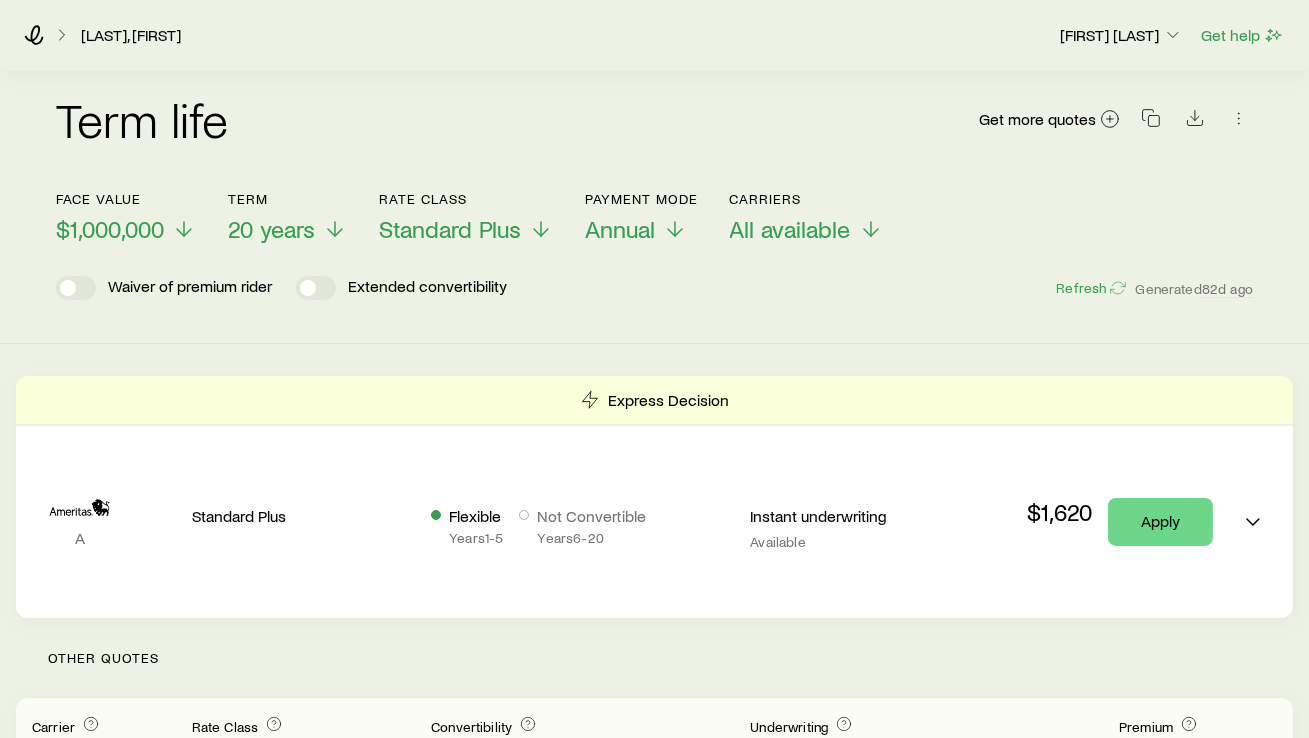 scroll, scrollTop: 0, scrollLeft: 0, axis: both 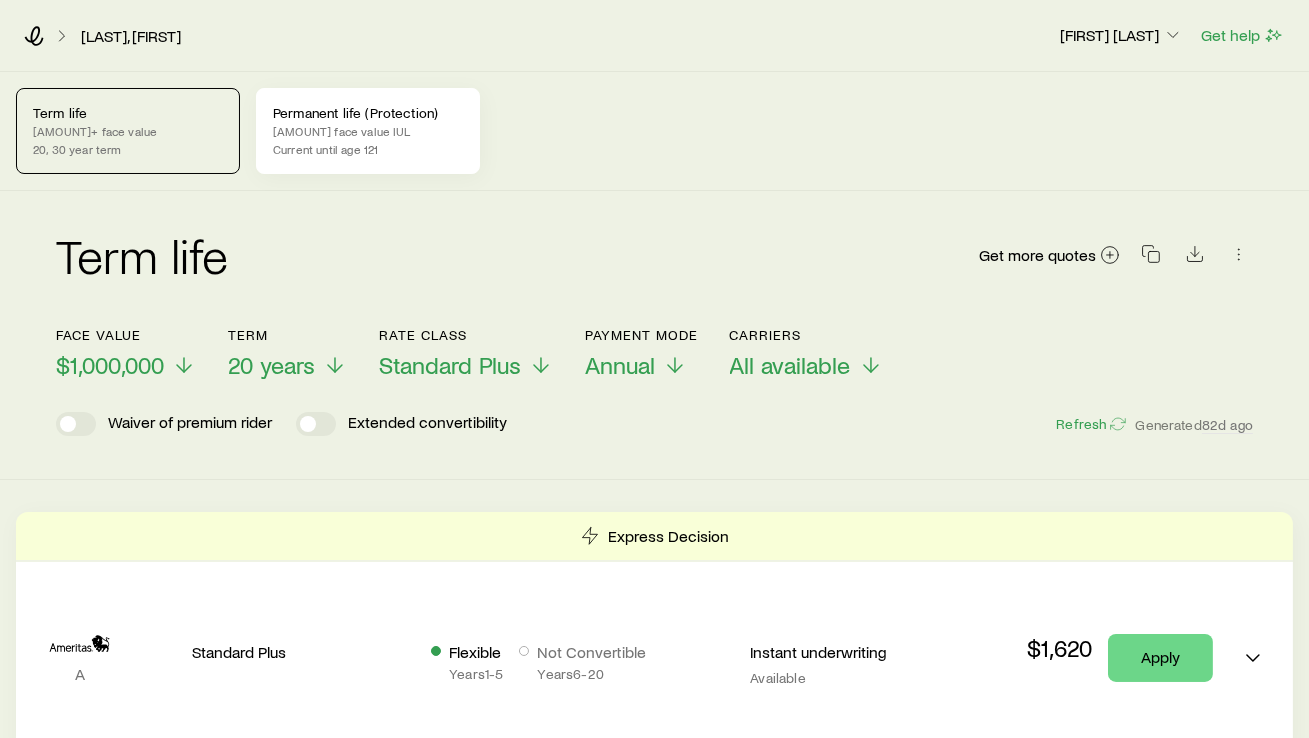click on "Permanent life (Protection)" at bounding box center [368, 113] 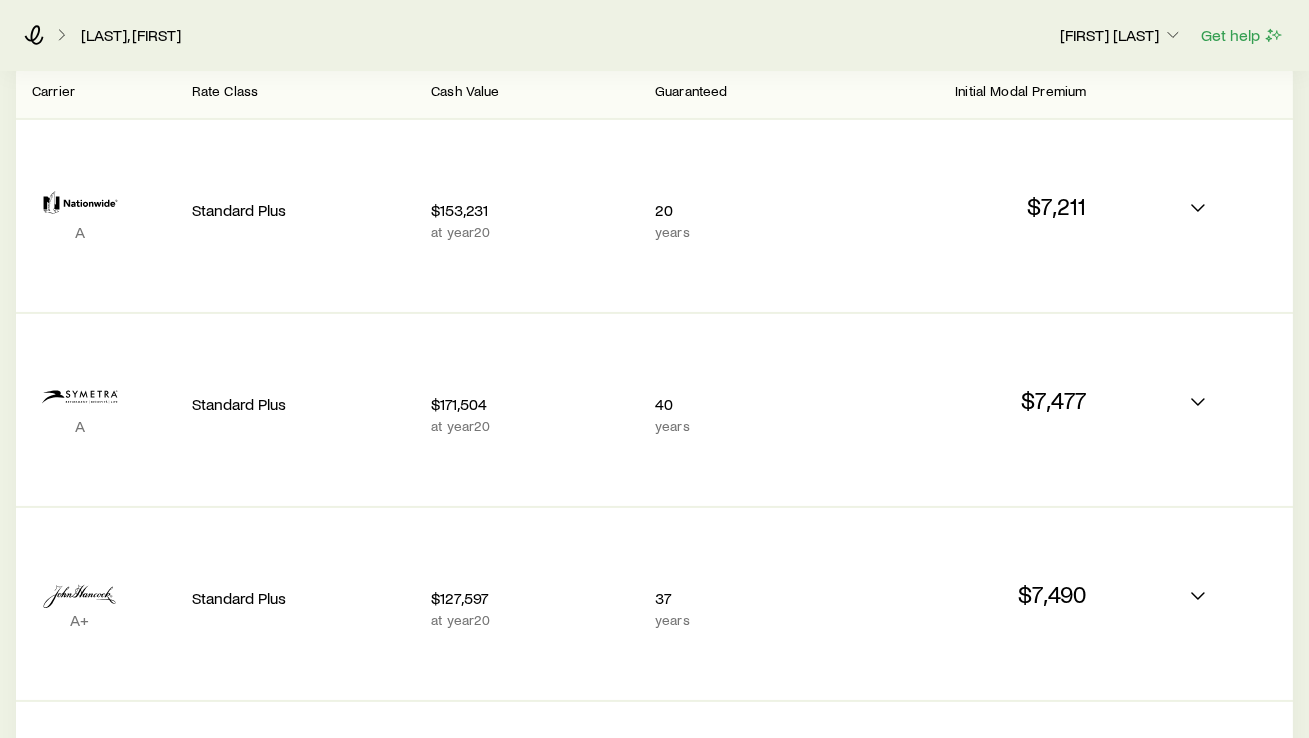scroll, scrollTop: 532, scrollLeft: 0, axis: vertical 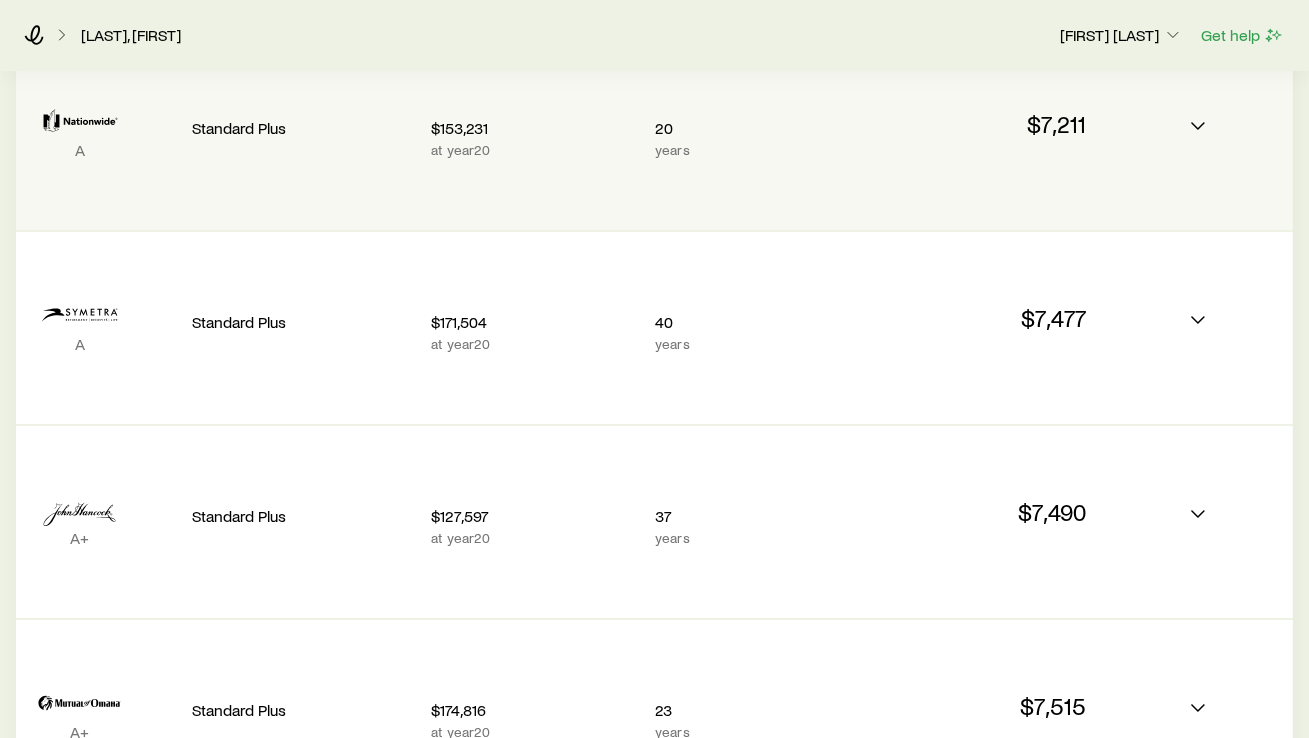 click on "20 years" at bounding box center (759, 134) 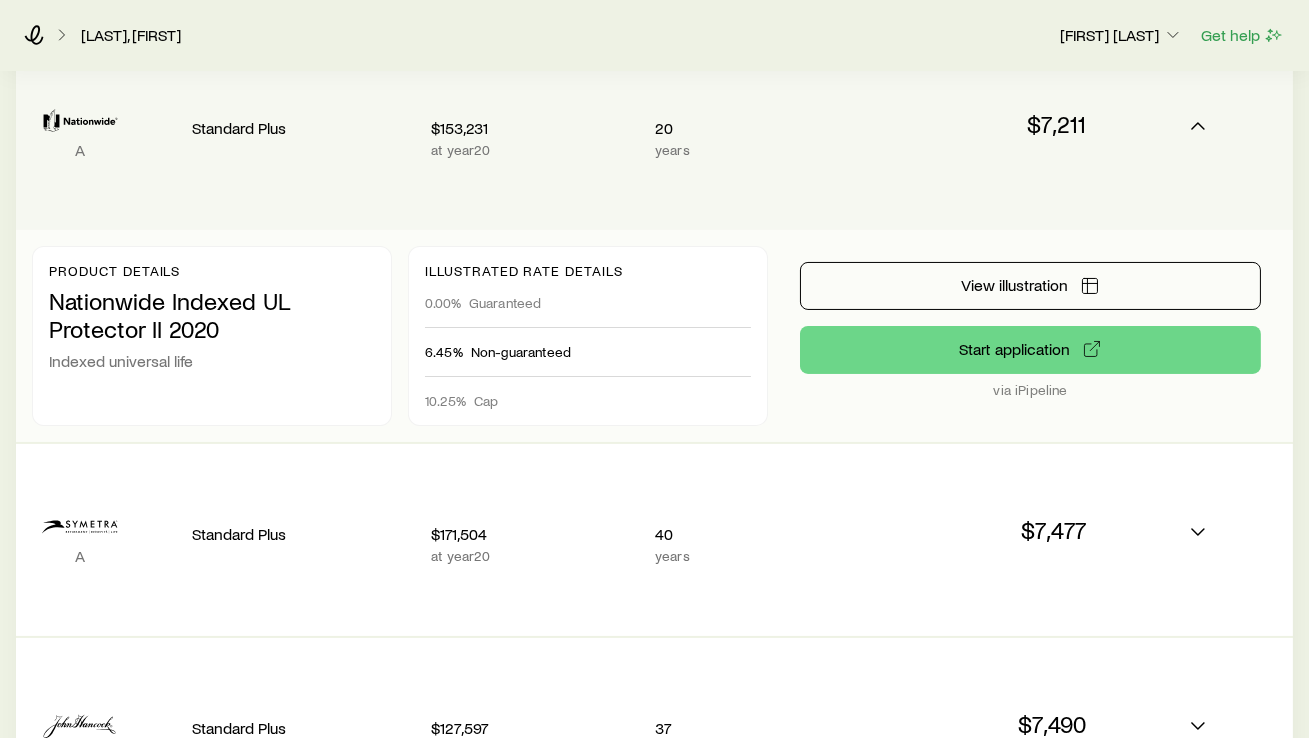 click on "20 years" at bounding box center (759, 134) 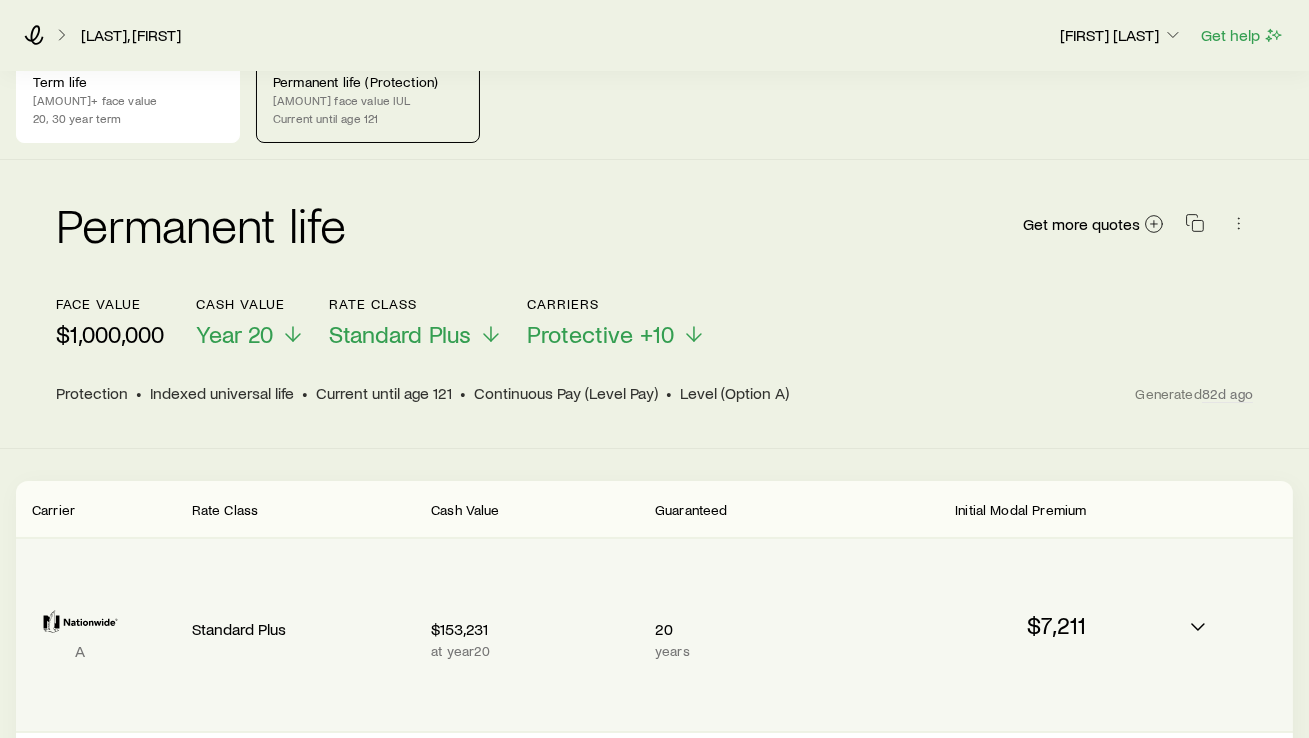 scroll, scrollTop: 0, scrollLeft: 0, axis: both 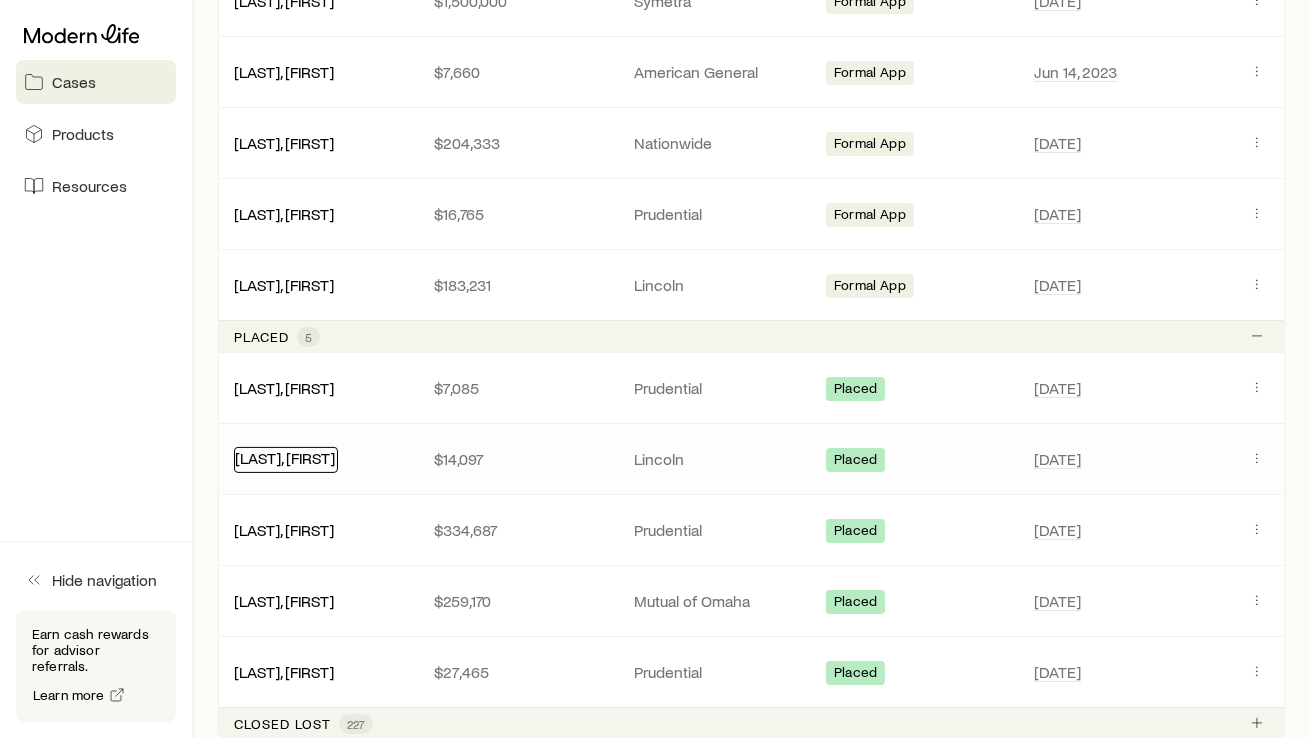 click on "[LAST], [FIRST]" at bounding box center (285, 457) 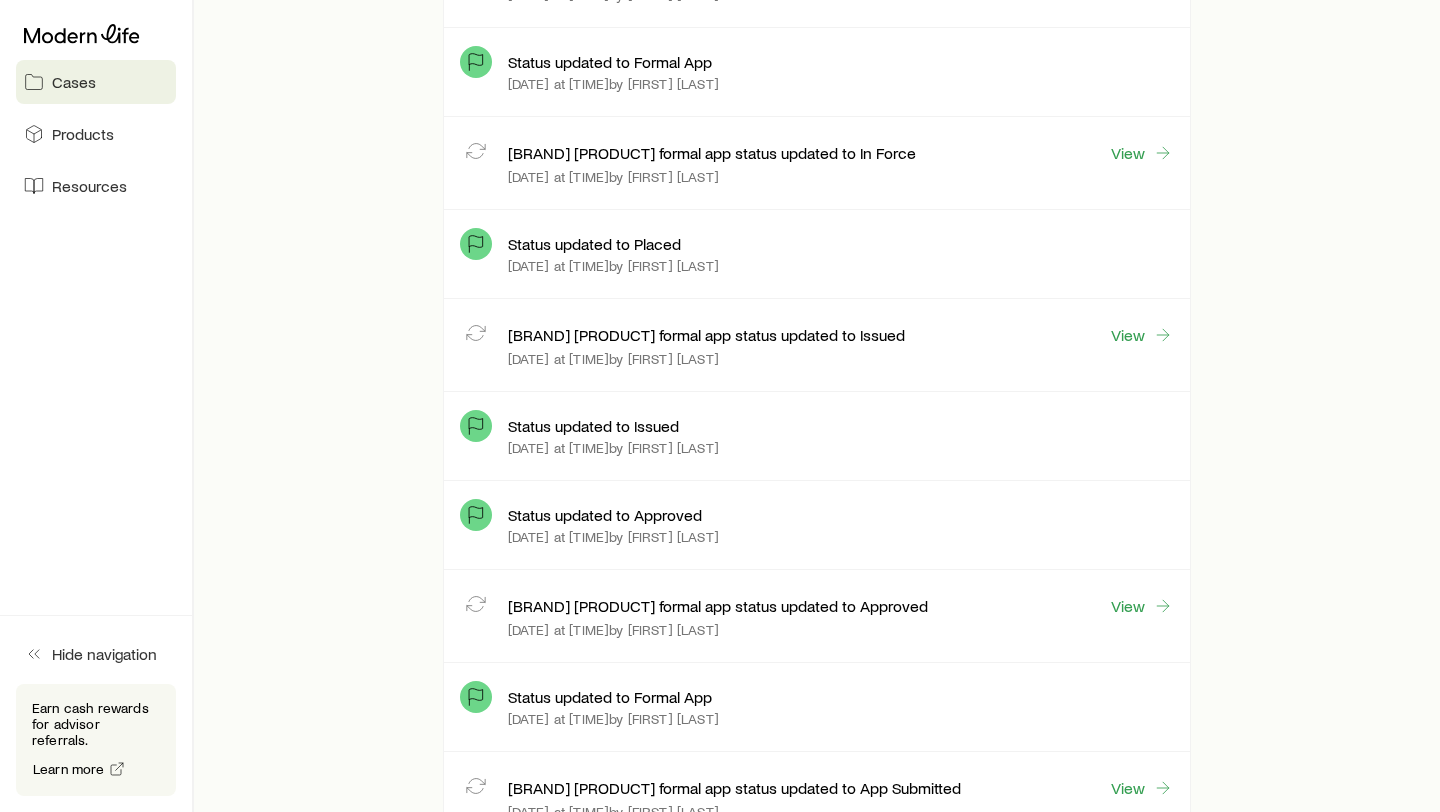 scroll, scrollTop: 0, scrollLeft: 0, axis: both 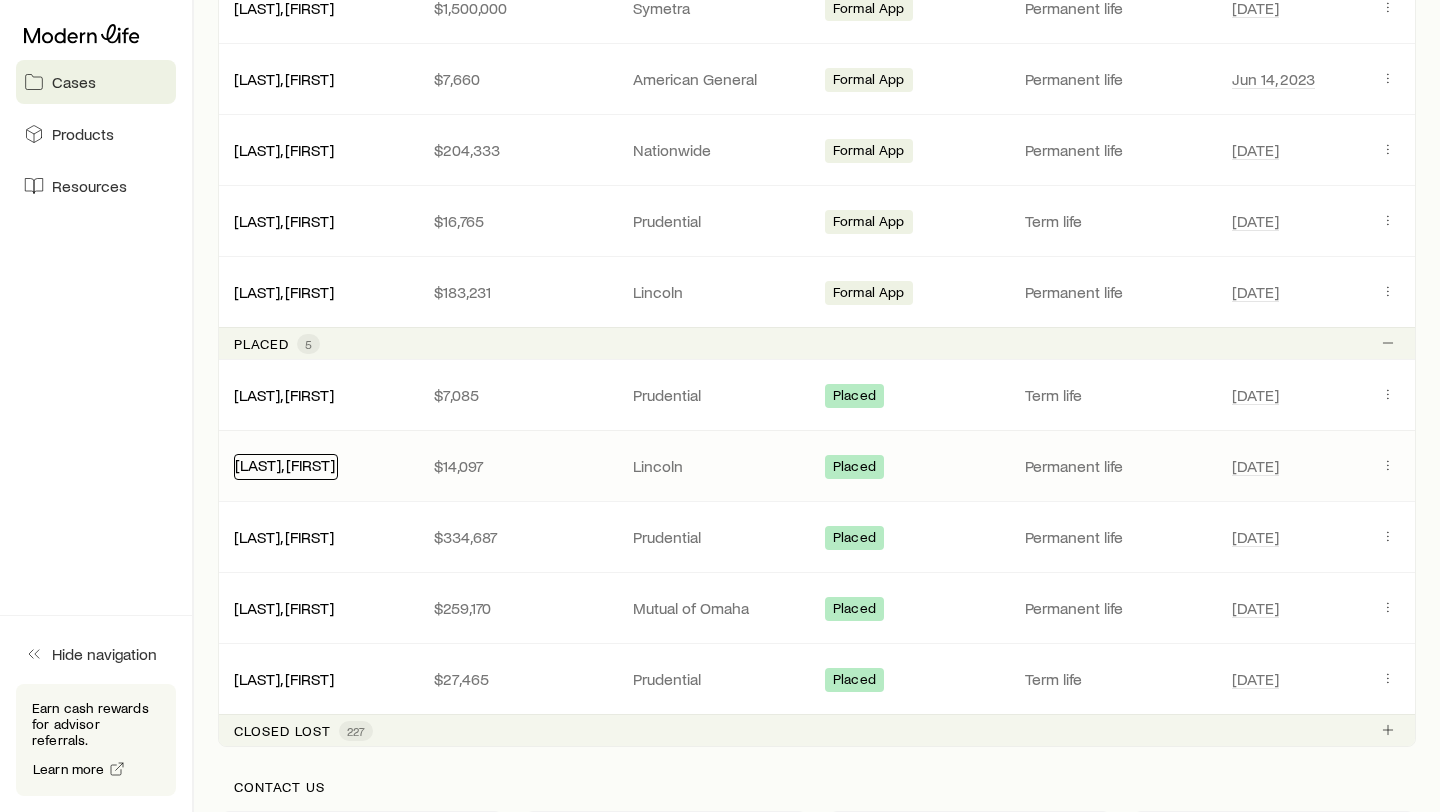 click on "[LAST], [FIRST]" at bounding box center (285, 464) 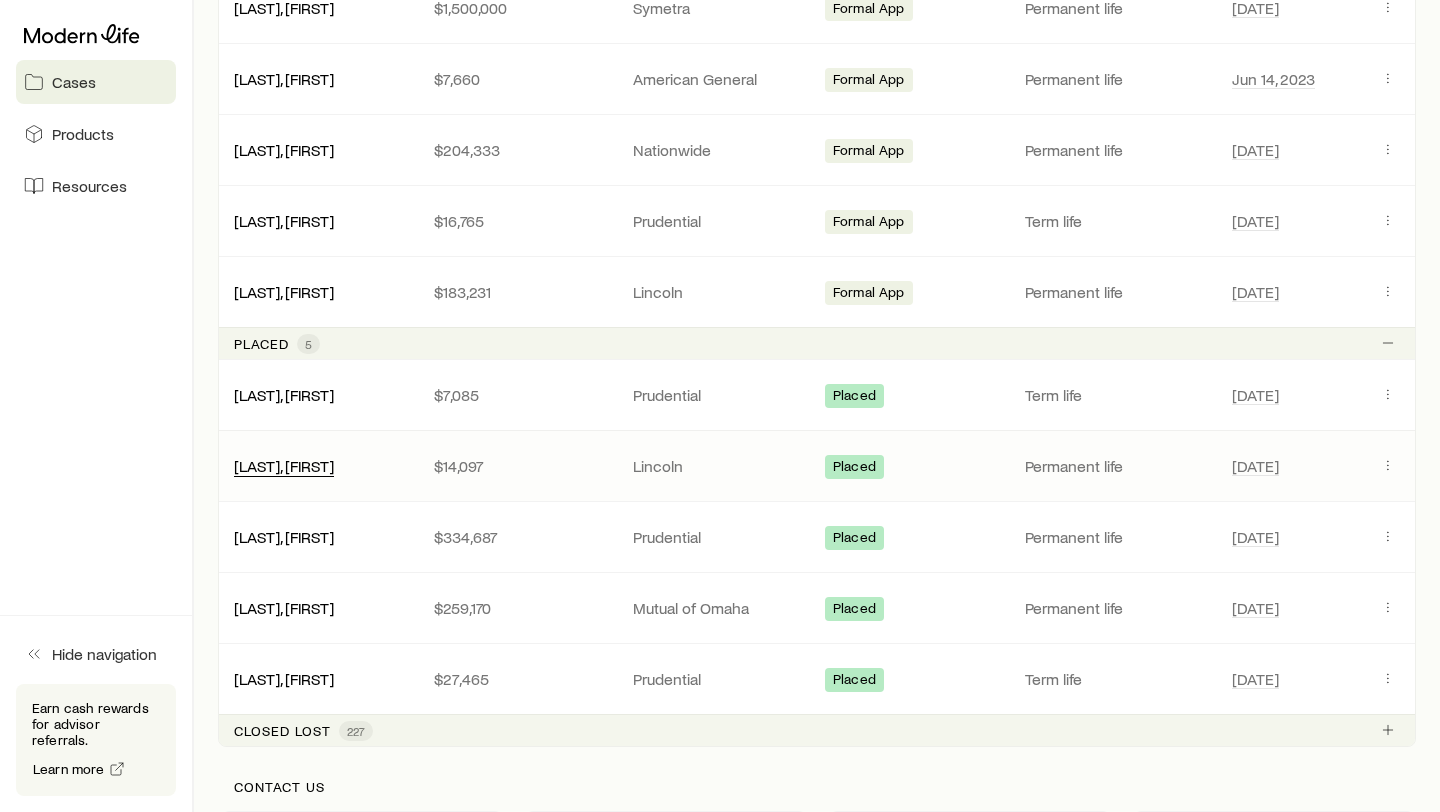 scroll, scrollTop: 0, scrollLeft: 0, axis: both 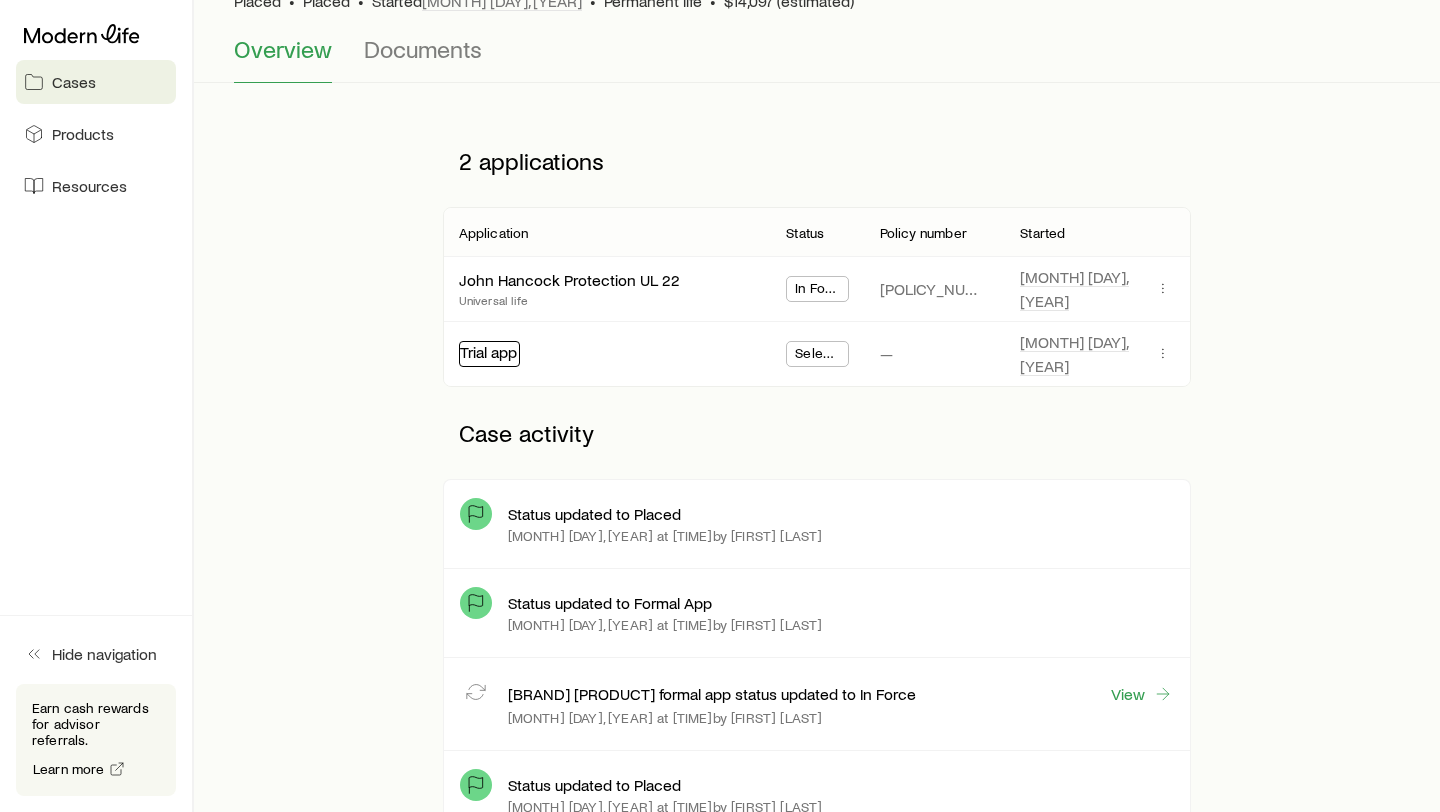 click on "Trial app" at bounding box center (488, 351) 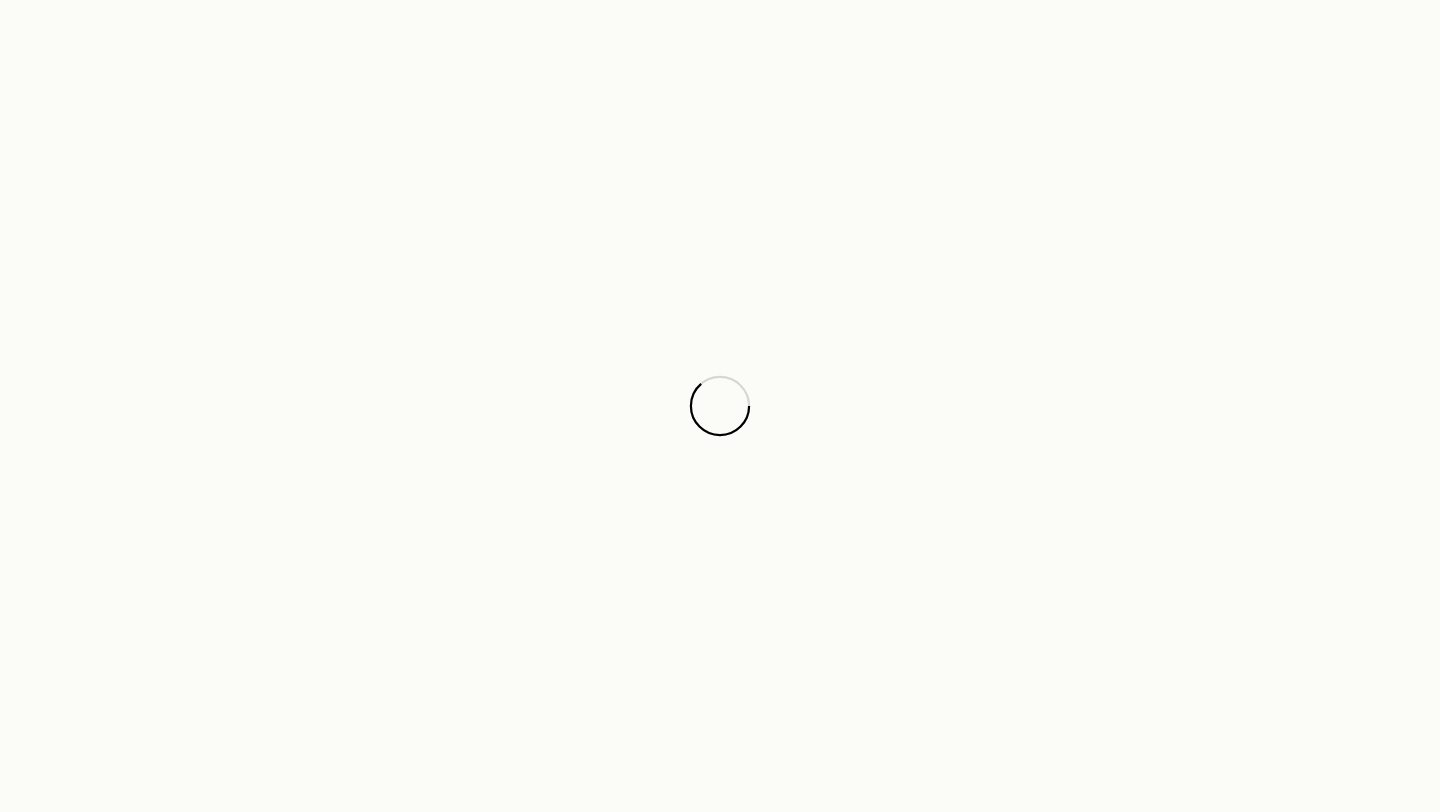 scroll, scrollTop: 0, scrollLeft: 0, axis: both 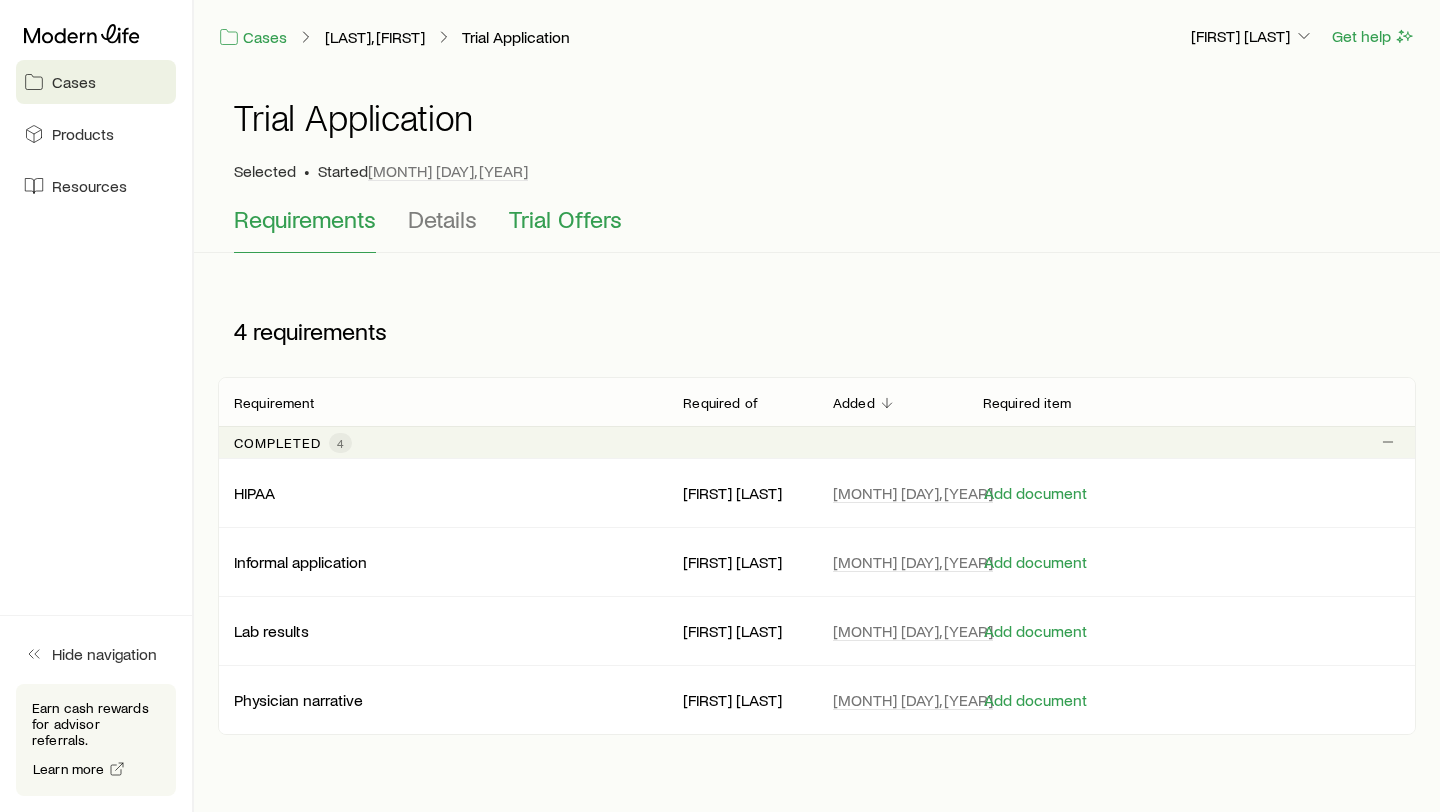 click on "Trial Offers" at bounding box center [565, 219] 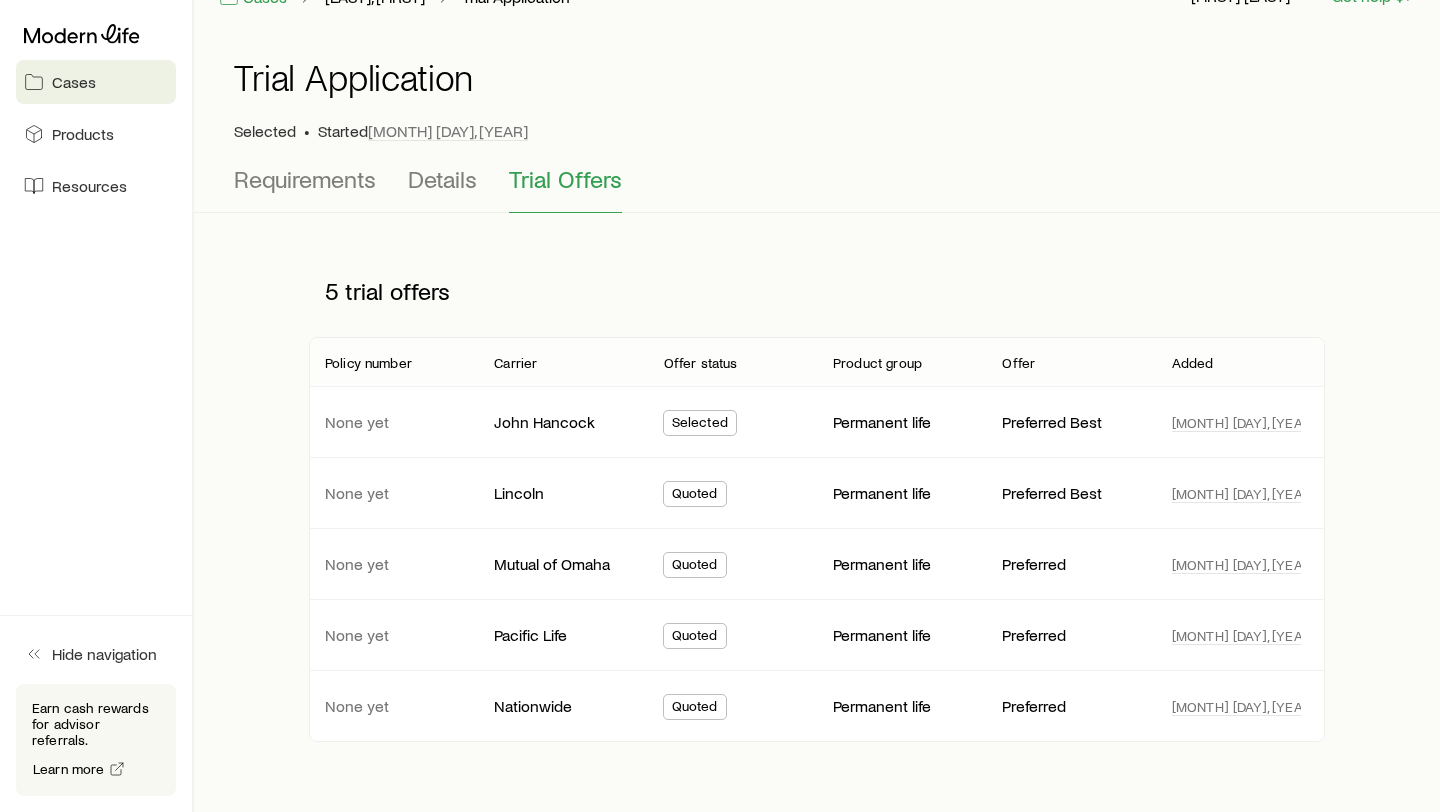 scroll, scrollTop: 66, scrollLeft: 0, axis: vertical 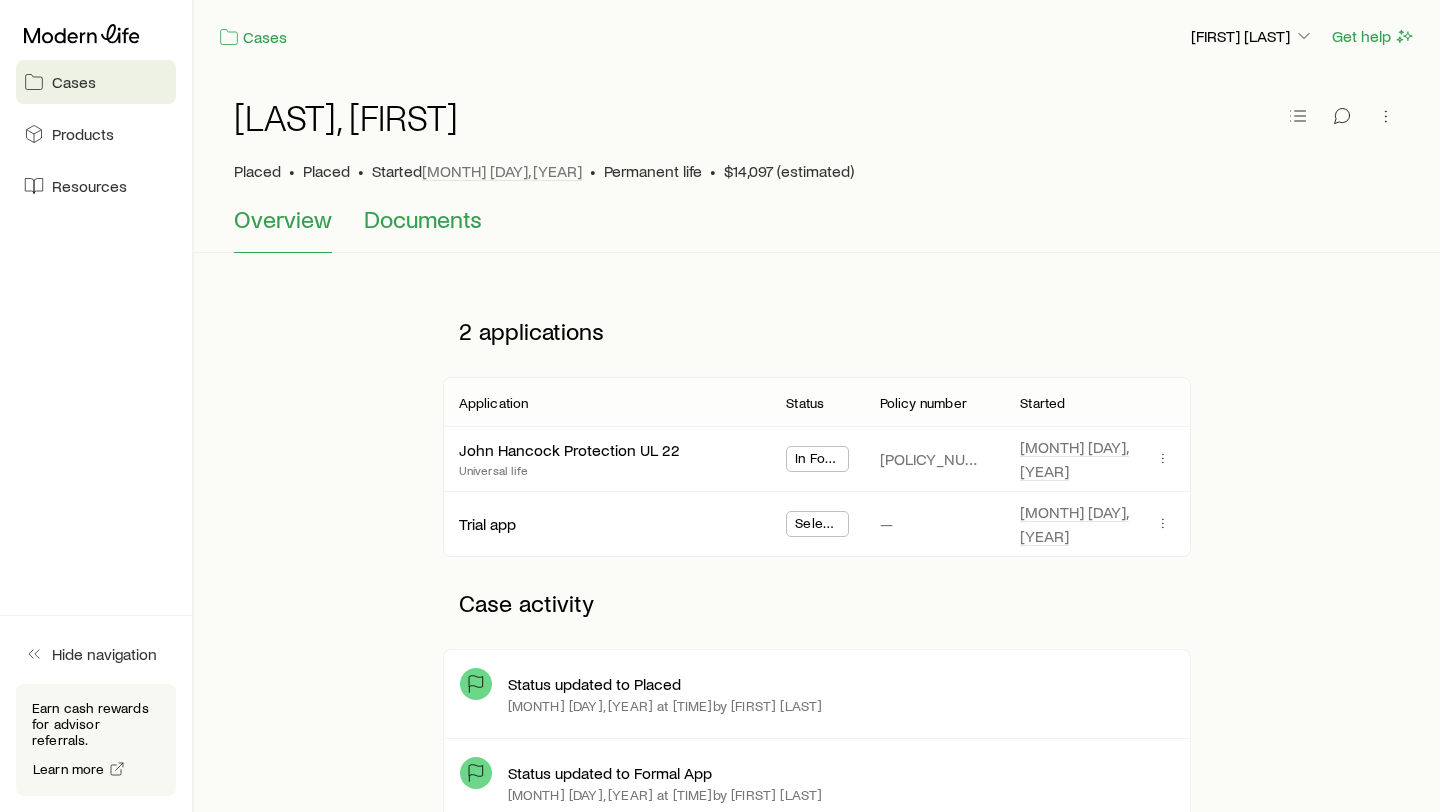 click on "Documents" at bounding box center [423, 219] 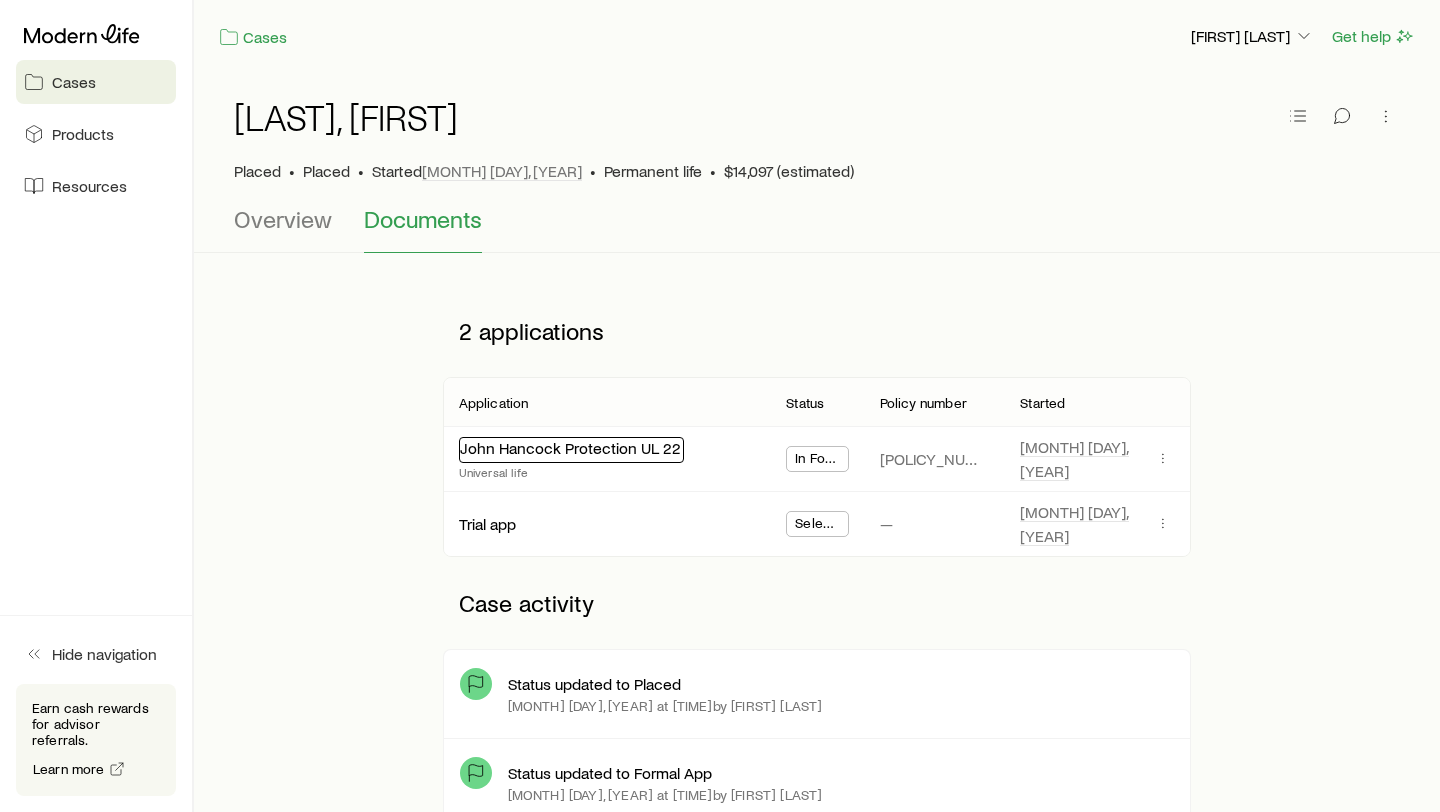 click on "[BRAND] [PRODUCT]" at bounding box center [570, 447] 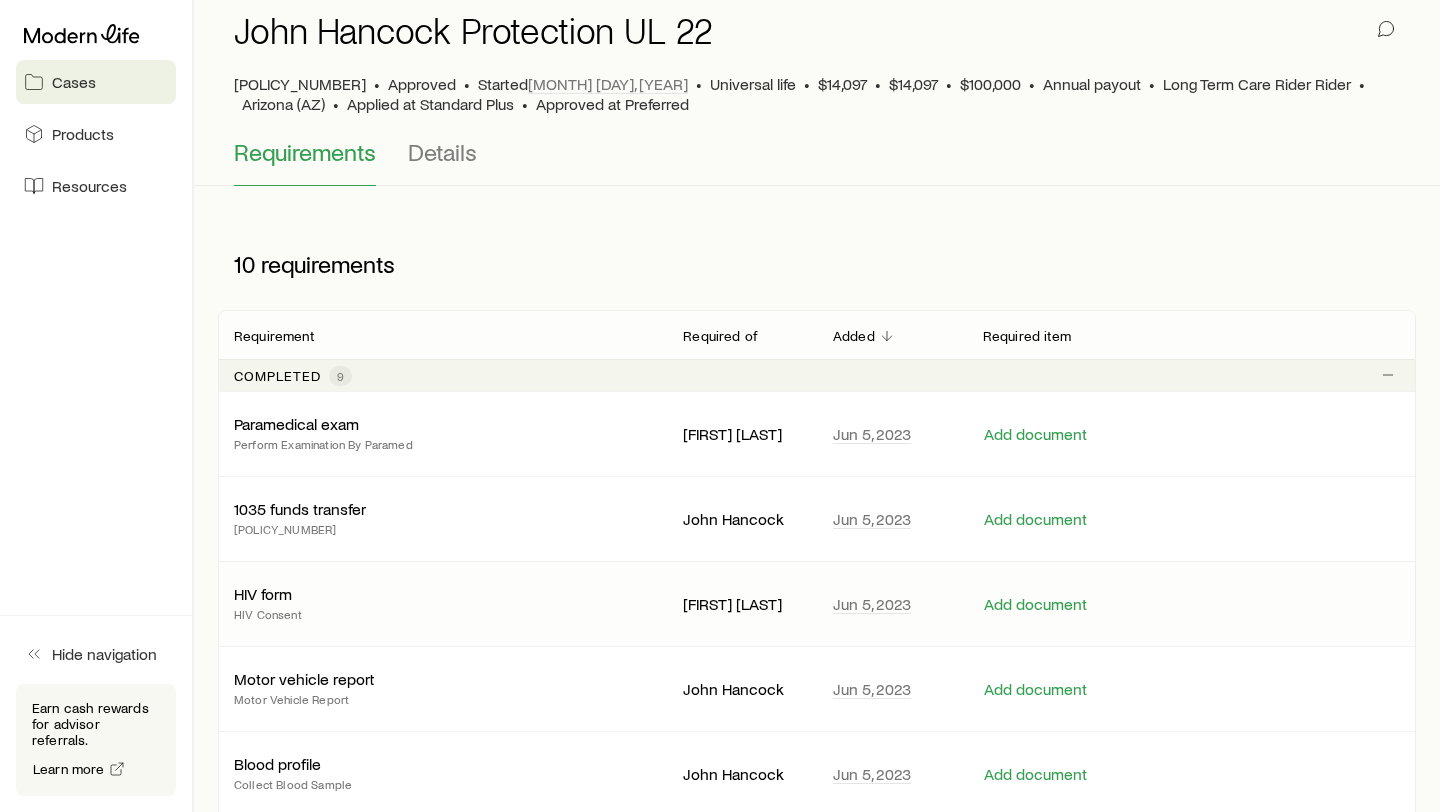 scroll, scrollTop: 58, scrollLeft: 0, axis: vertical 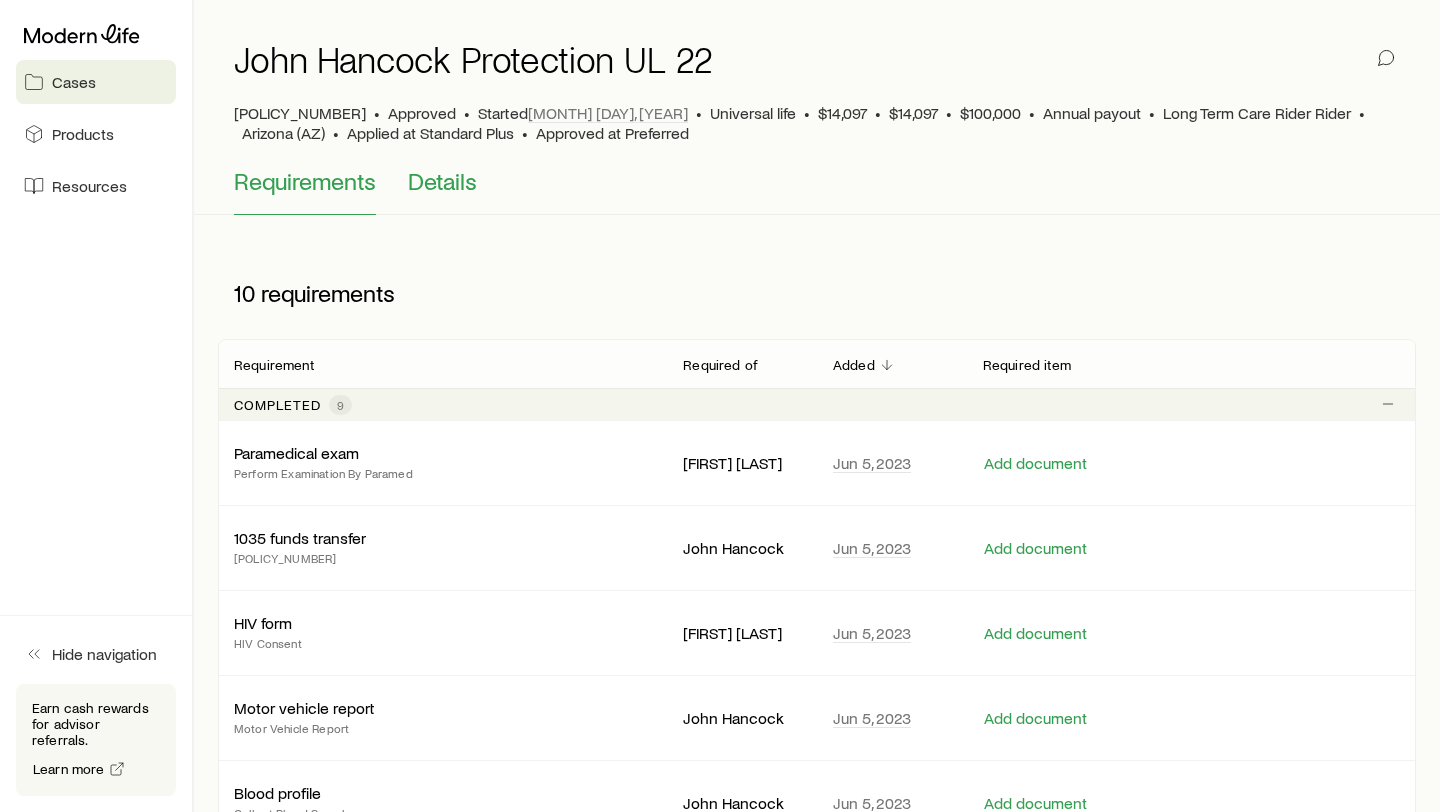 click on "Details" at bounding box center (442, 181) 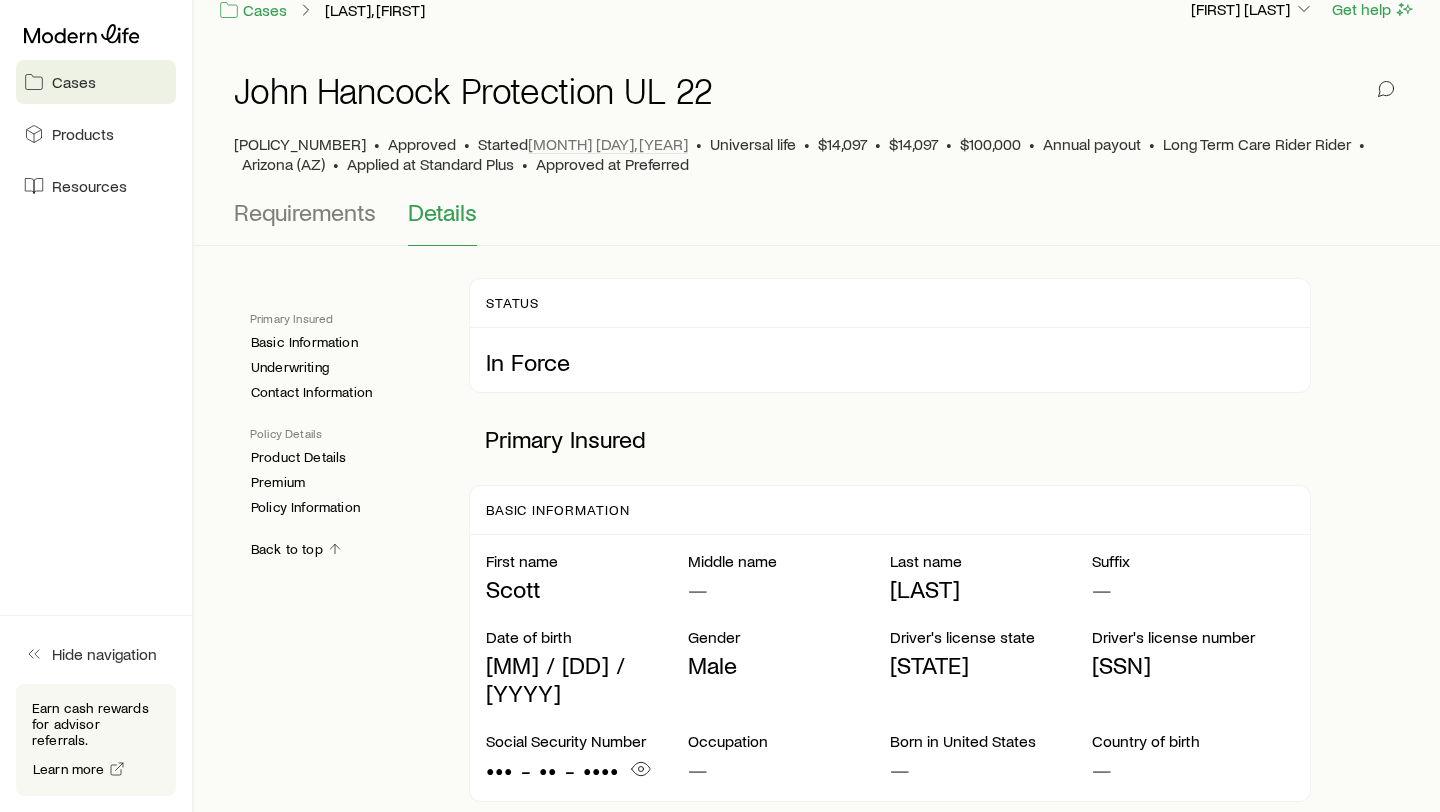 scroll, scrollTop: 0, scrollLeft: 0, axis: both 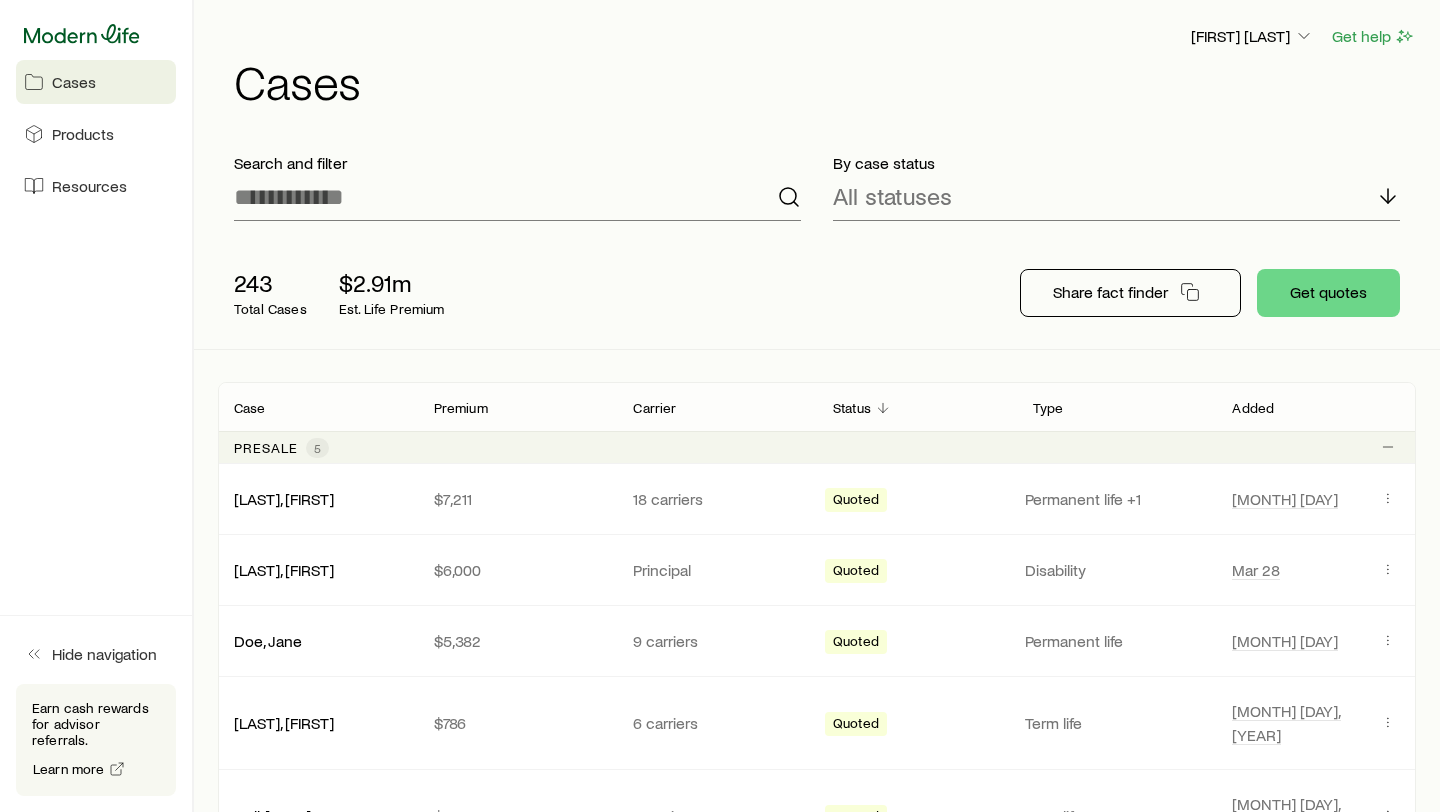 click 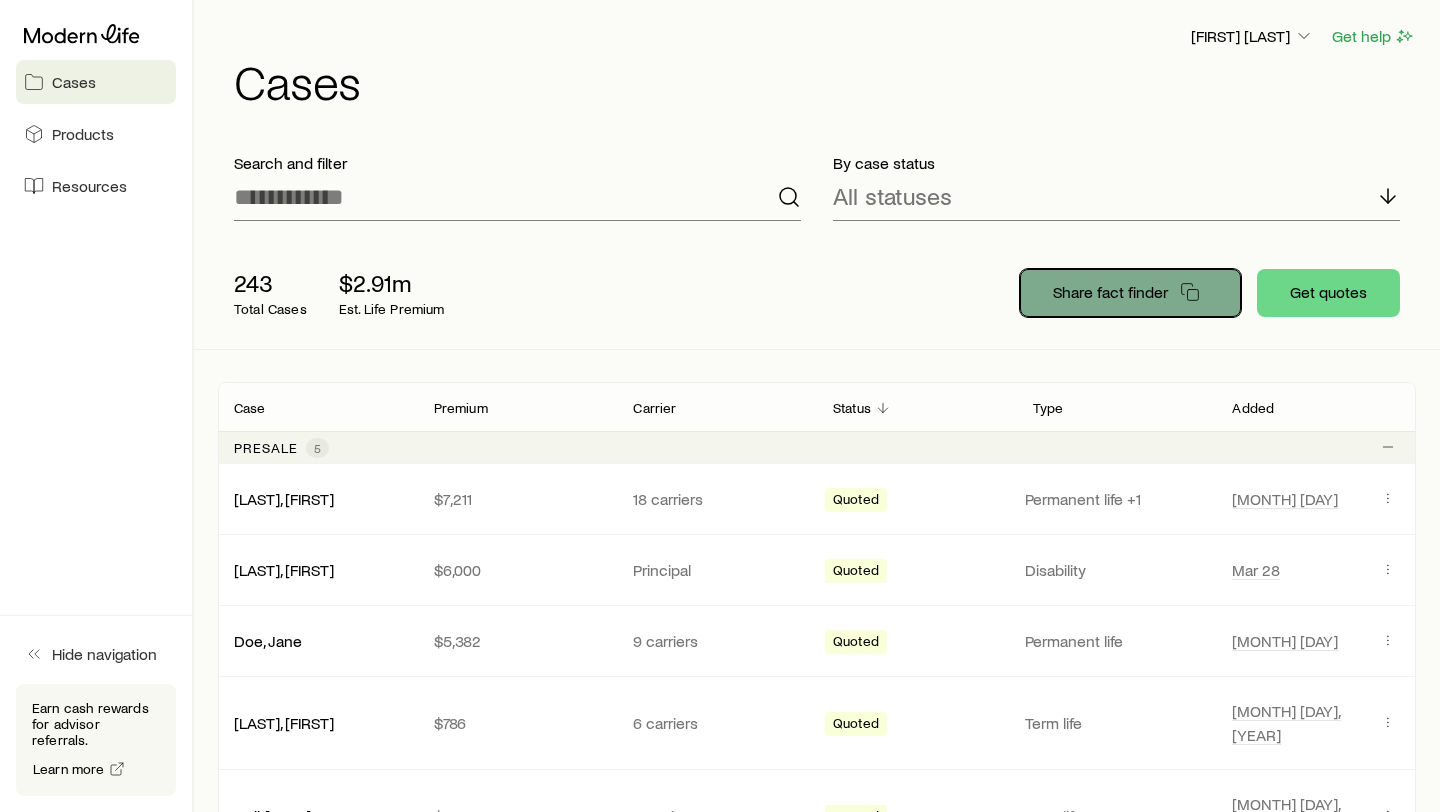 click on "Share fact finder" at bounding box center (1130, 293) 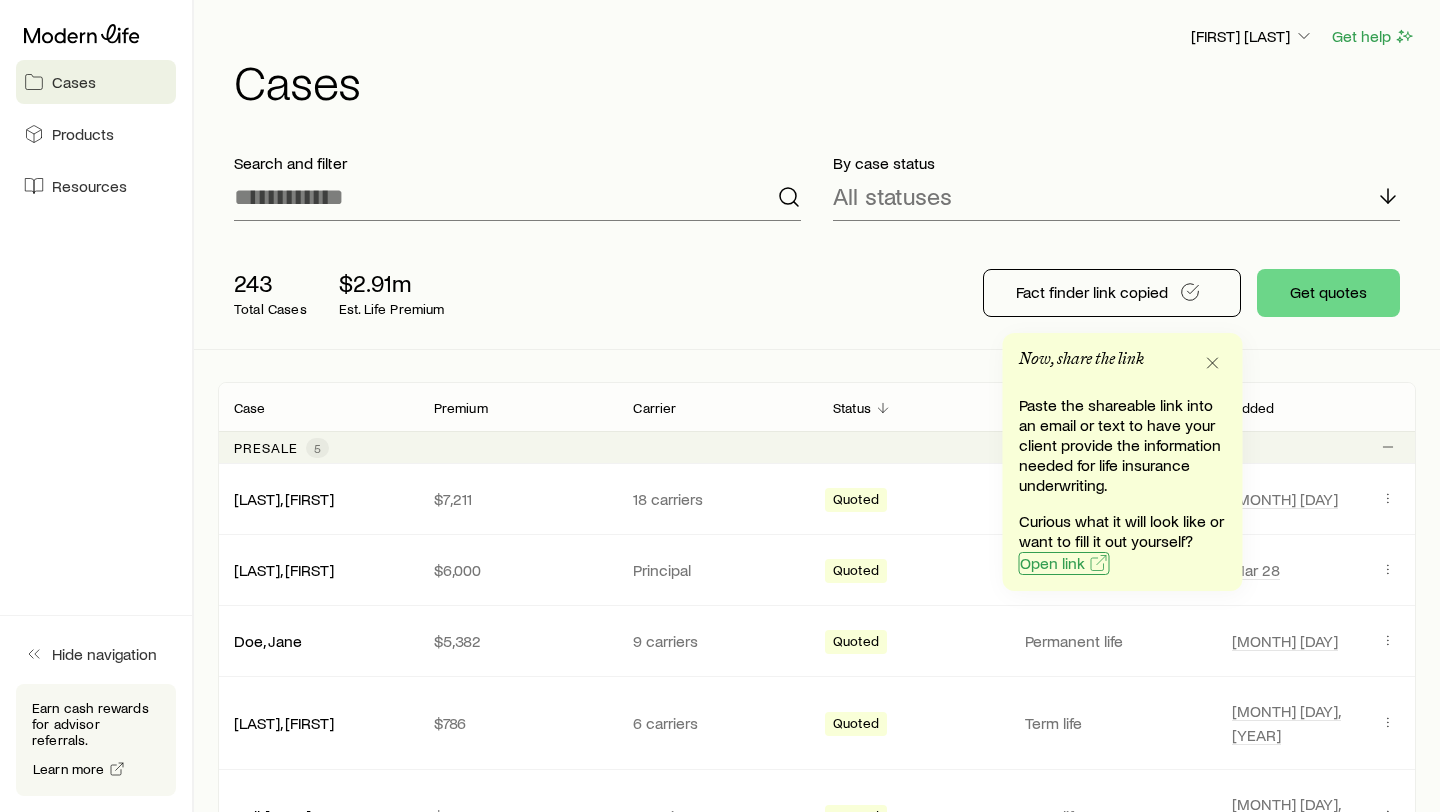 click on "Open link" at bounding box center [1052, 563] 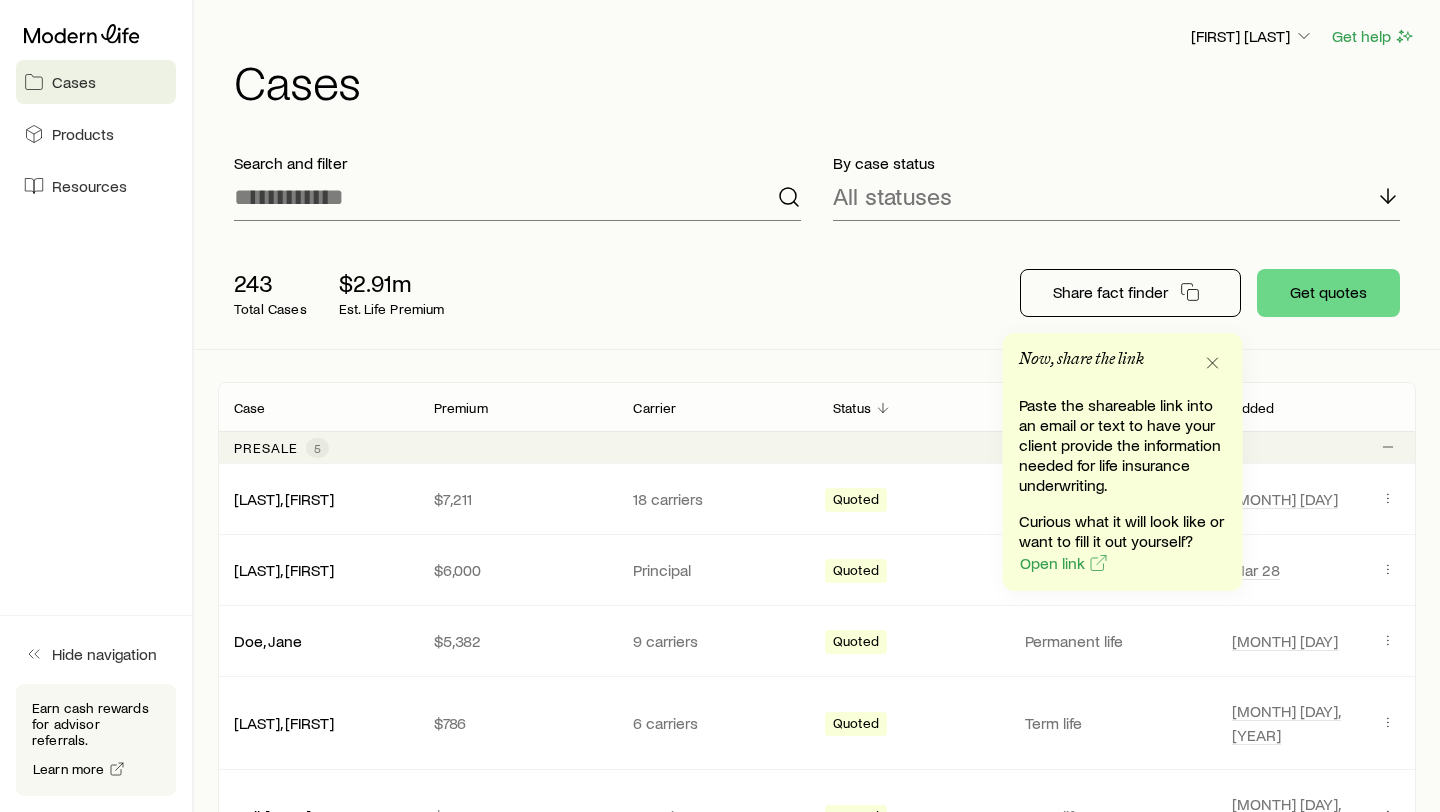 click on "243 Total Cases $2.91m Est. Life Premium Share fact finder Get quotes" at bounding box center (817, 293) 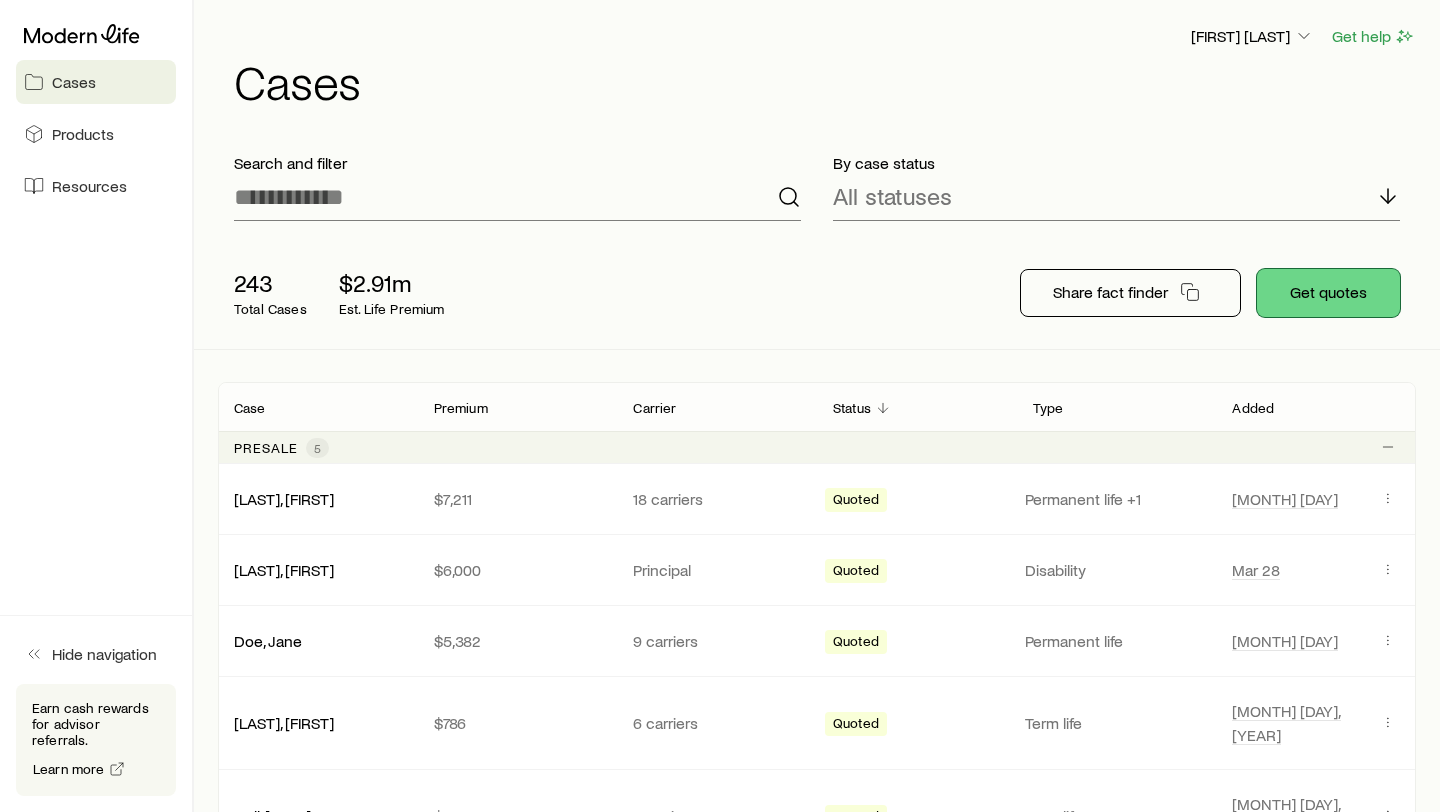 click on "Get quotes" at bounding box center [1328, 293] 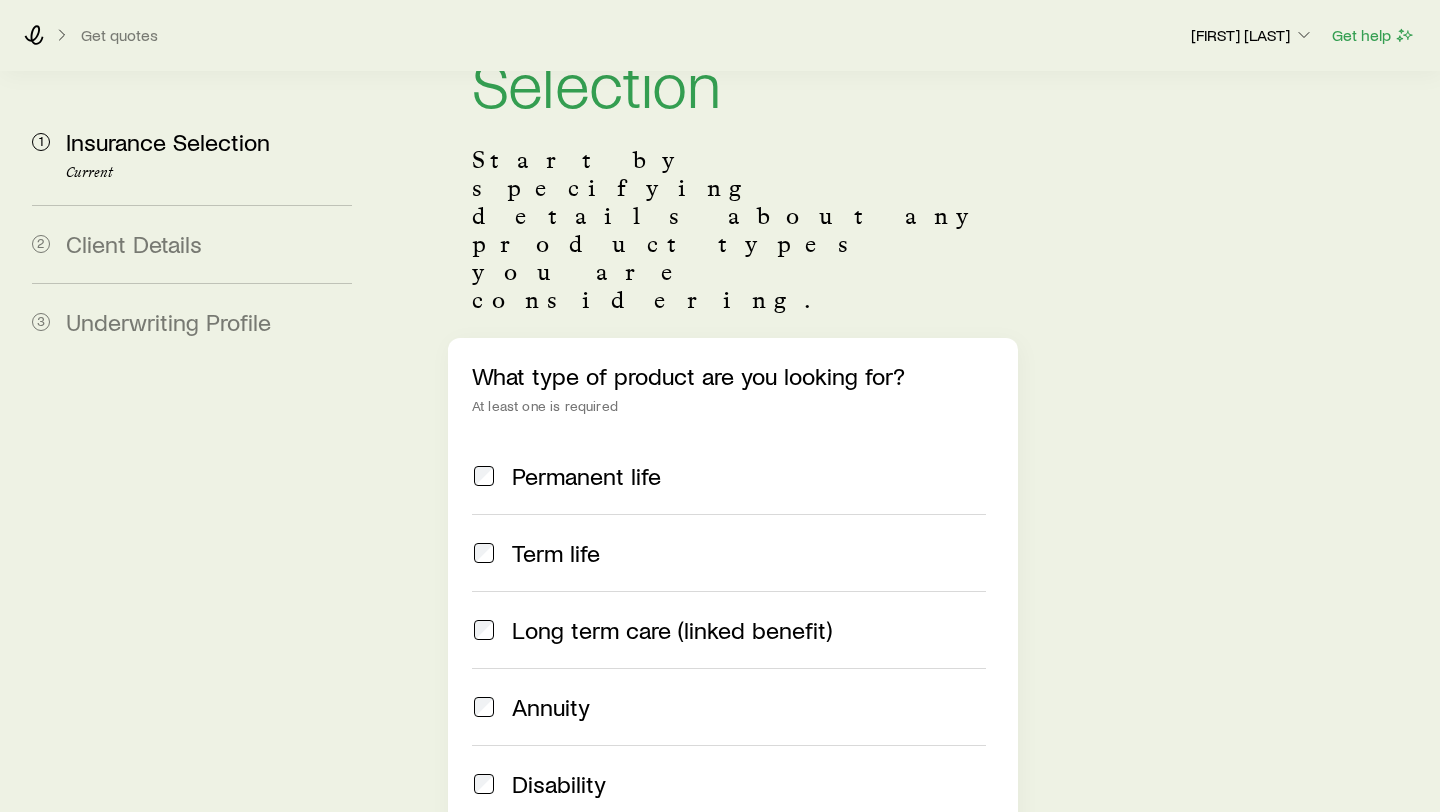 scroll, scrollTop: 159, scrollLeft: 0, axis: vertical 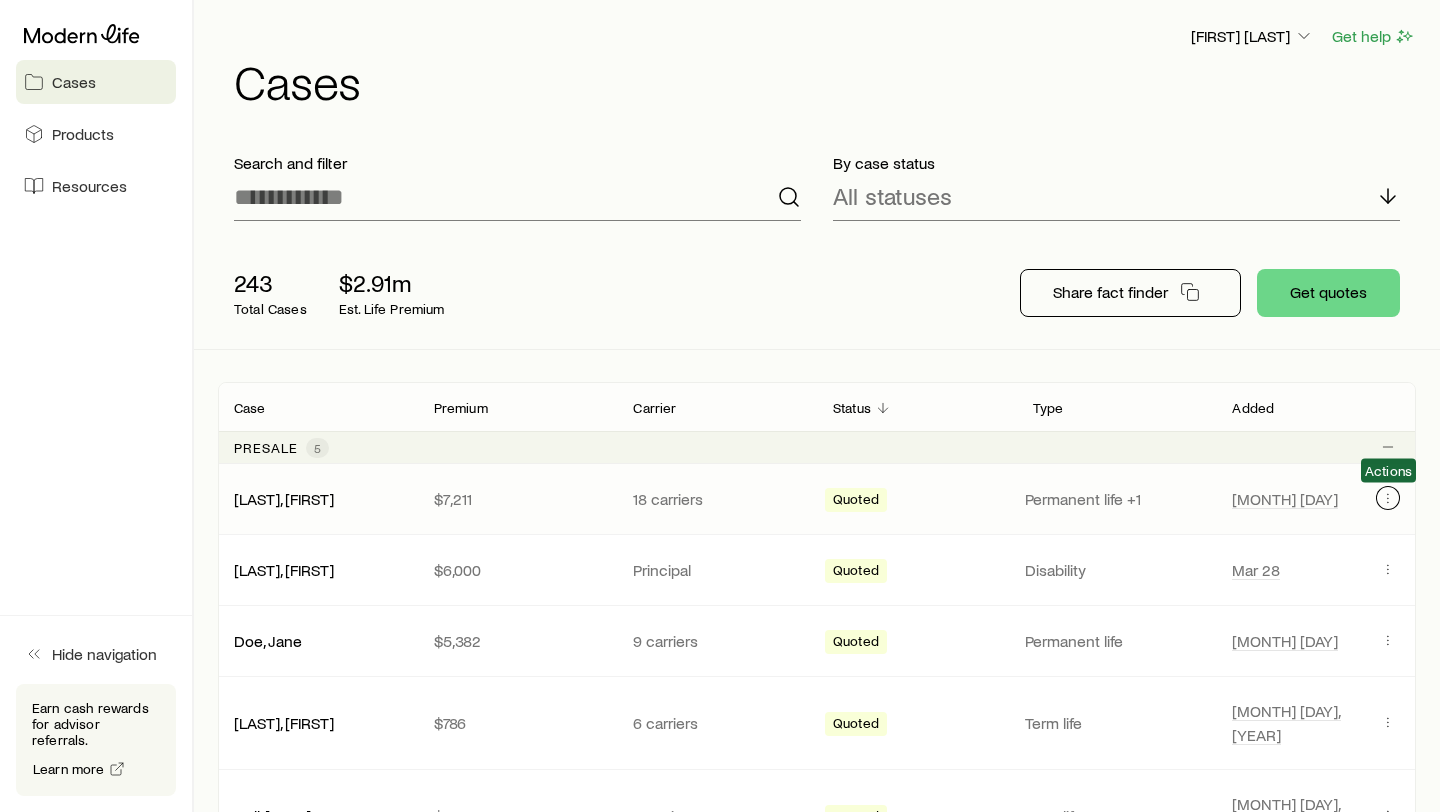 click 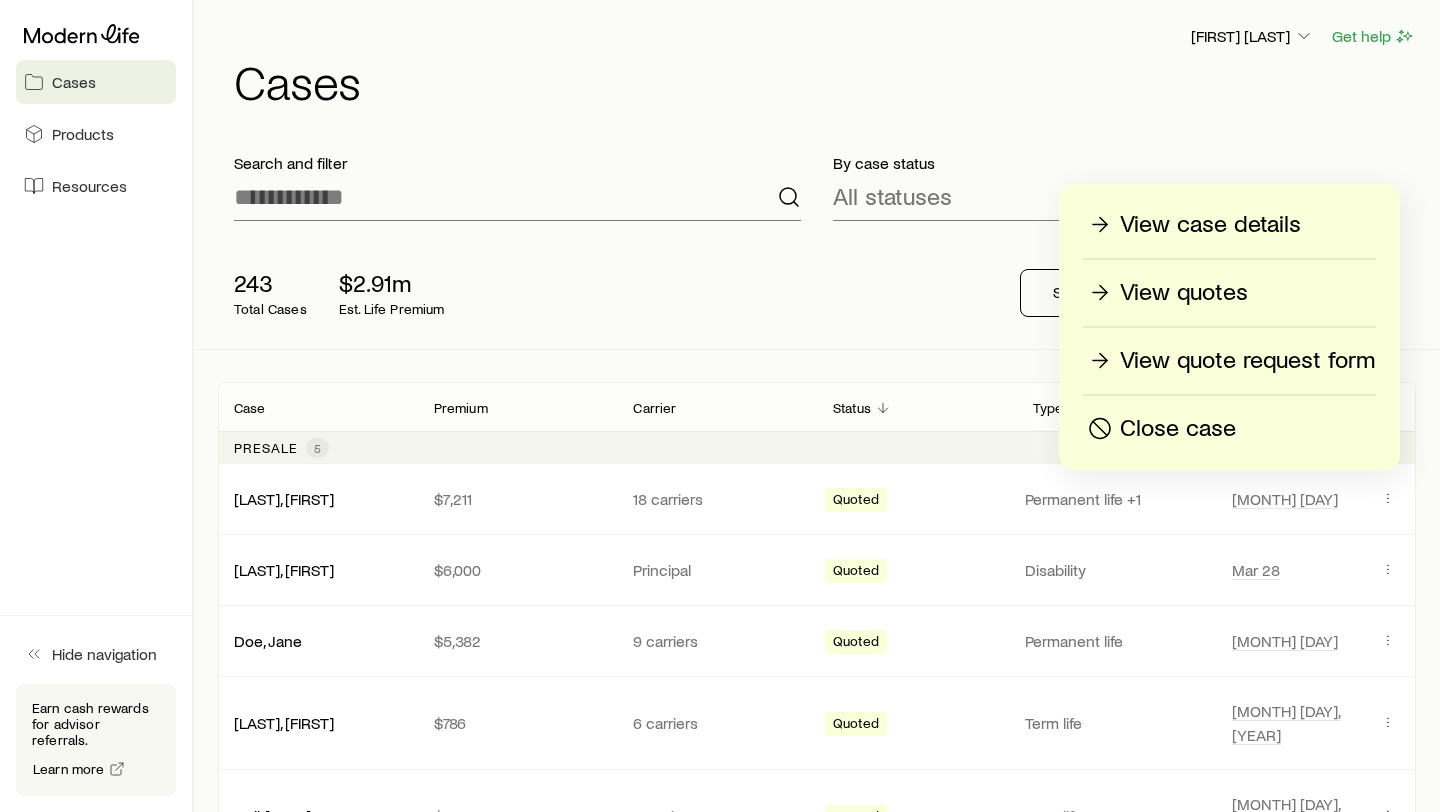 click on "View quotes" at bounding box center (1184, 293) 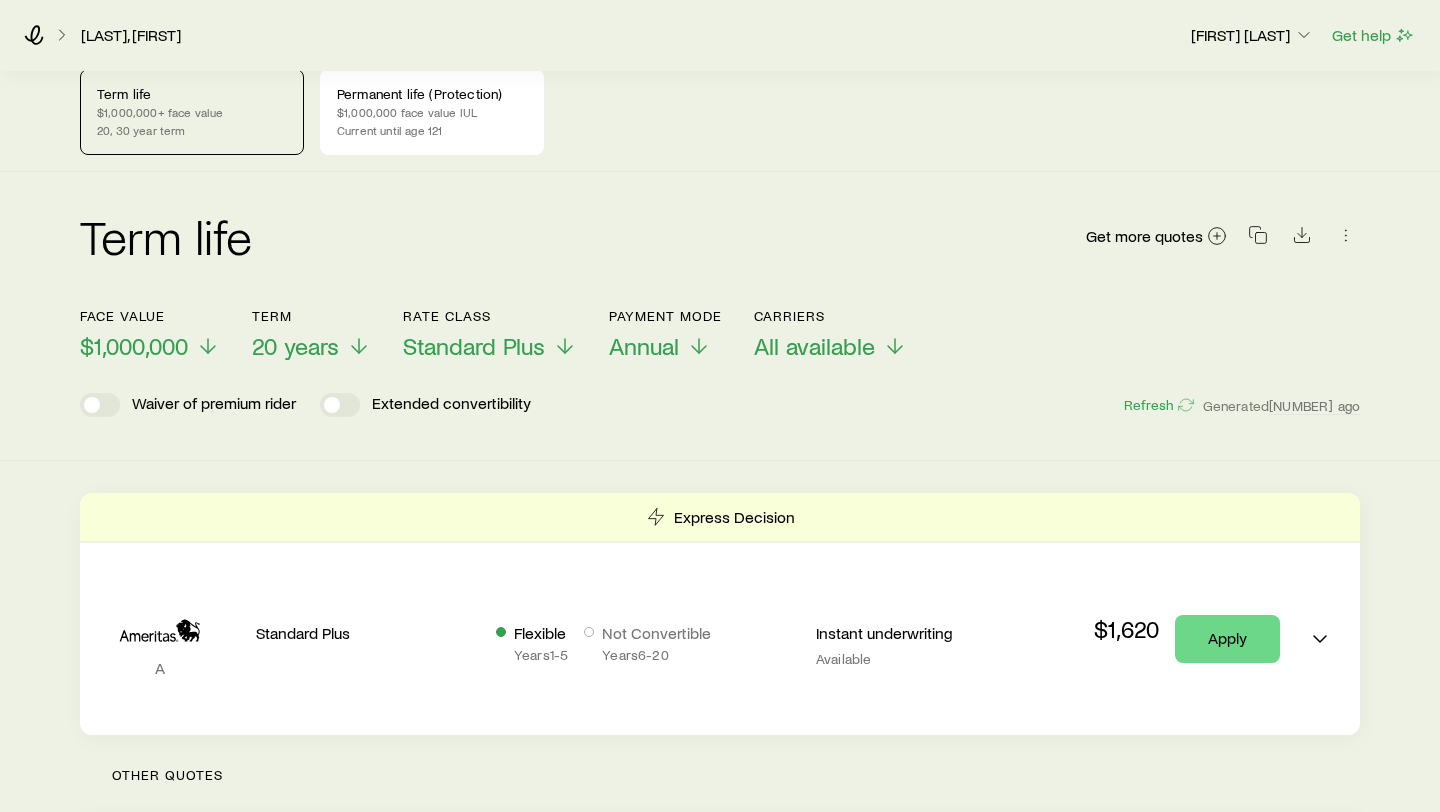 scroll, scrollTop: 0, scrollLeft: 0, axis: both 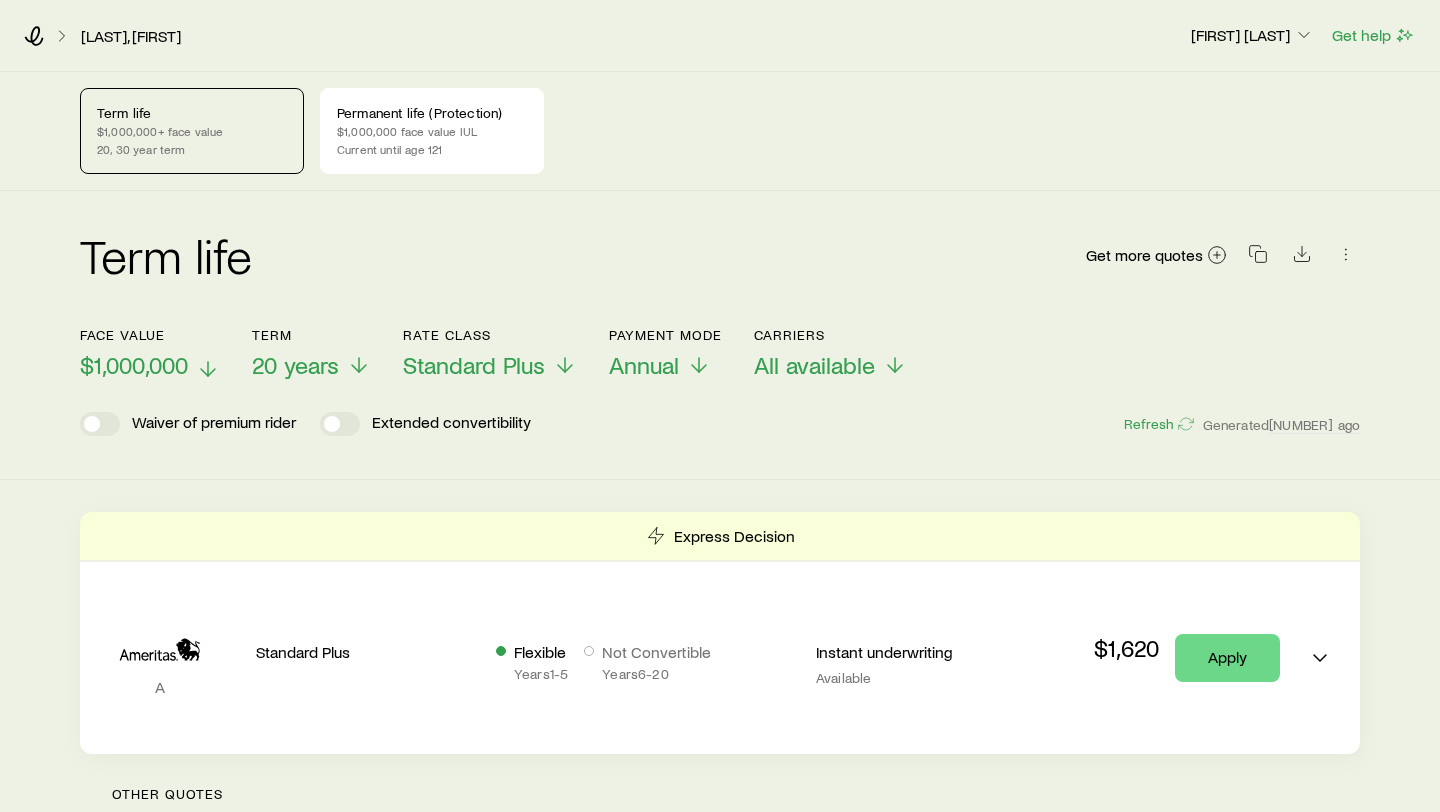 click on "$1,000,000" at bounding box center [134, 365] 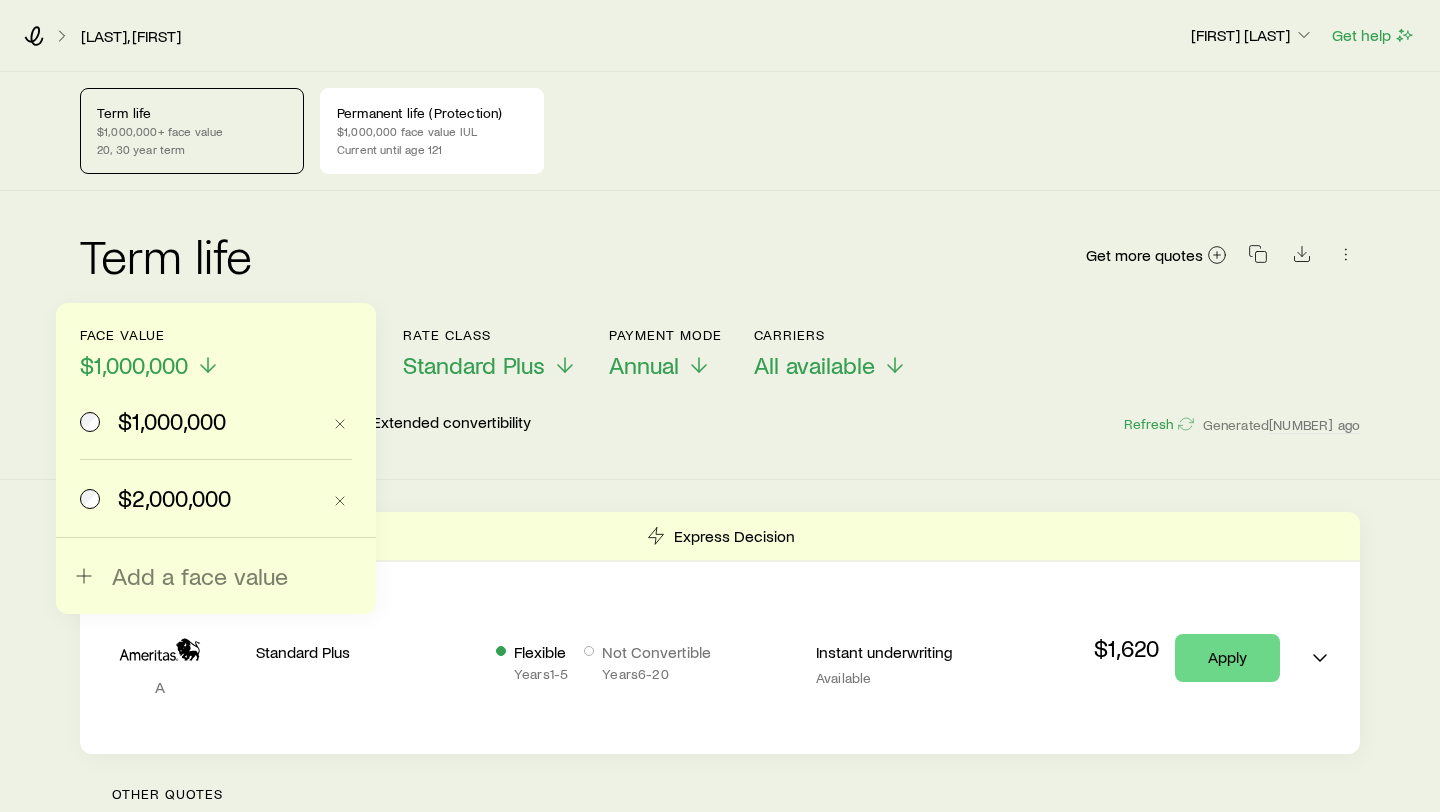 click on "$2,000,000" at bounding box center (174, 498) 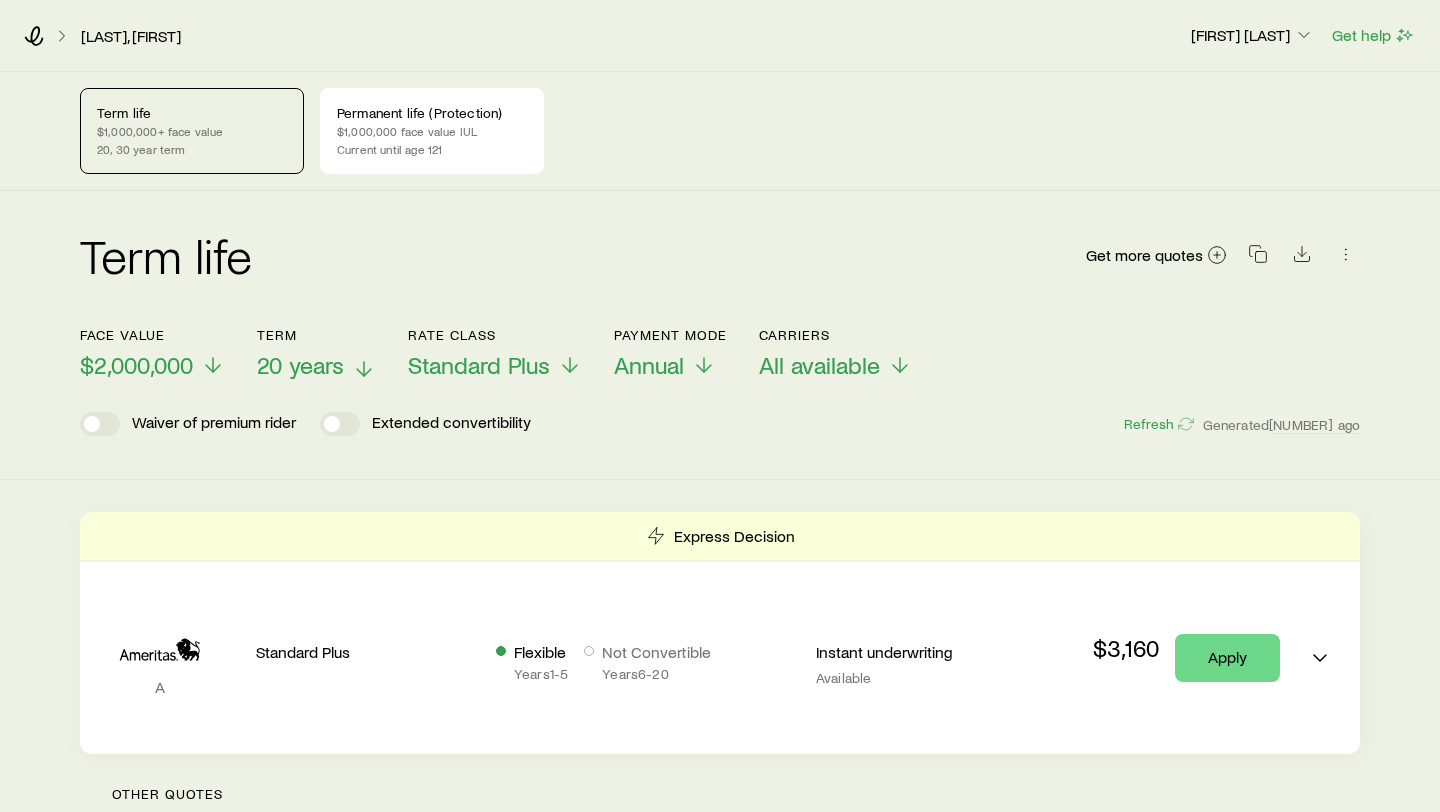 click on "20 years" at bounding box center [300, 365] 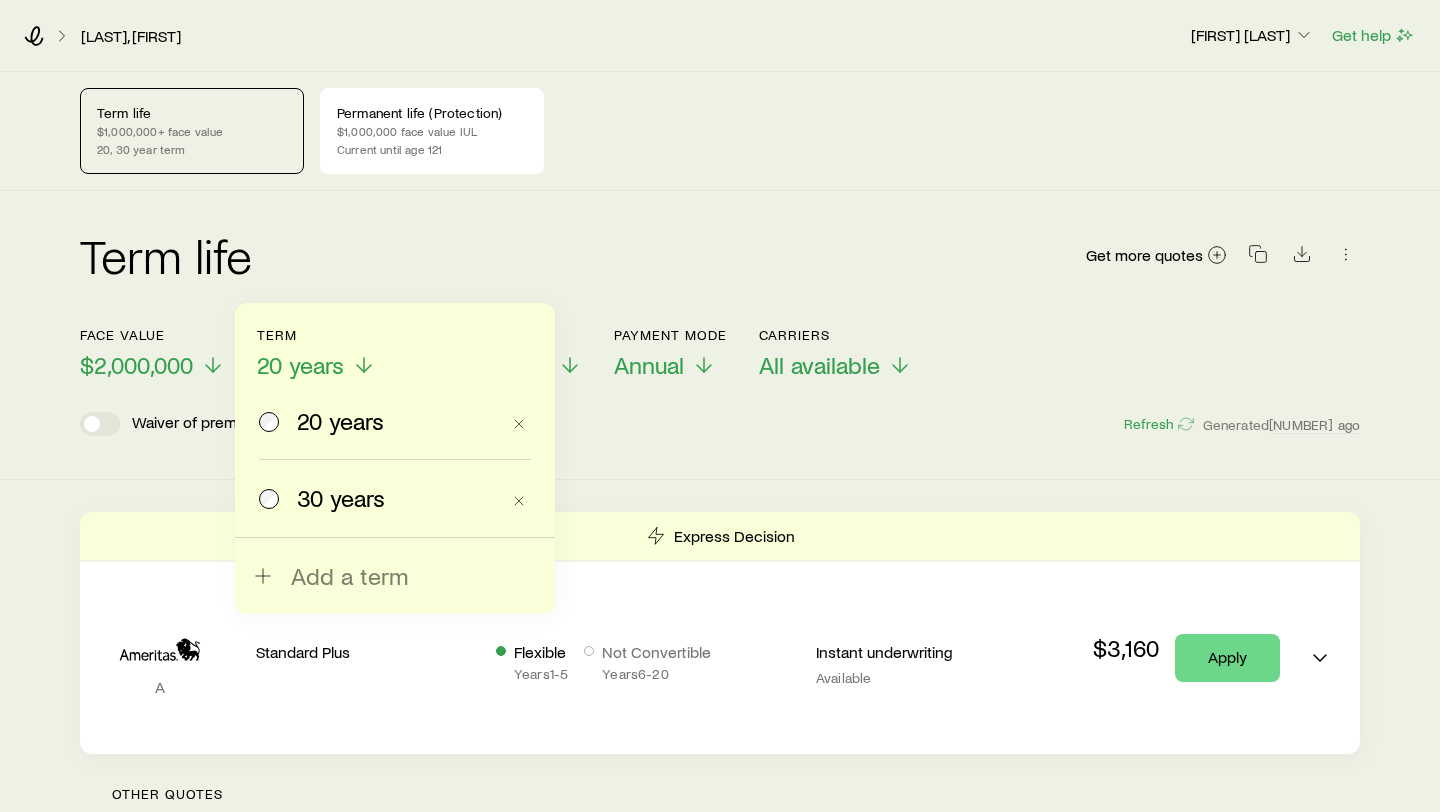 click on "30 years" at bounding box center [341, 498] 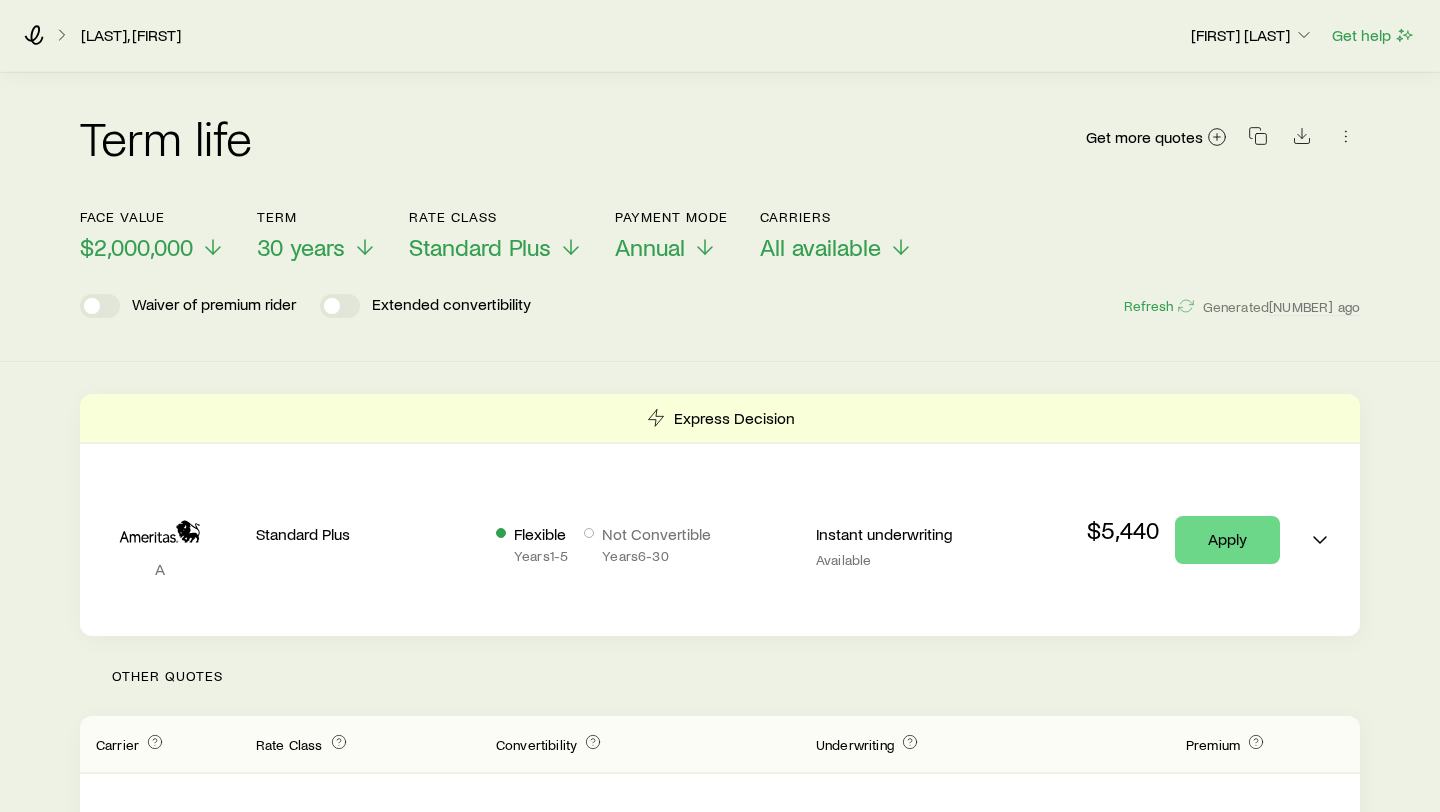 scroll, scrollTop: 145, scrollLeft: 0, axis: vertical 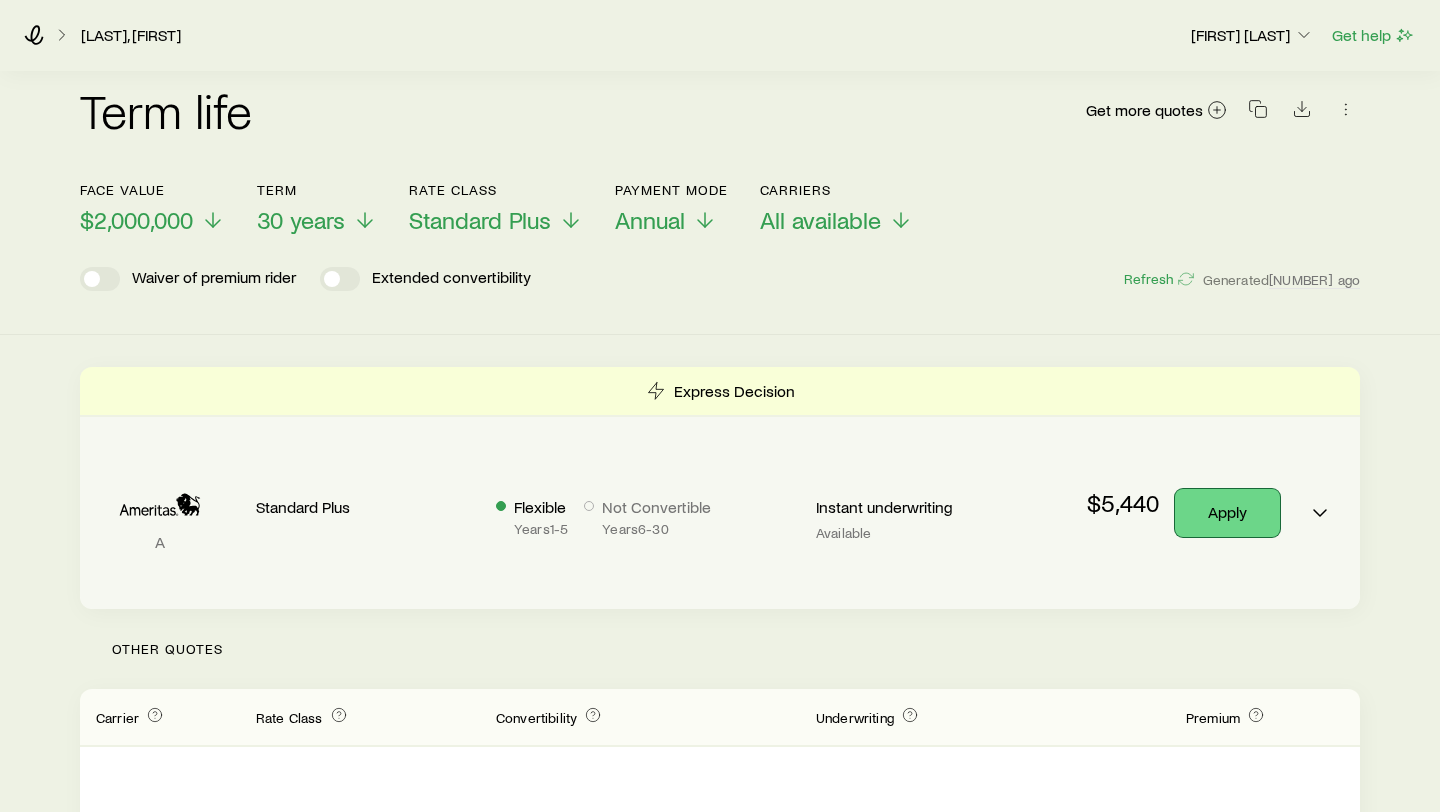 click on "Apply" at bounding box center (1227, 513) 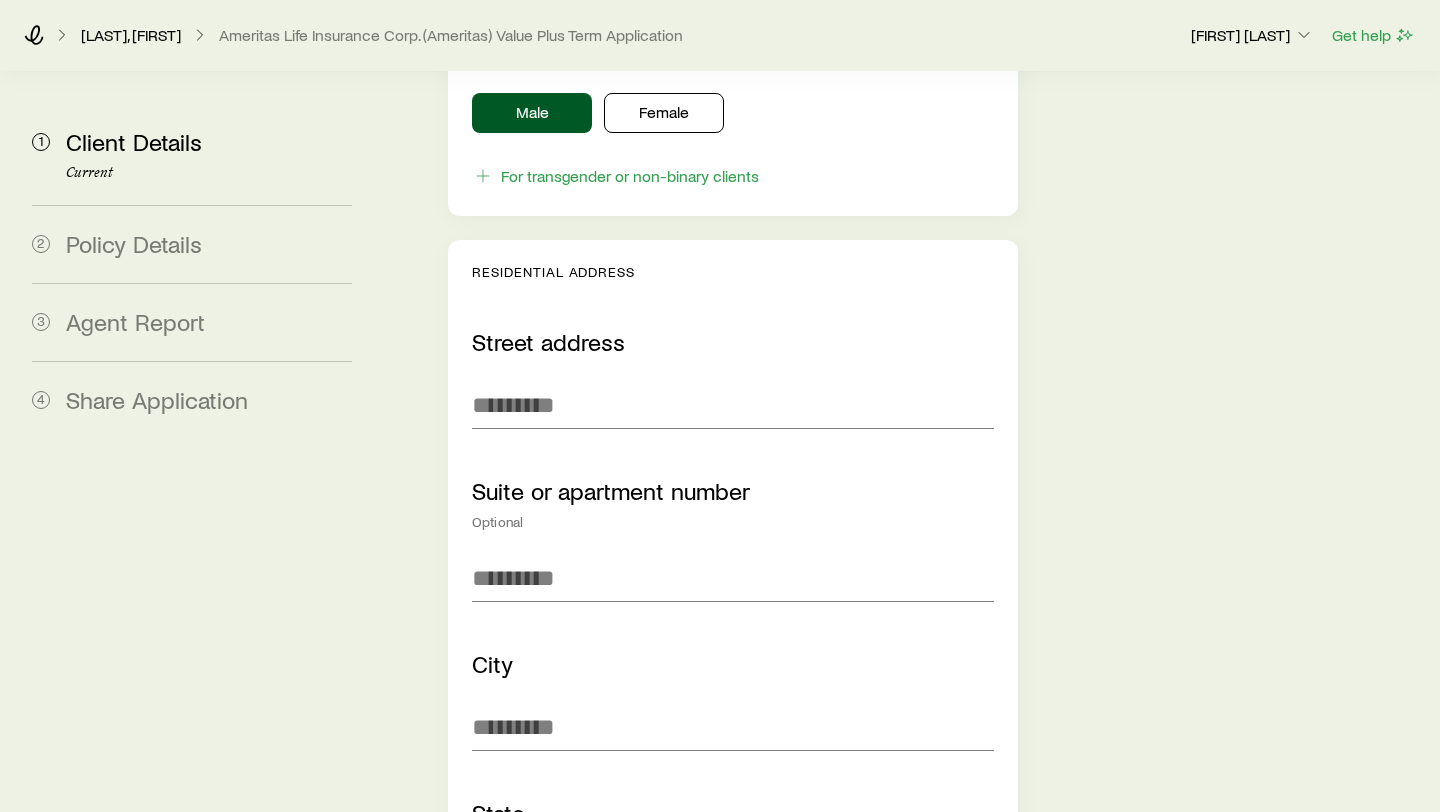 scroll, scrollTop: 1452, scrollLeft: 0, axis: vertical 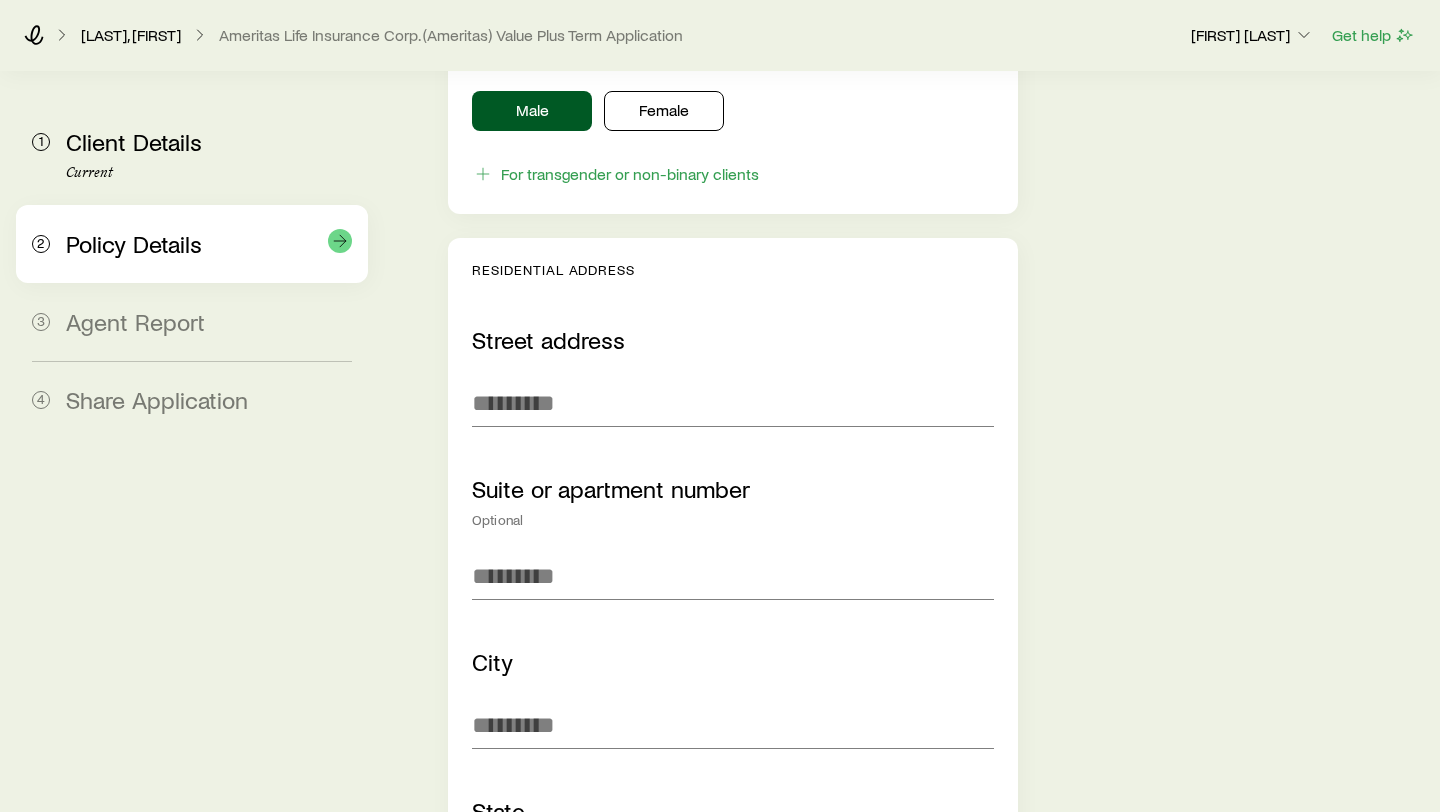 click on "Policy Details" at bounding box center [134, 243] 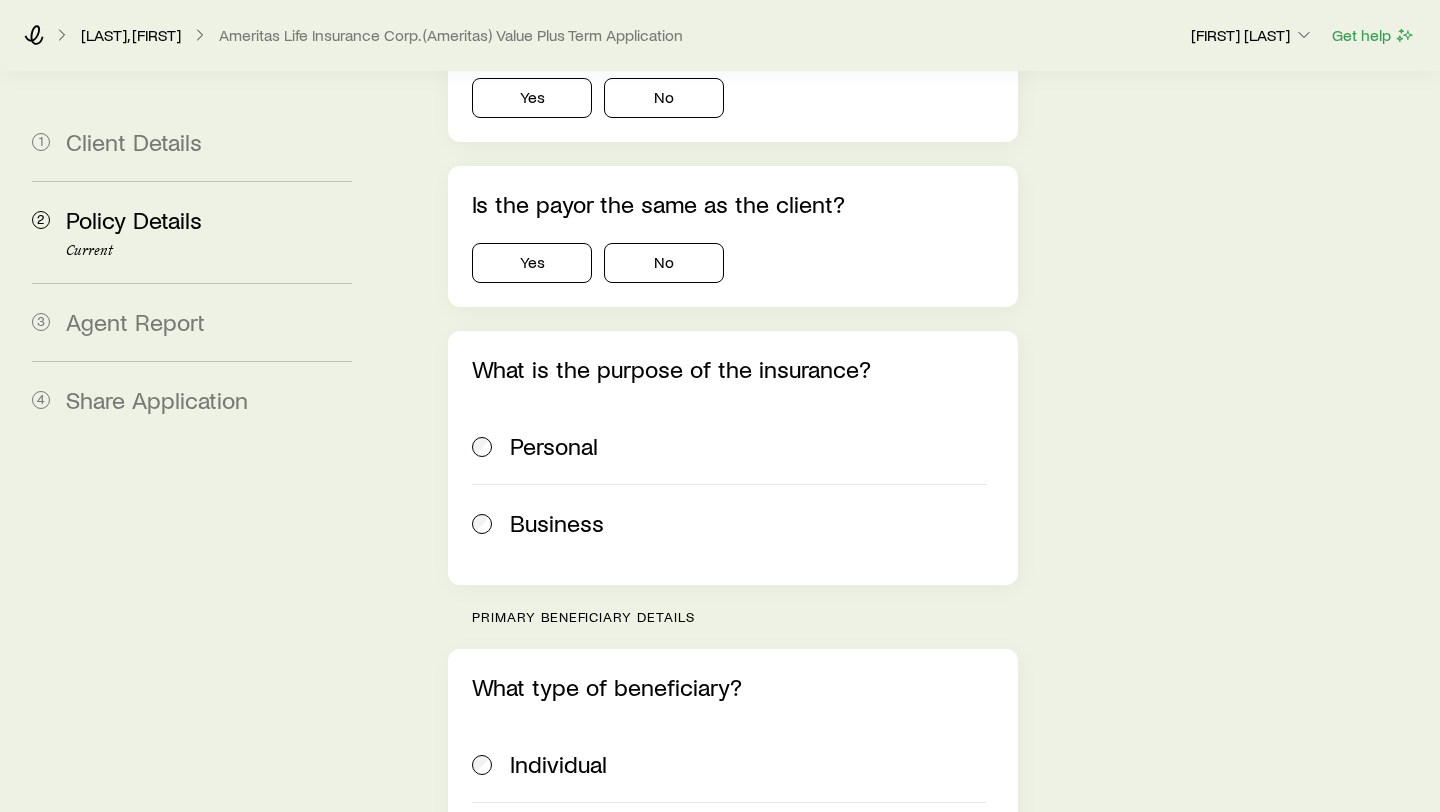 scroll, scrollTop: 315, scrollLeft: 0, axis: vertical 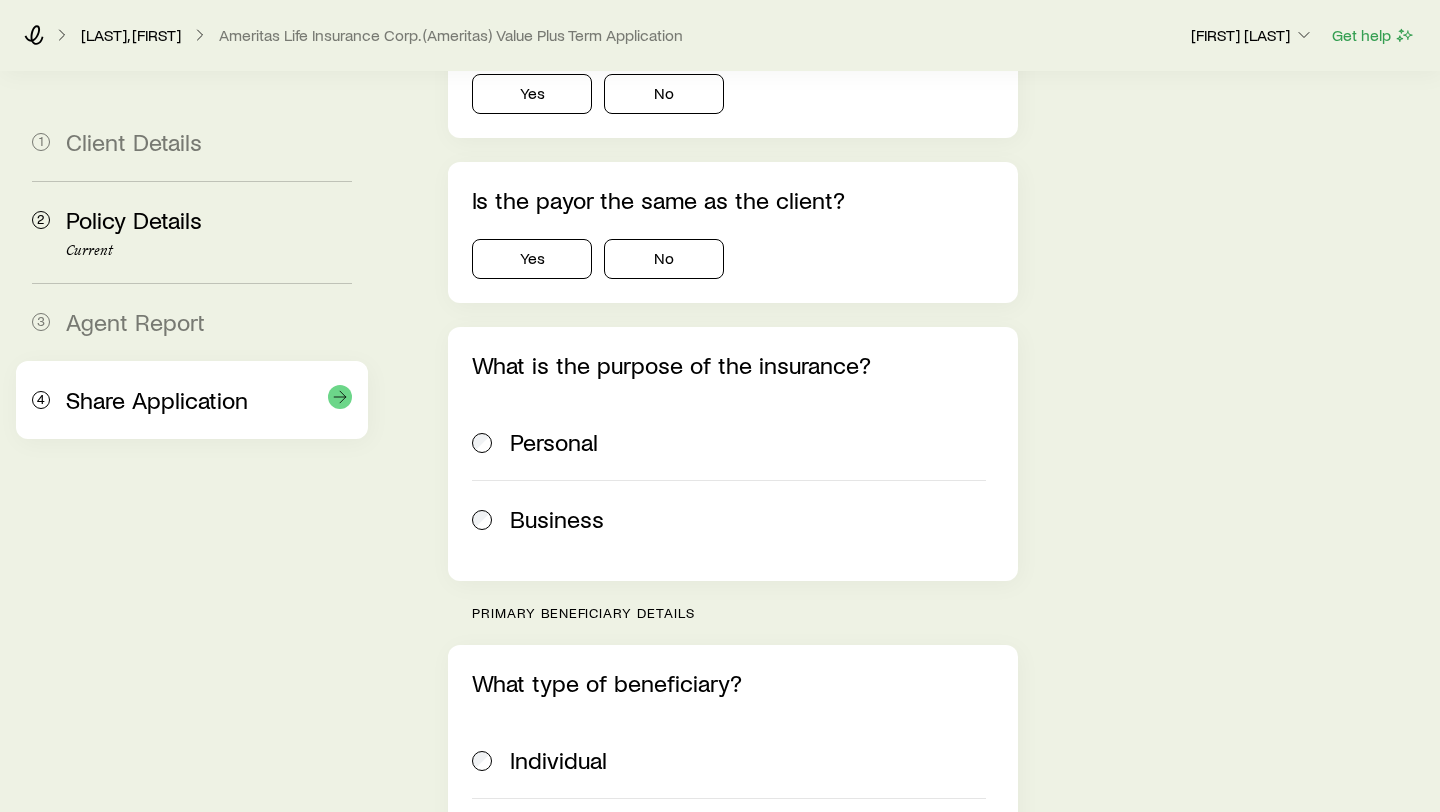 click on "Share Application" at bounding box center (157, 399) 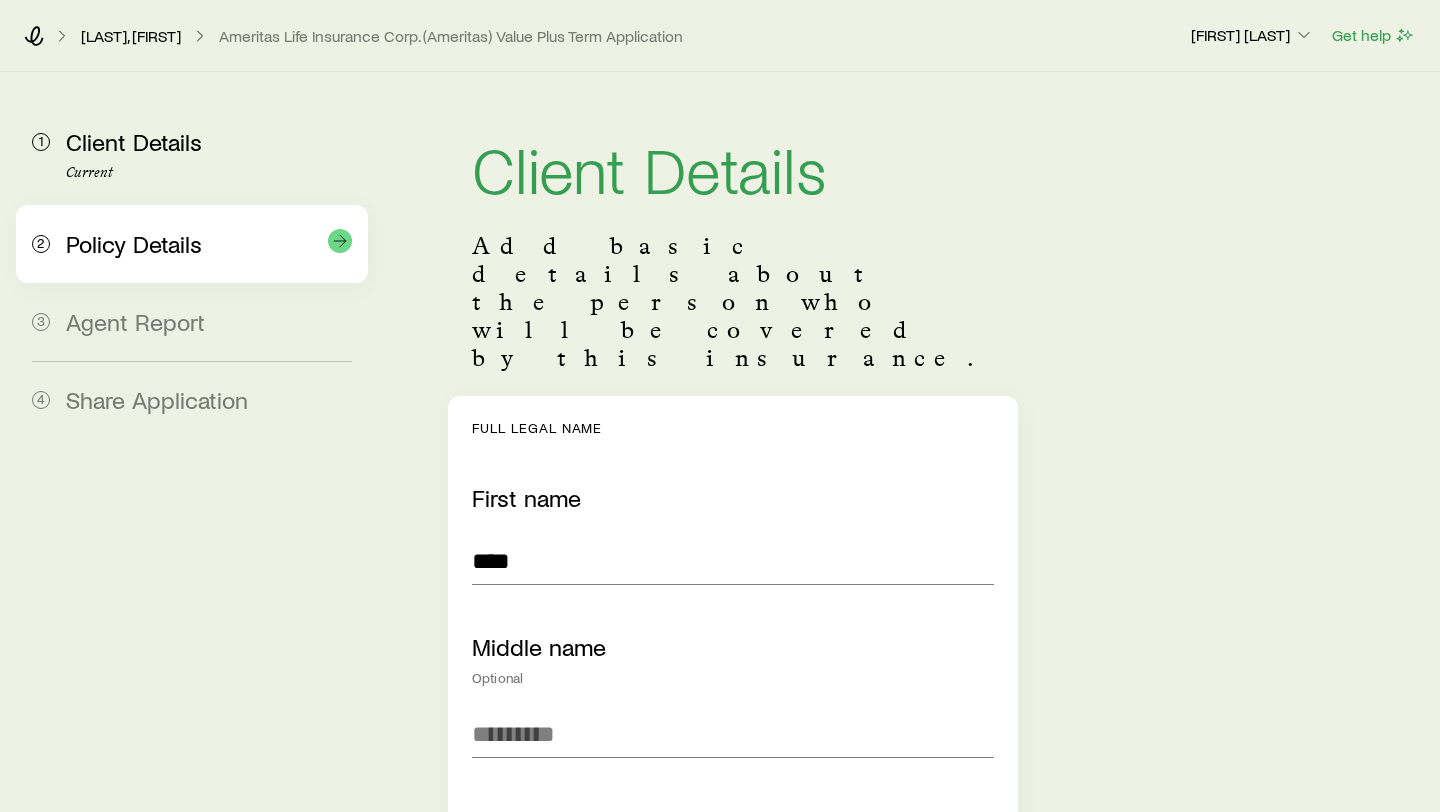 click on "Policy Details" at bounding box center [134, 243] 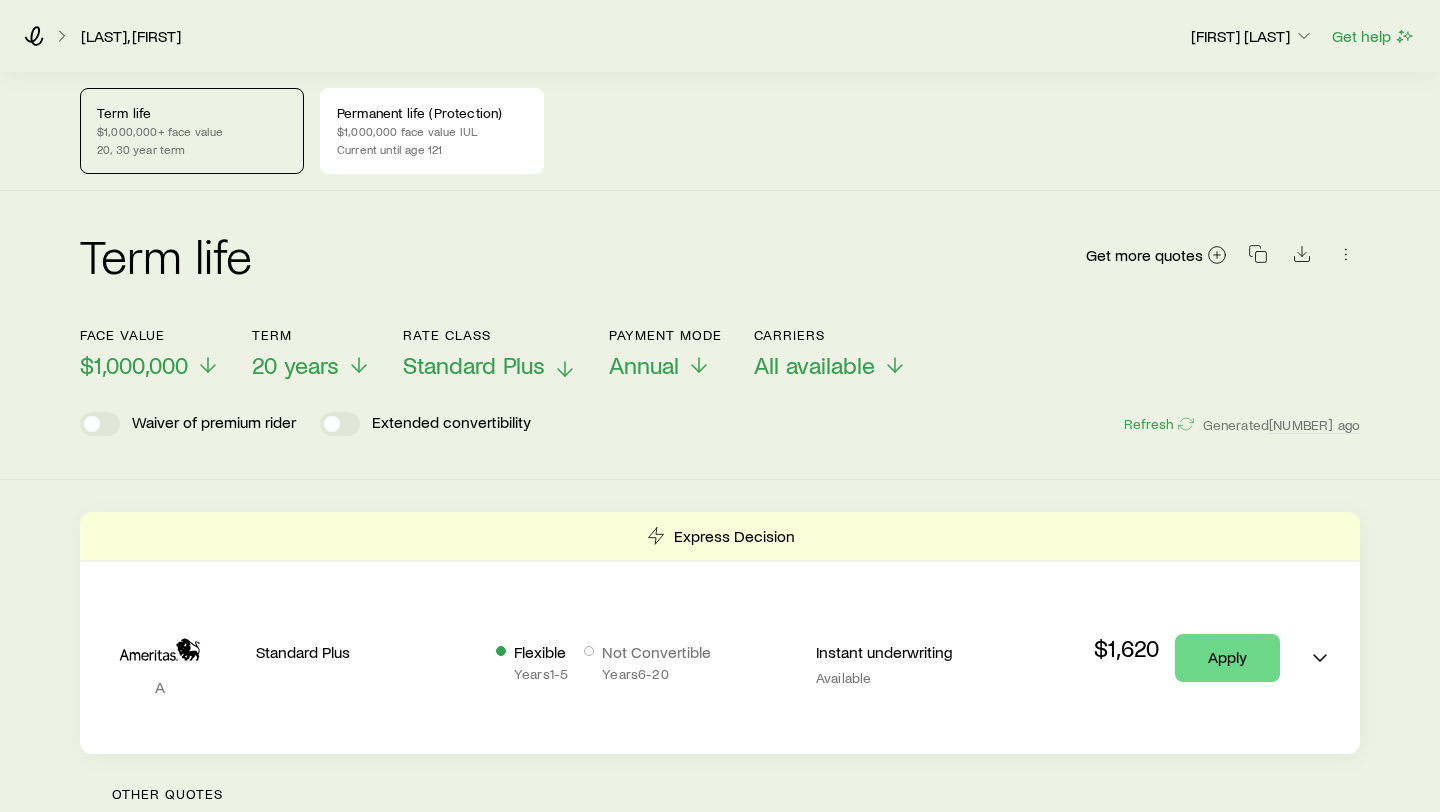 scroll, scrollTop: 3, scrollLeft: 0, axis: vertical 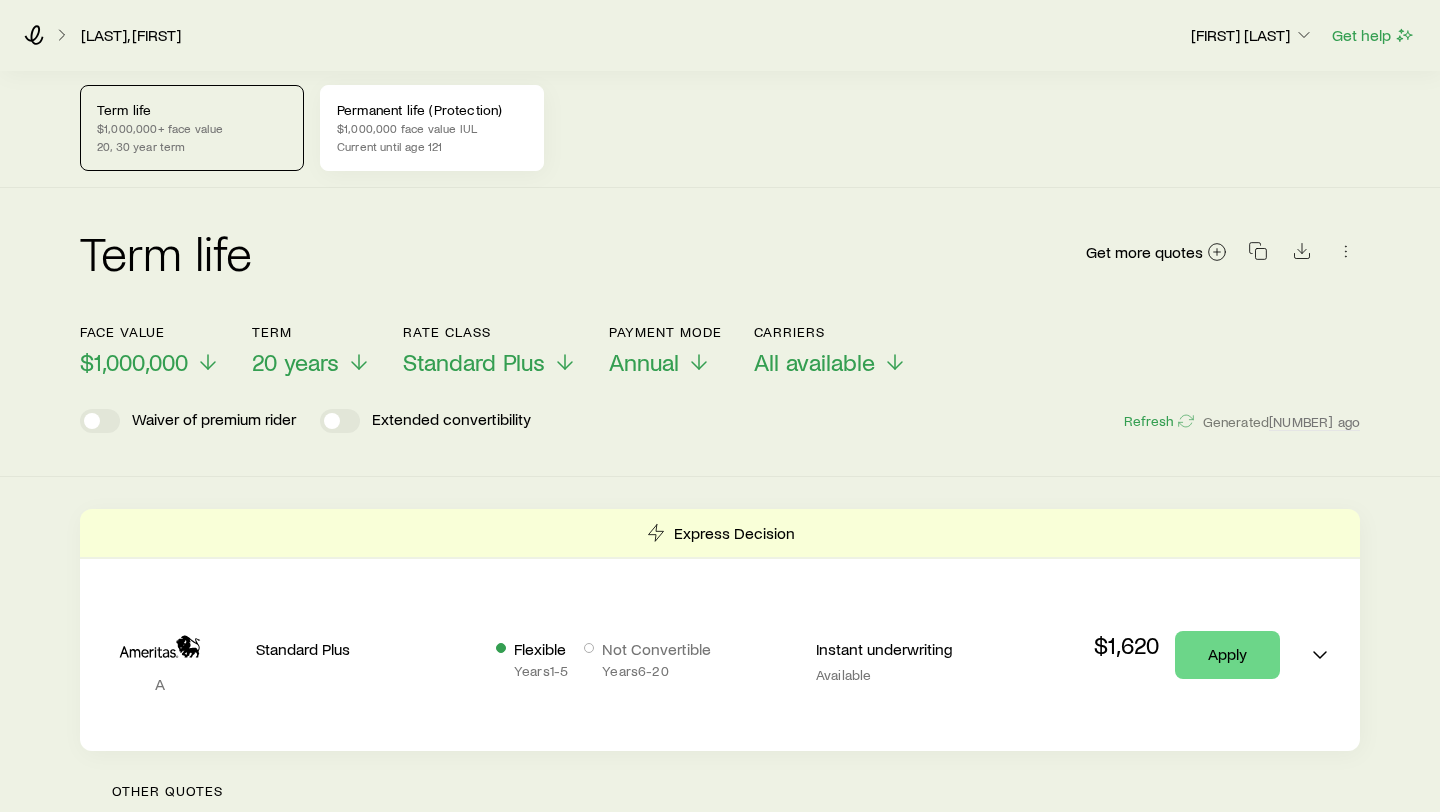 click on "Permanent life (Protection) [AMOUNT] face value IUL Current until age [AGE]" at bounding box center [432, 128] 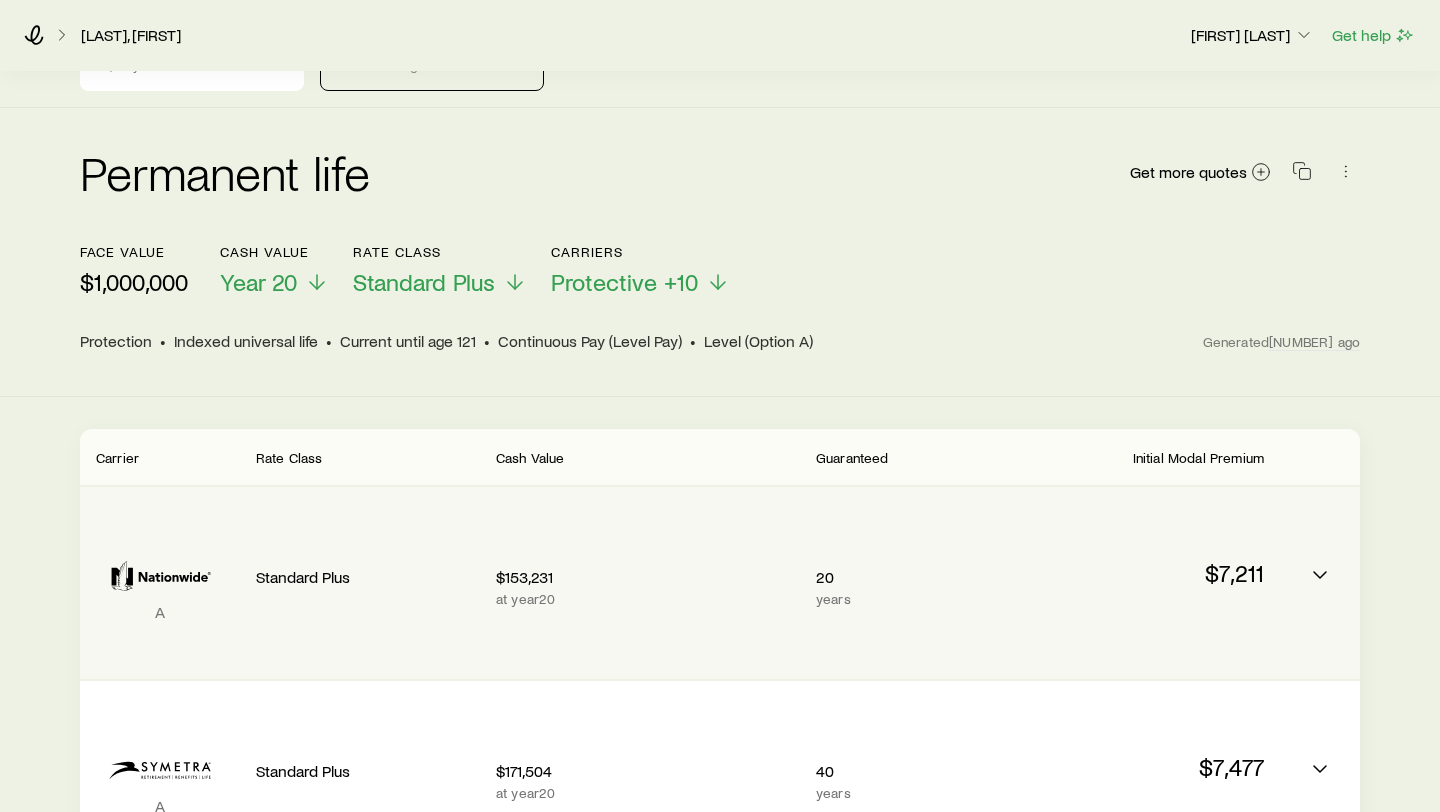 scroll, scrollTop: 0, scrollLeft: 0, axis: both 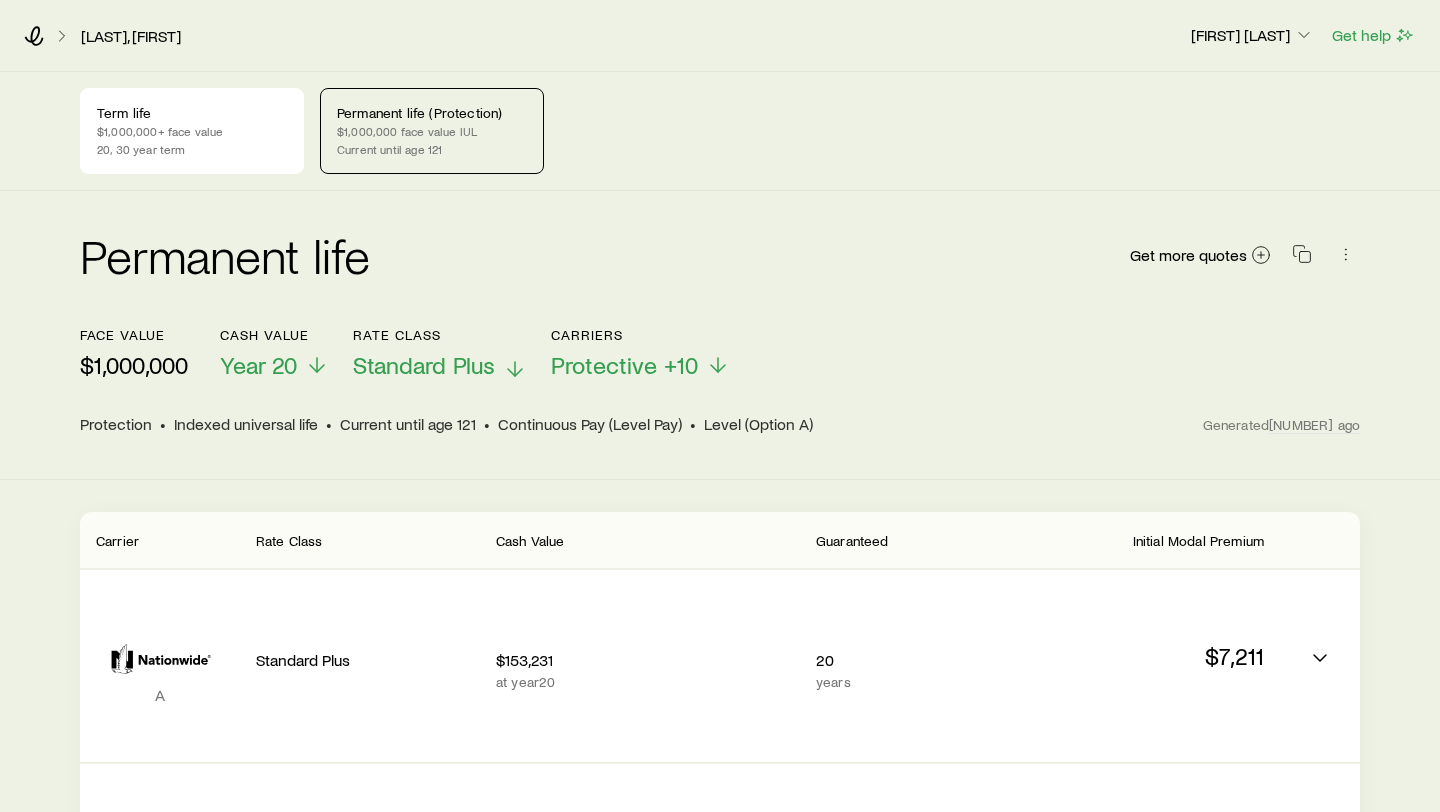 click on "Standard Plus" at bounding box center [424, 365] 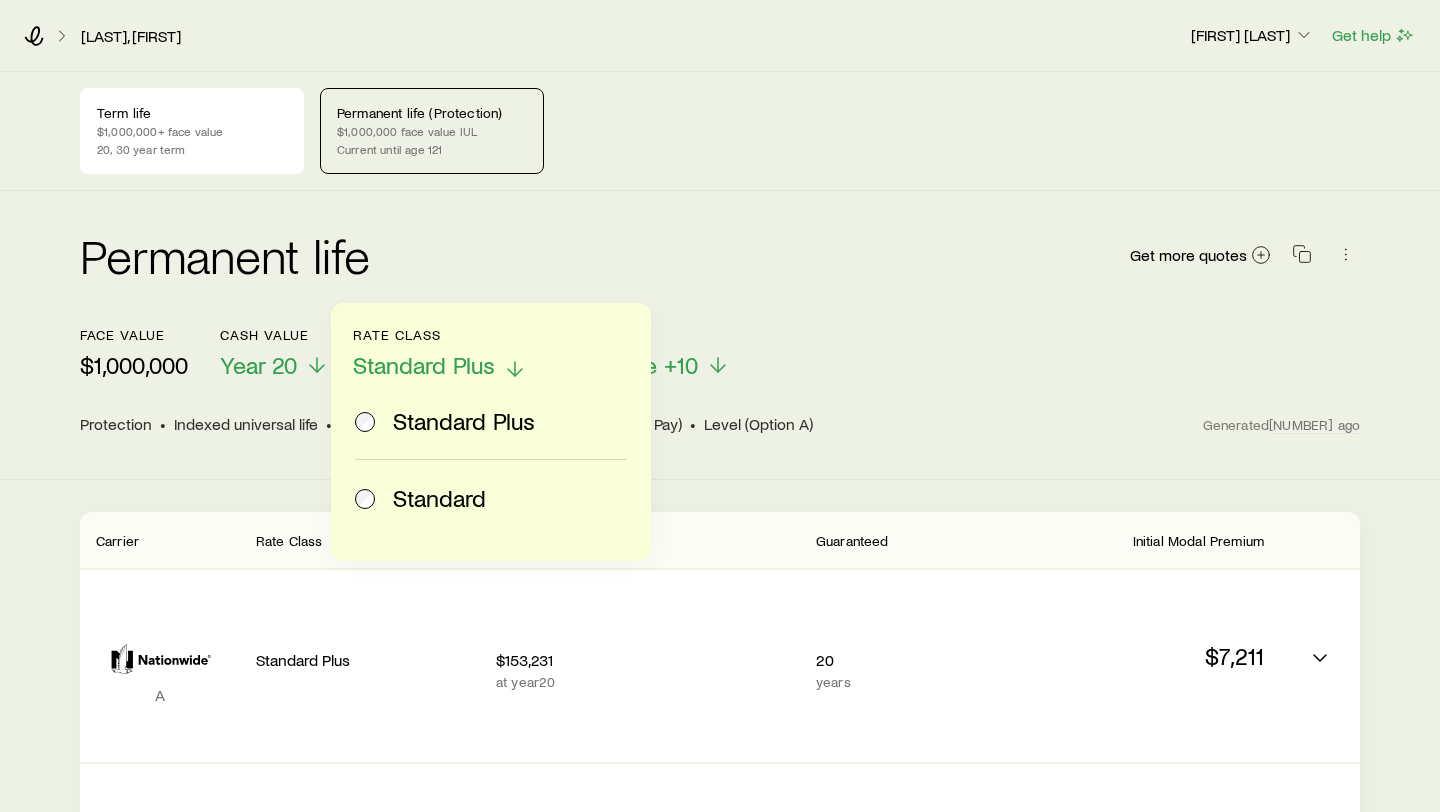 click on "Standard Plus" at bounding box center (424, 365) 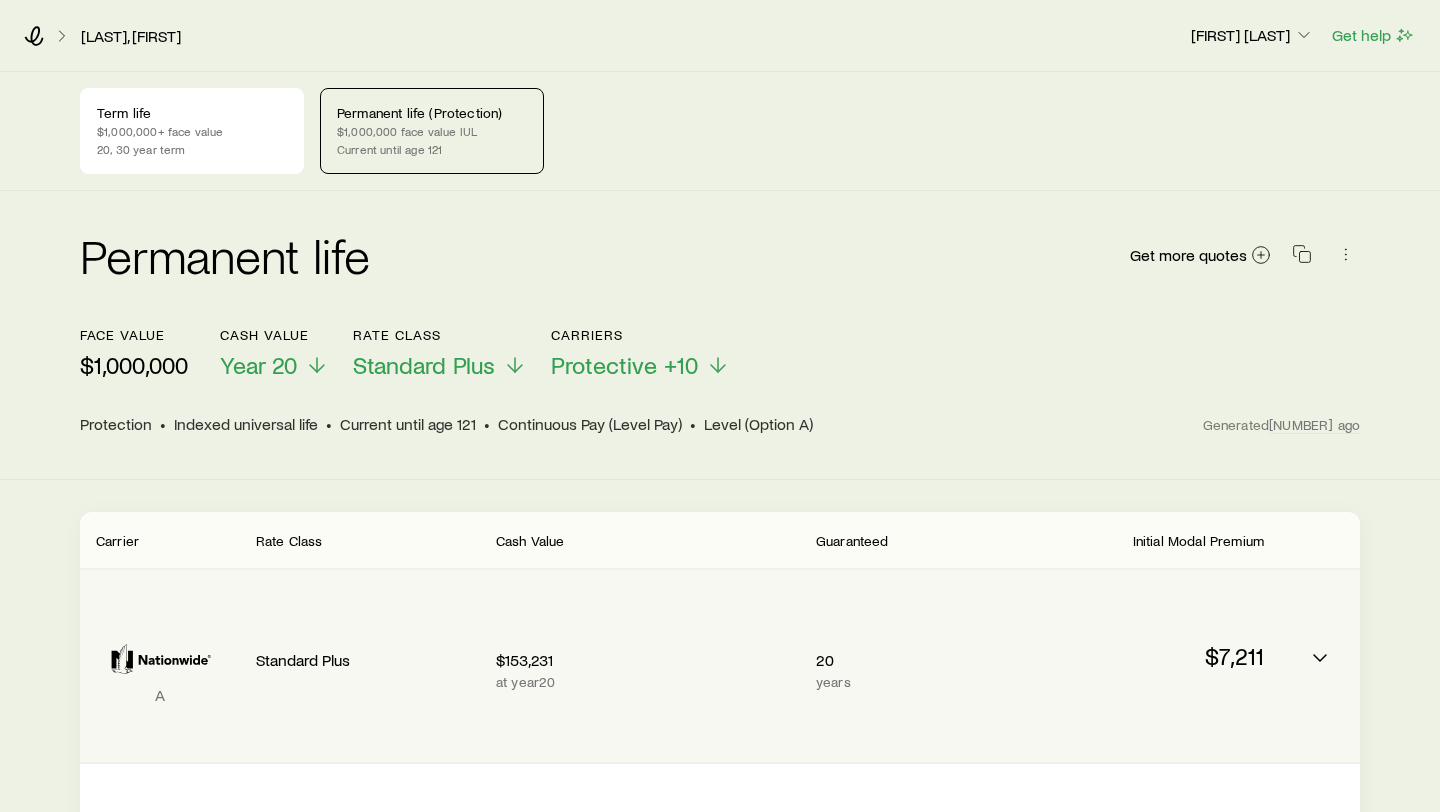 click on "at year  20" at bounding box center [648, 682] 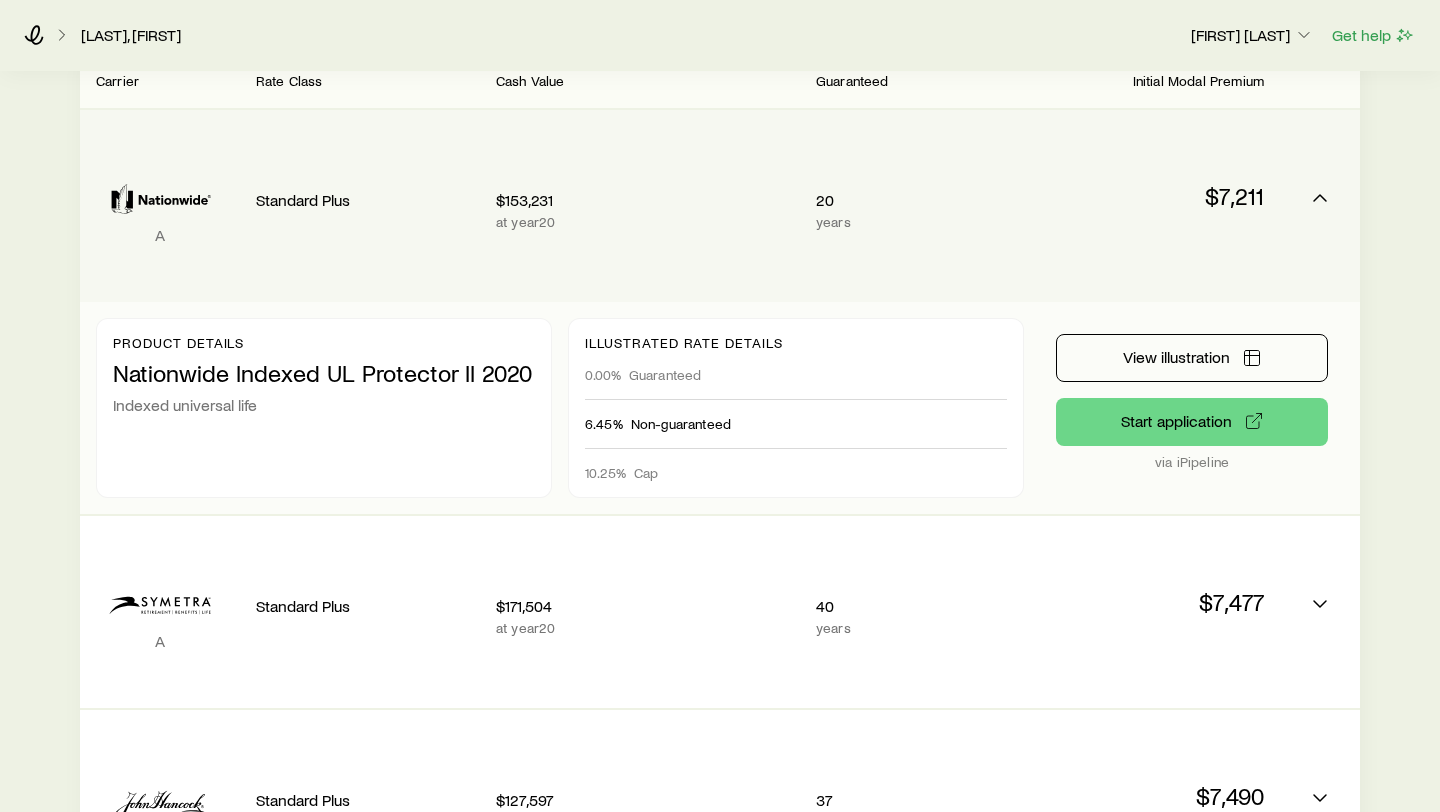 scroll, scrollTop: 509, scrollLeft: 0, axis: vertical 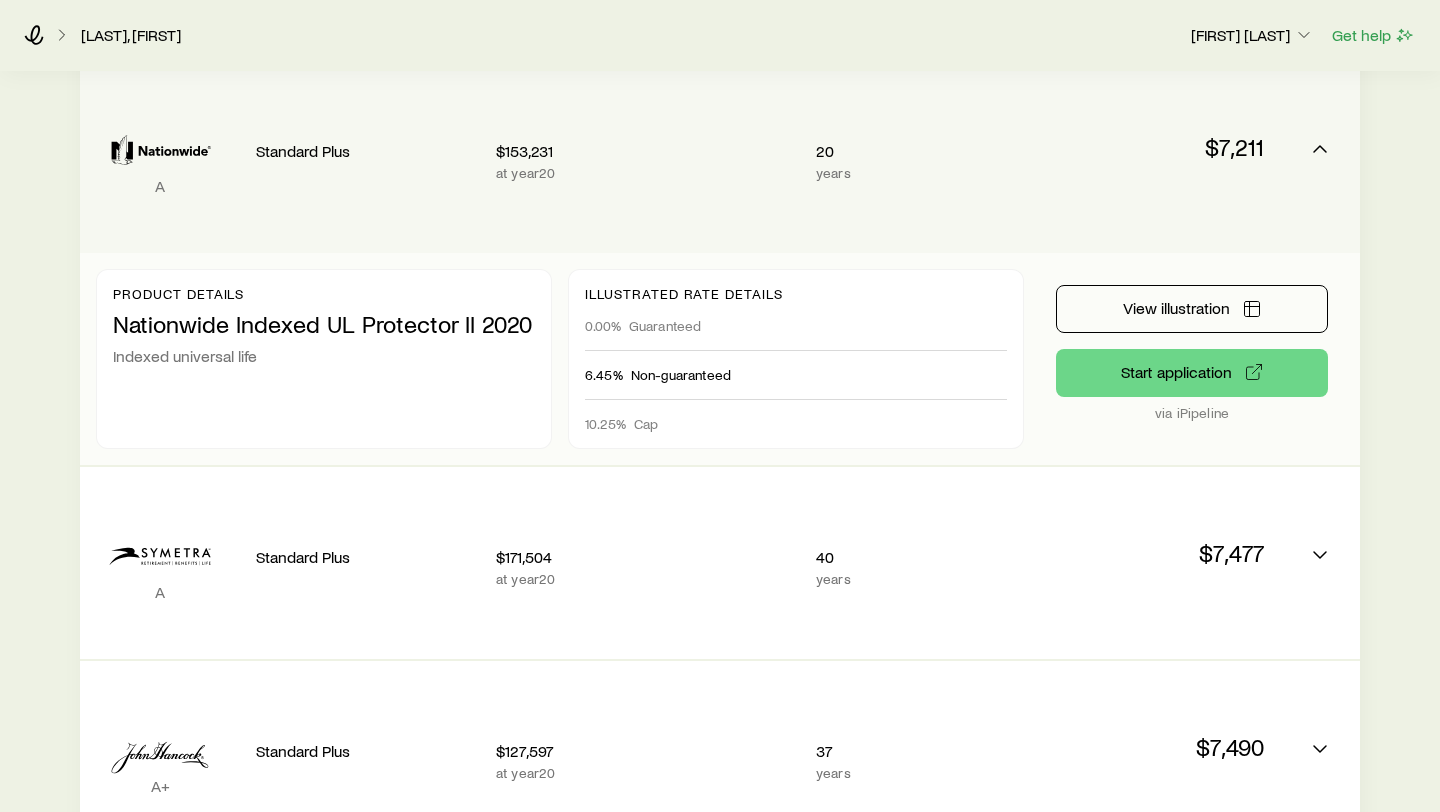 click on "$153,231 at year  20" at bounding box center (648, 157) 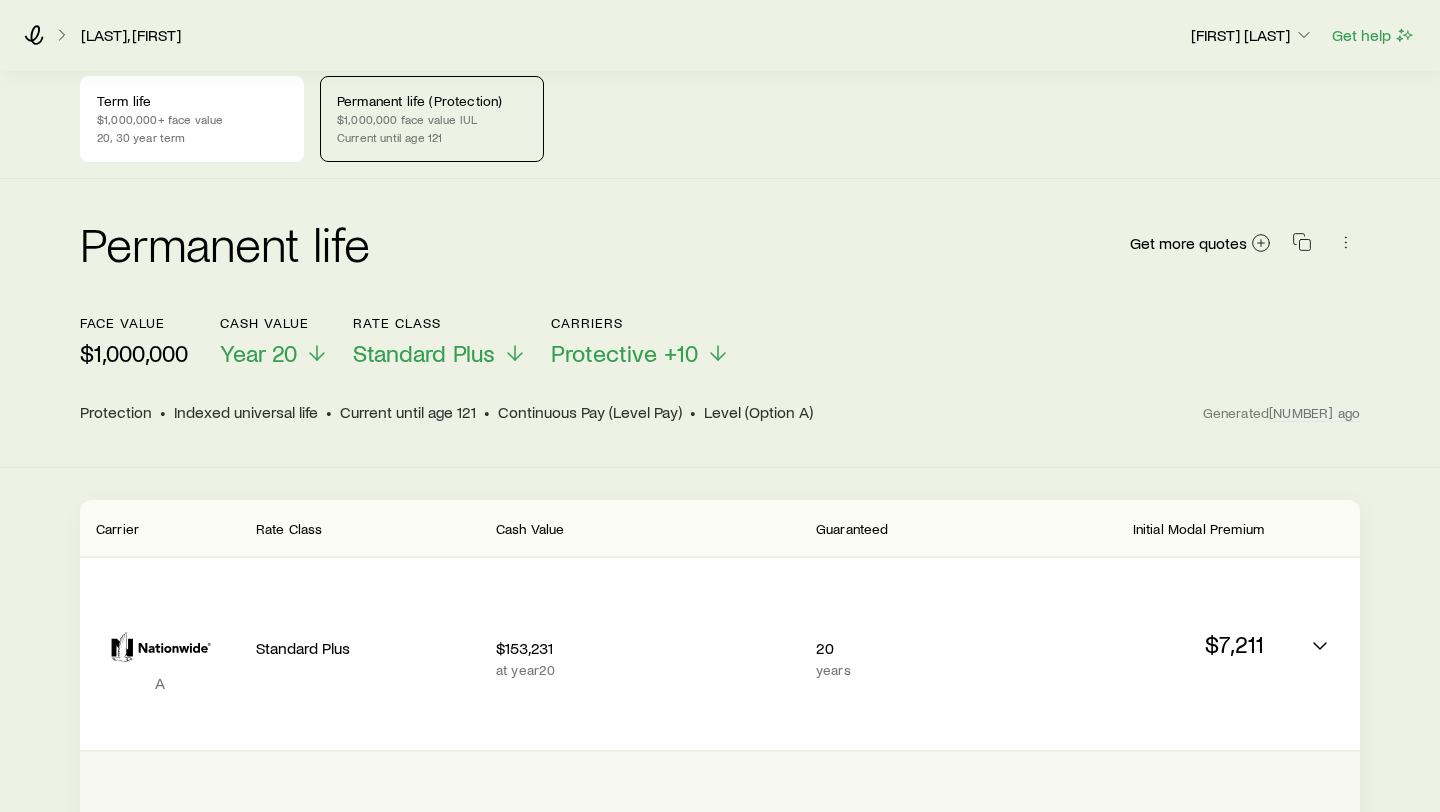 scroll, scrollTop: 13, scrollLeft: 0, axis: vertical 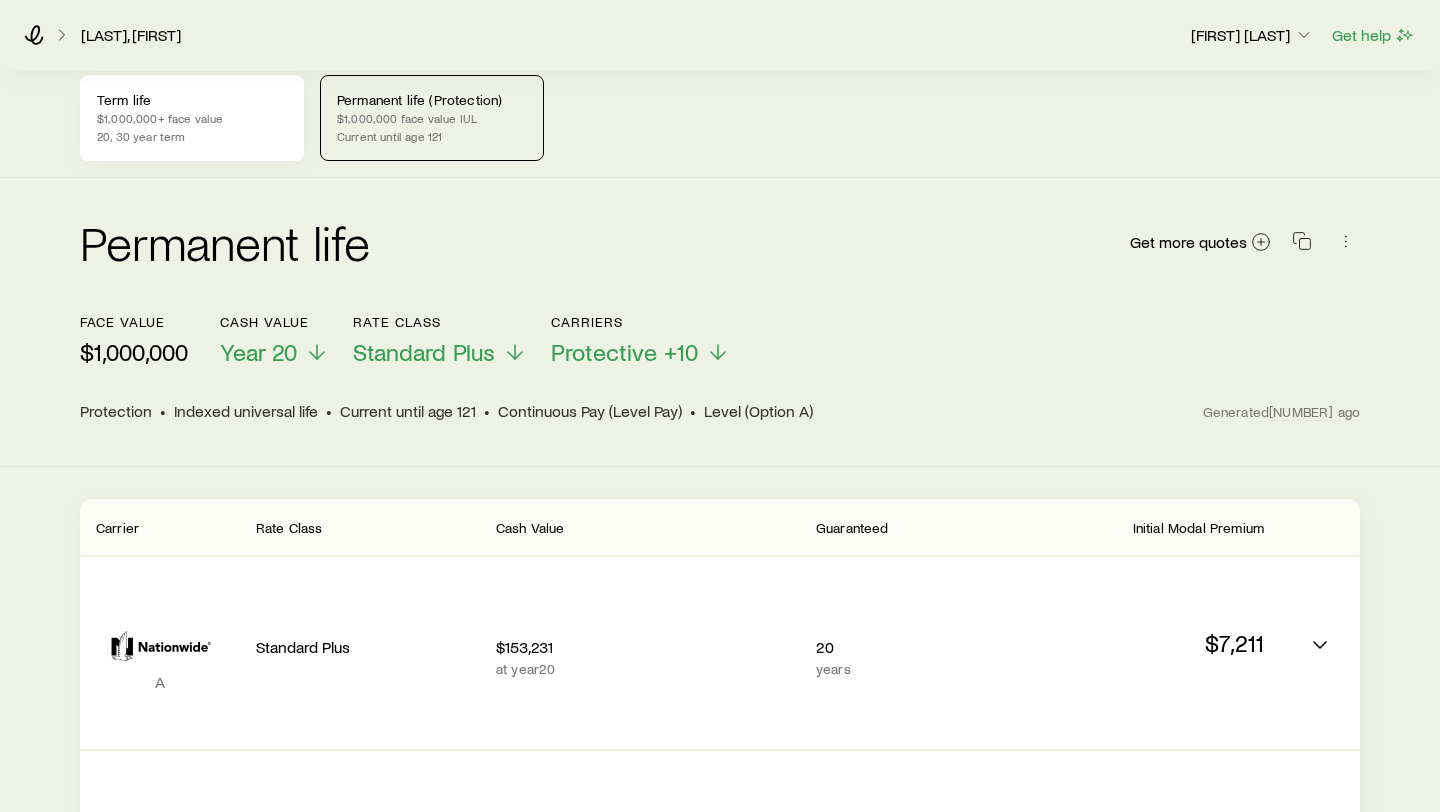 click on "Term life [AMOUNT] face value [YEAR] year term" at bounding box center [192, 118] 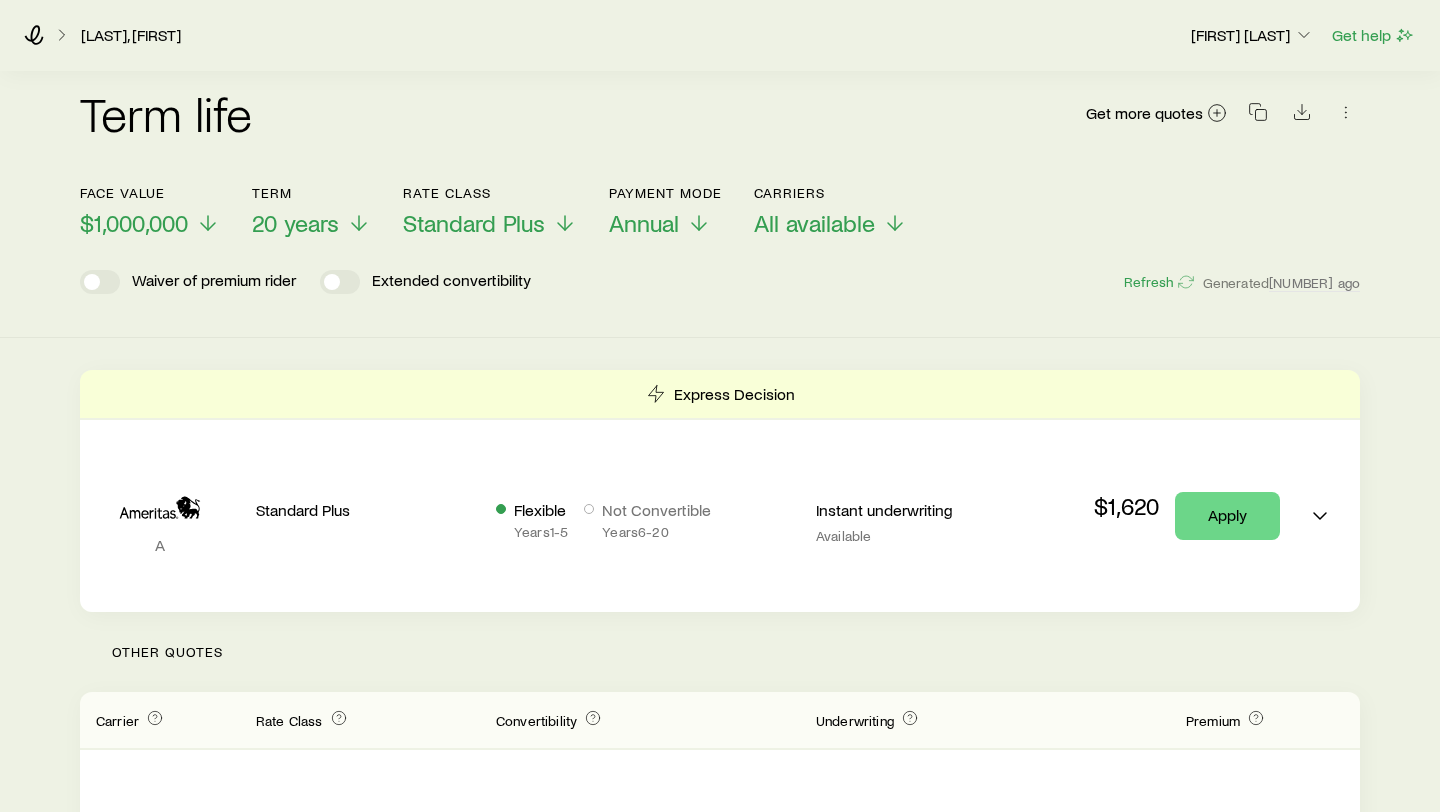 scroll, scrollTop: 145, scrollLeft: 0, axis: vertical 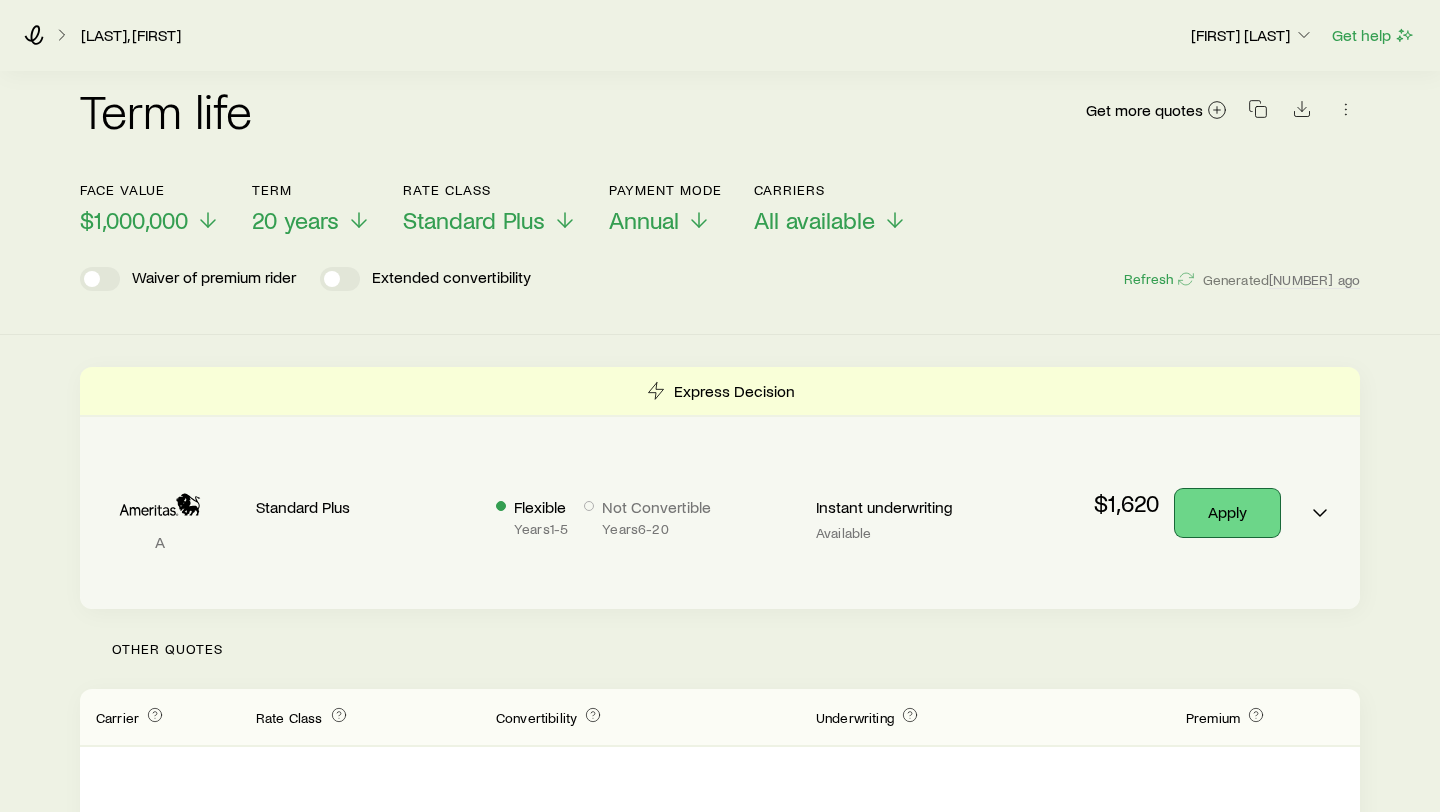 click on "Apply" at bounding box center [1227, 513] 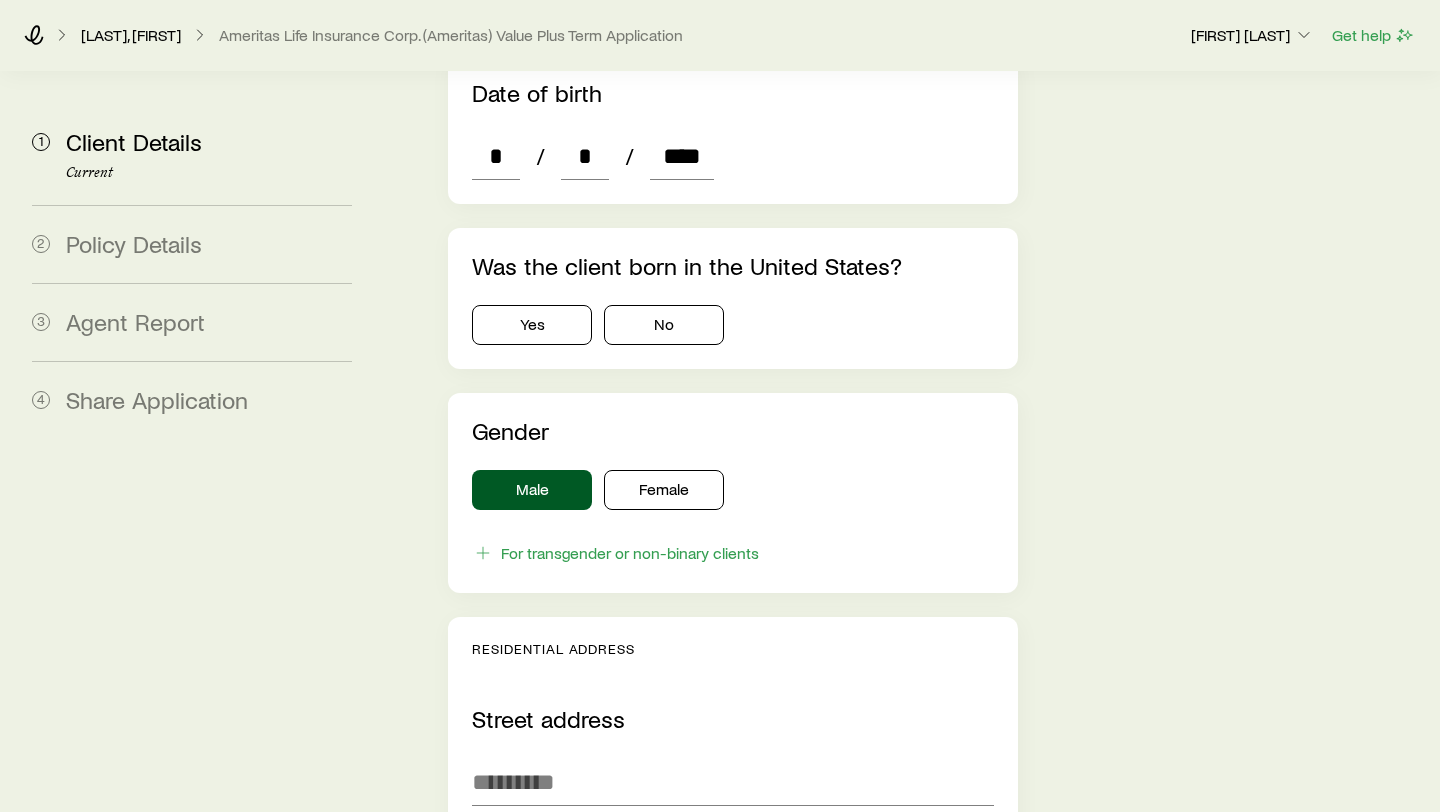 scroll, scrollTop: 1074, scrollLeft: 0, axis: vertical 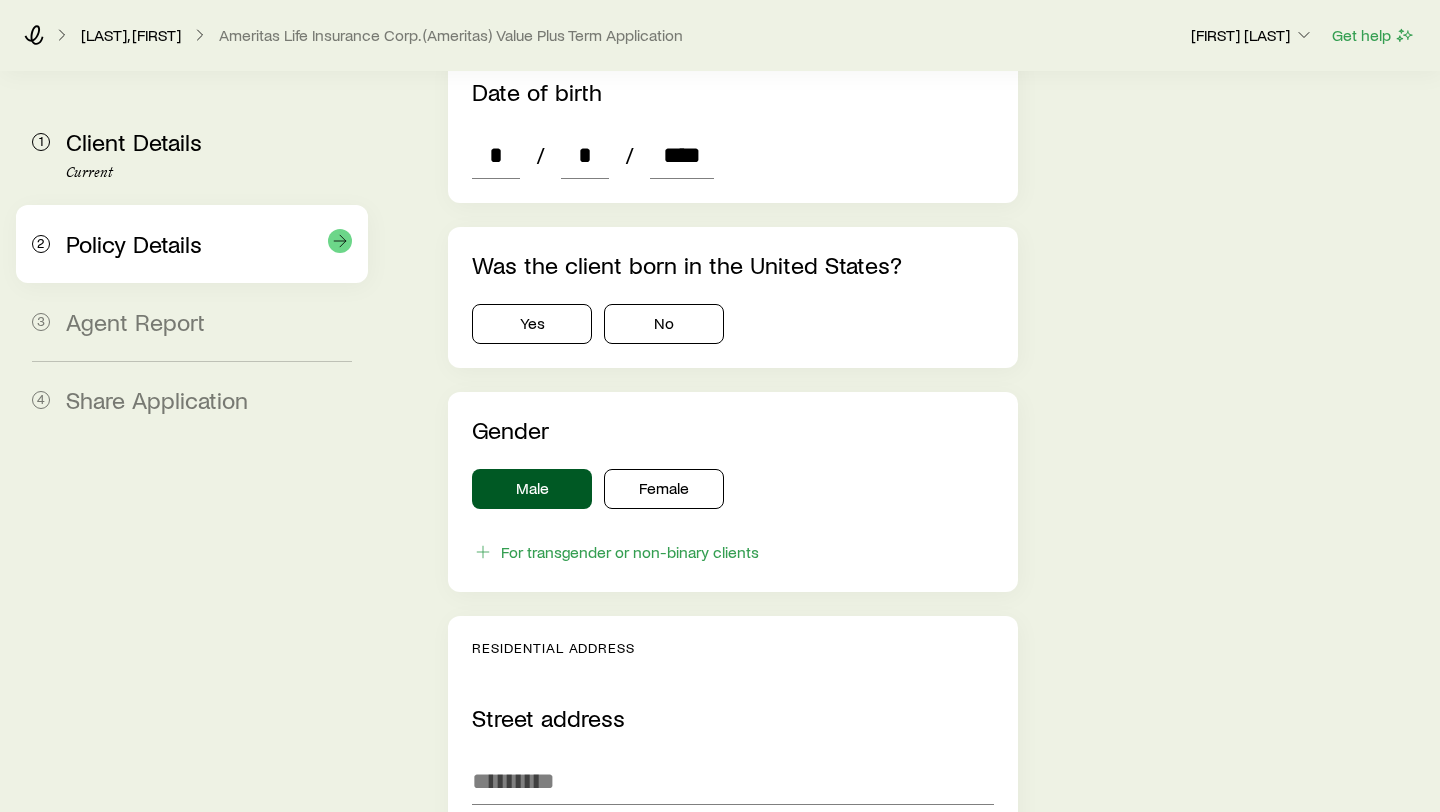 click on "Policy Details" at bounding box center (134, 243) 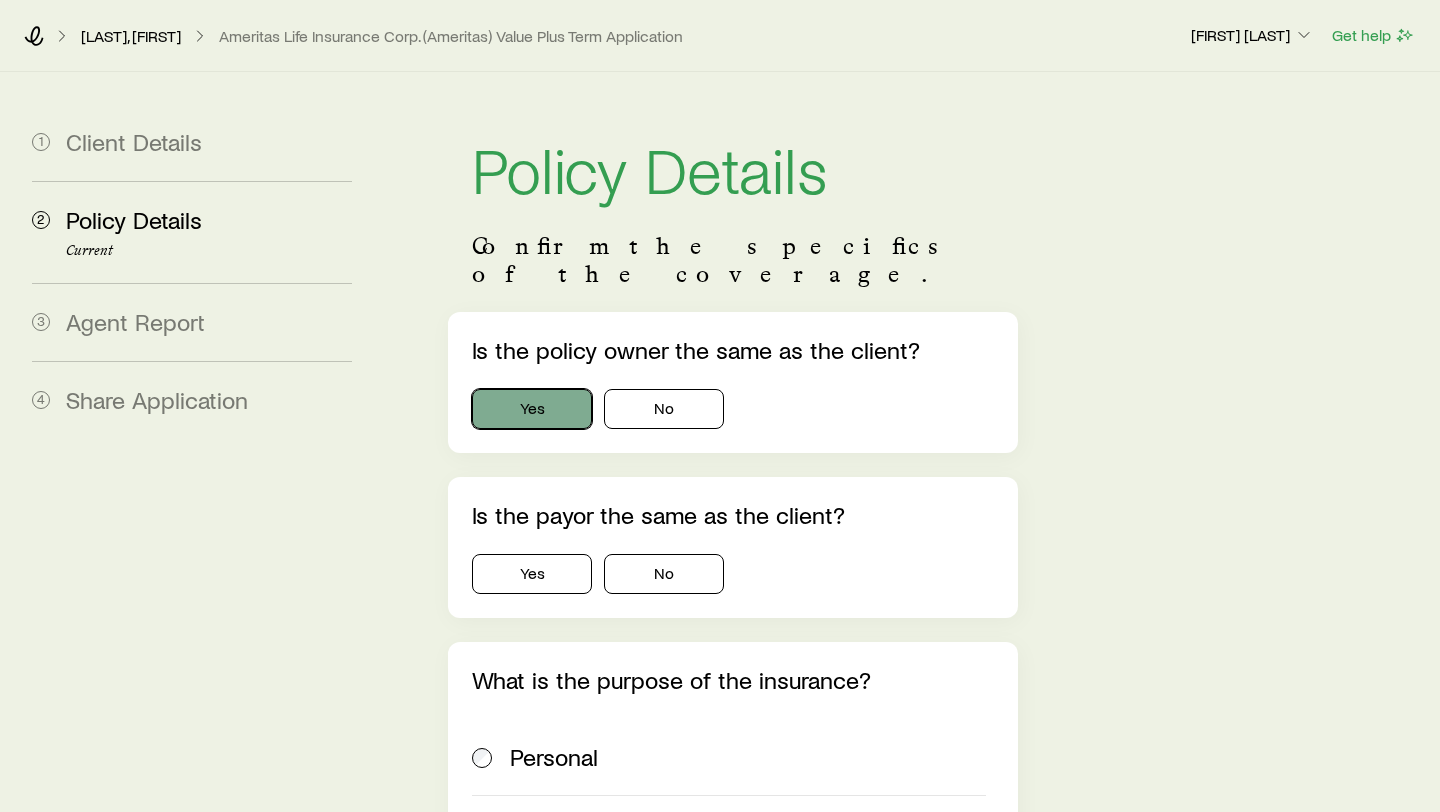 click on "Yes" at bounding box center [532, 409] 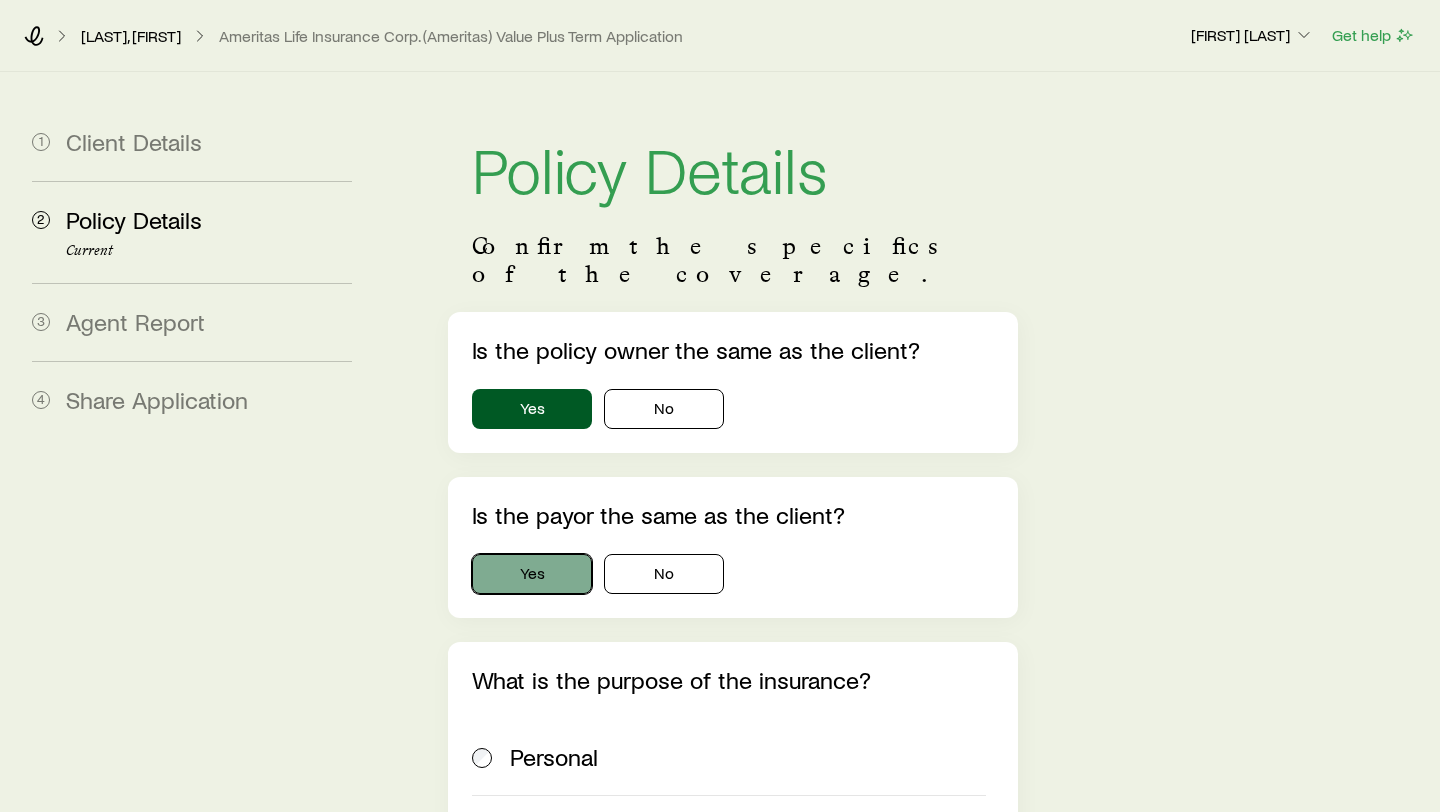 click on "Yes" at bounding box center (532, 574) 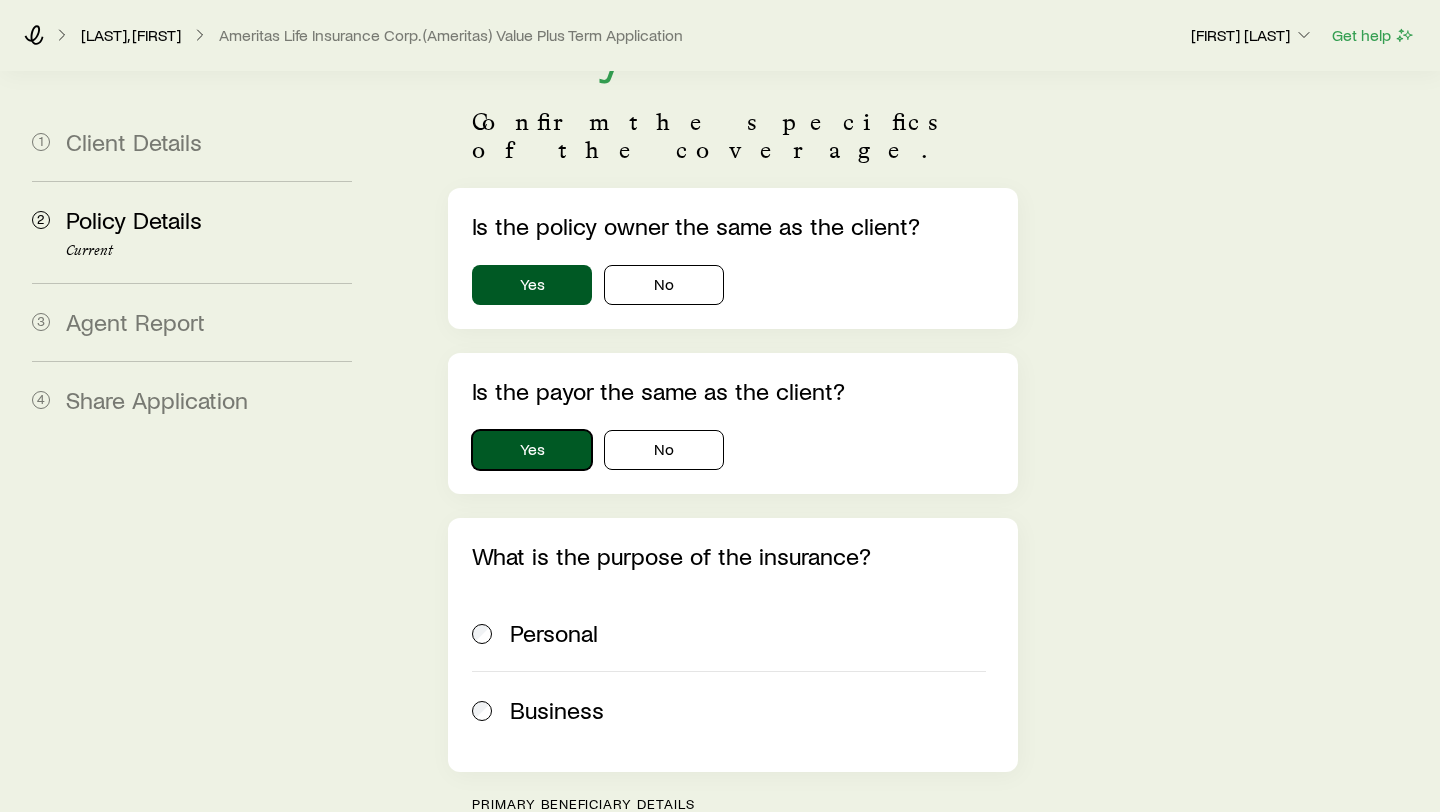scroll, scrollTop: 0, scrollLeft: 0, axis: both 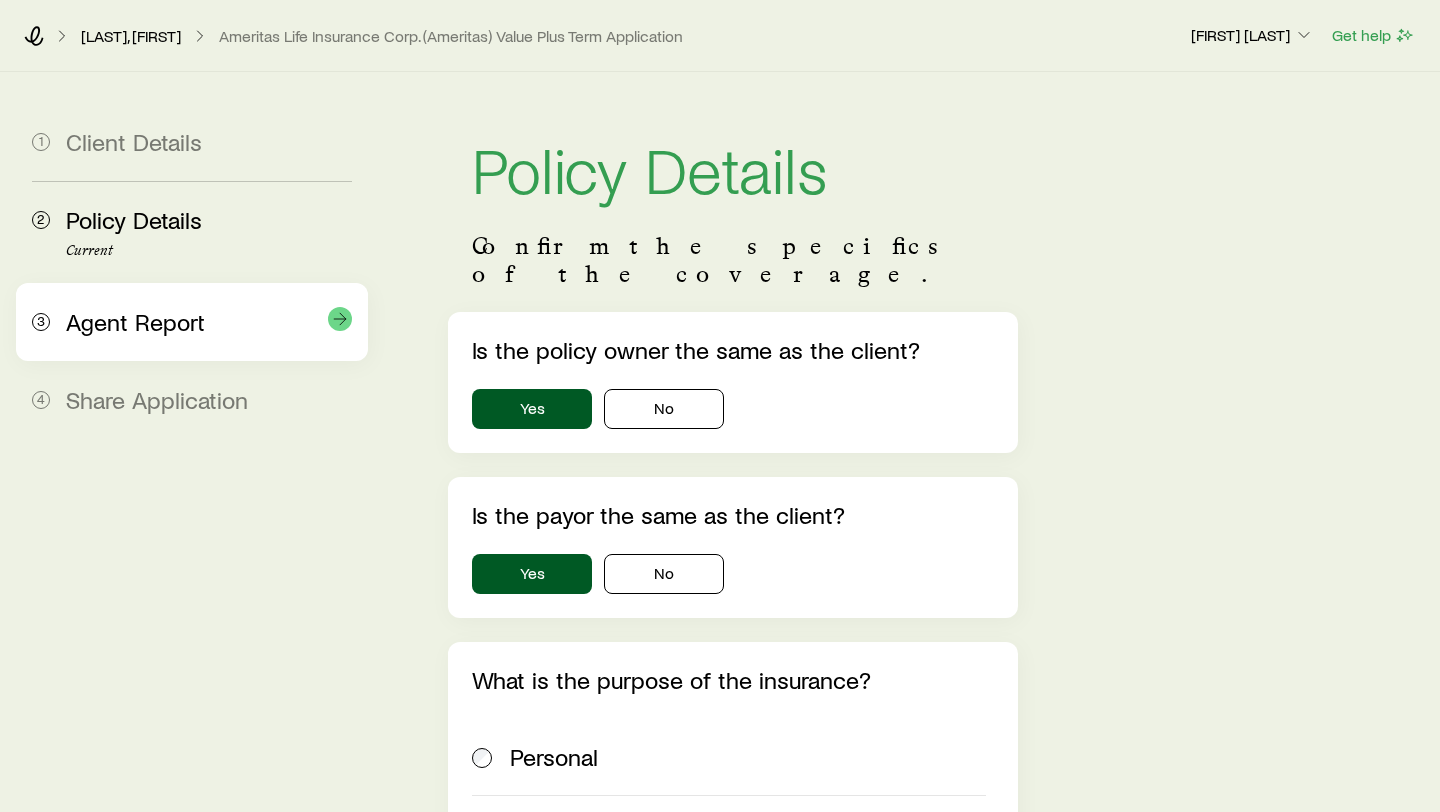 click on "Agent Report" at bounding box center [135, 321] 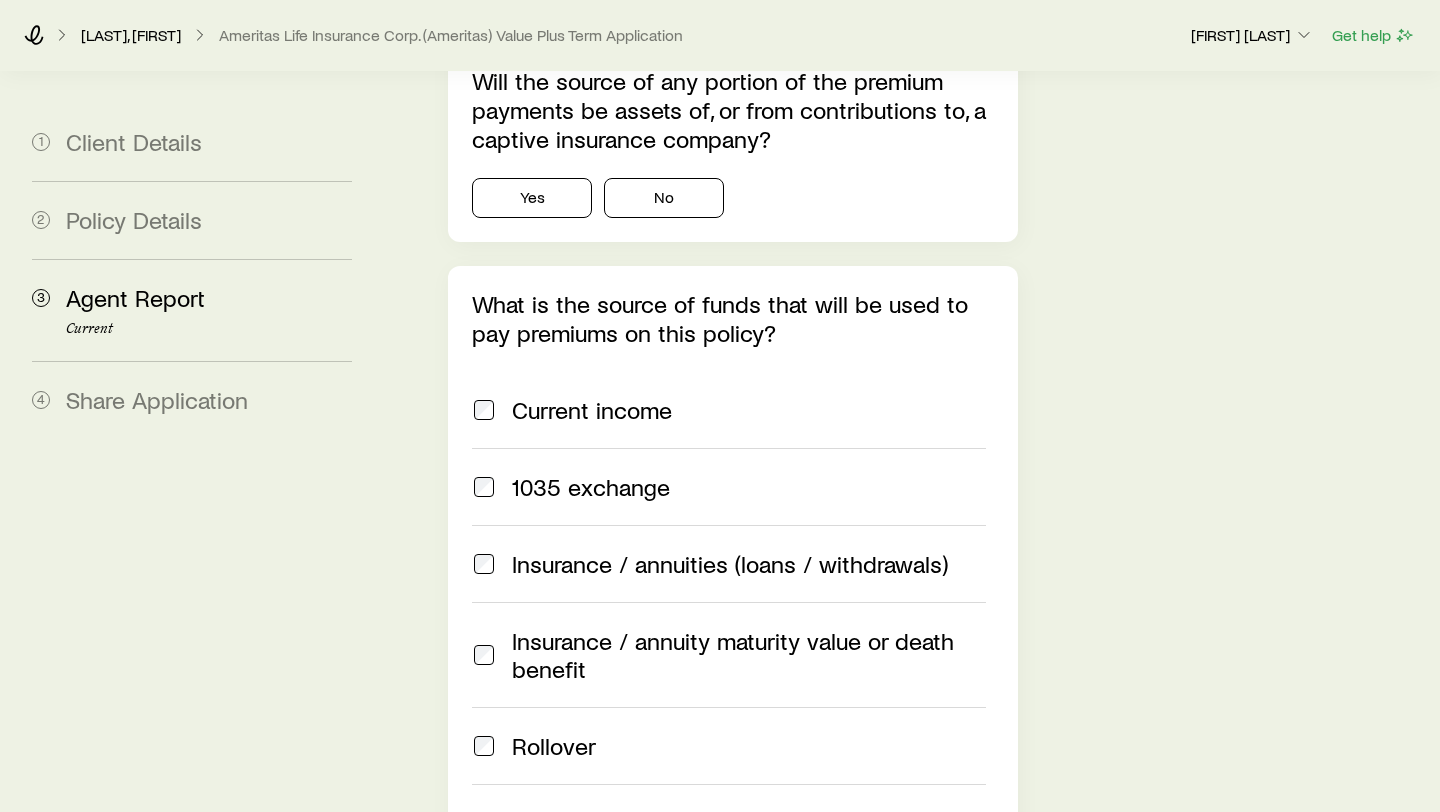 scroll, scrollTop: 1419, scrollLeft: 0, axis: vertical 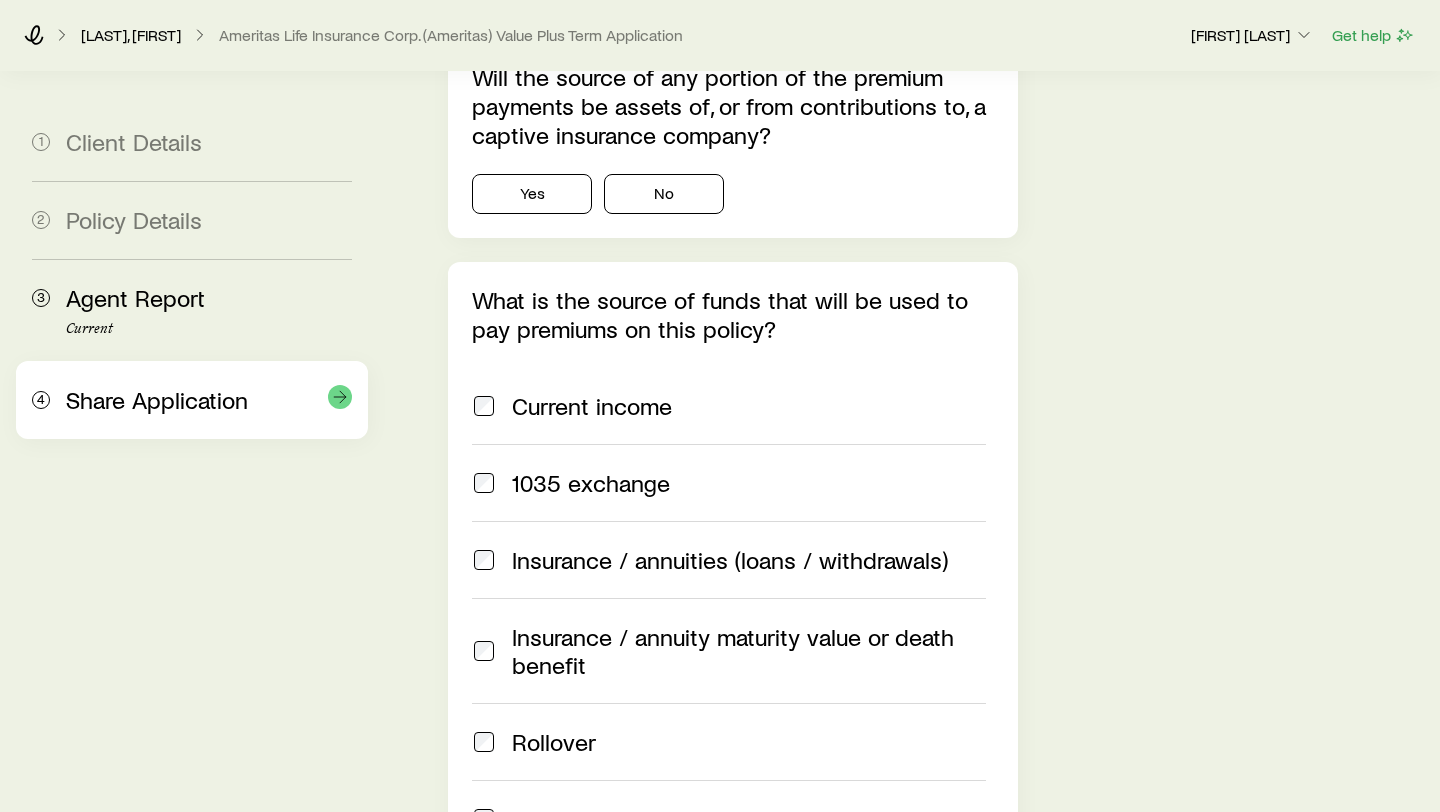 click on "Share Application" at bounding box center (157, 399) 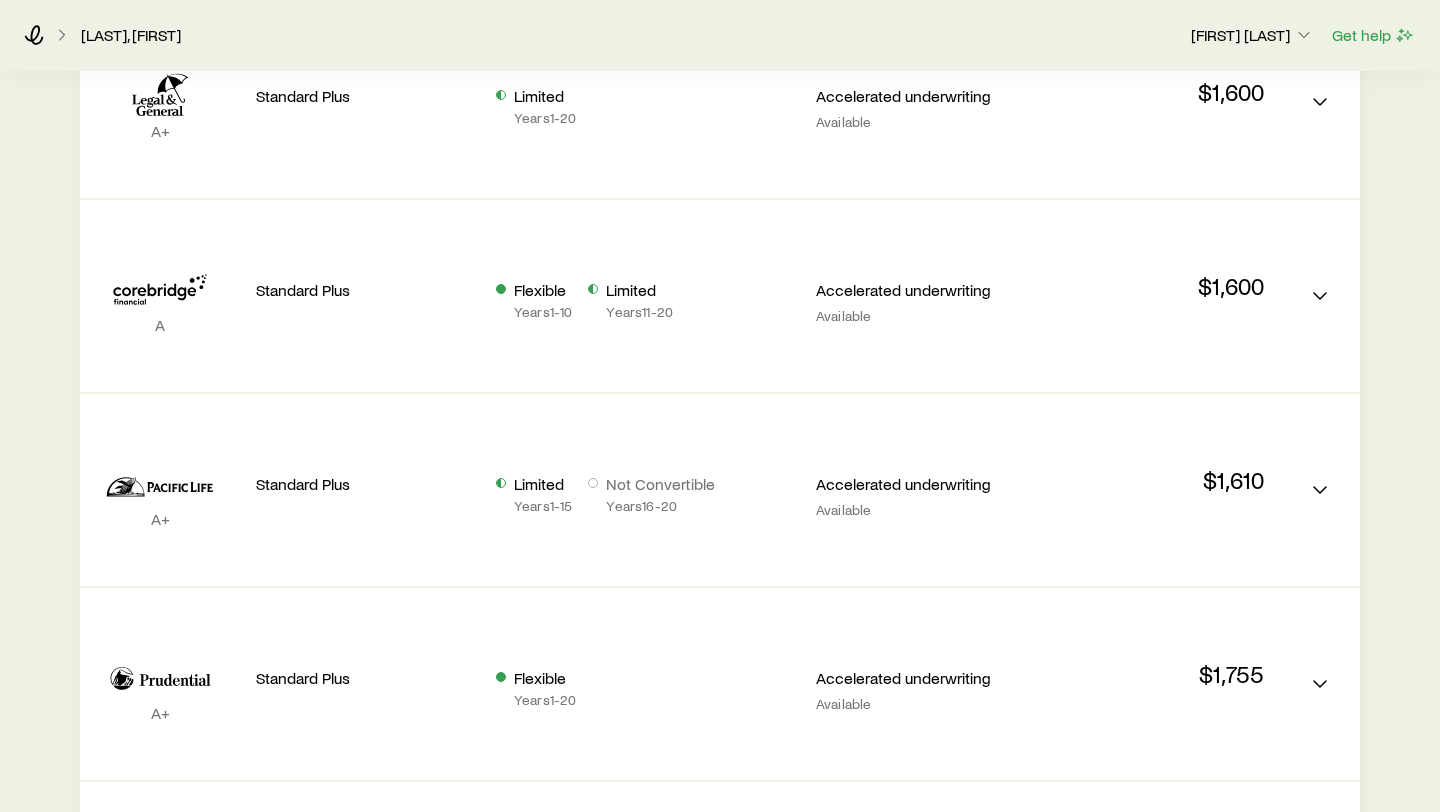 scroll, scrollTop: 918, scrollLeft: 0, axis: vertical 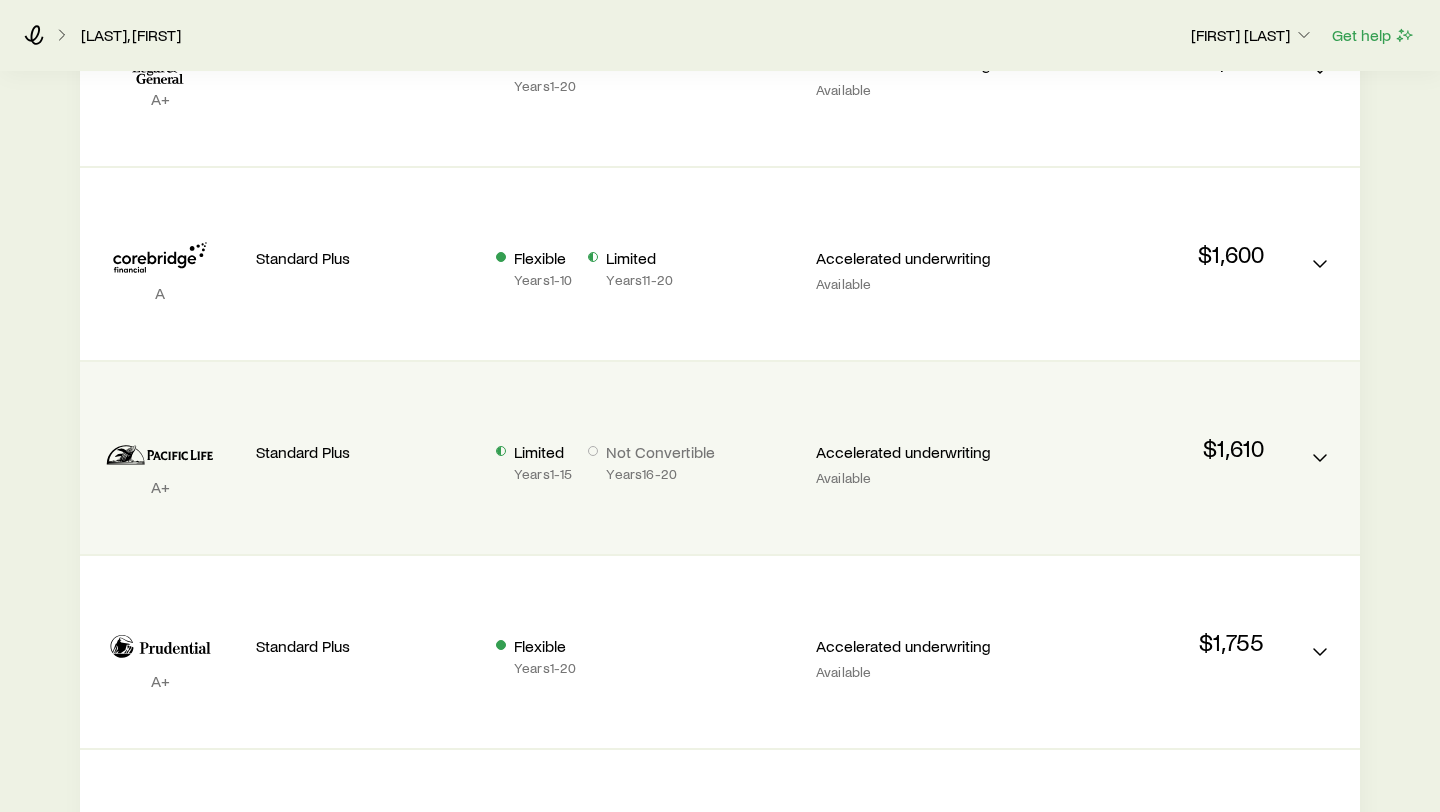 click on "Standard Plus" at bounding box center [360, 452] 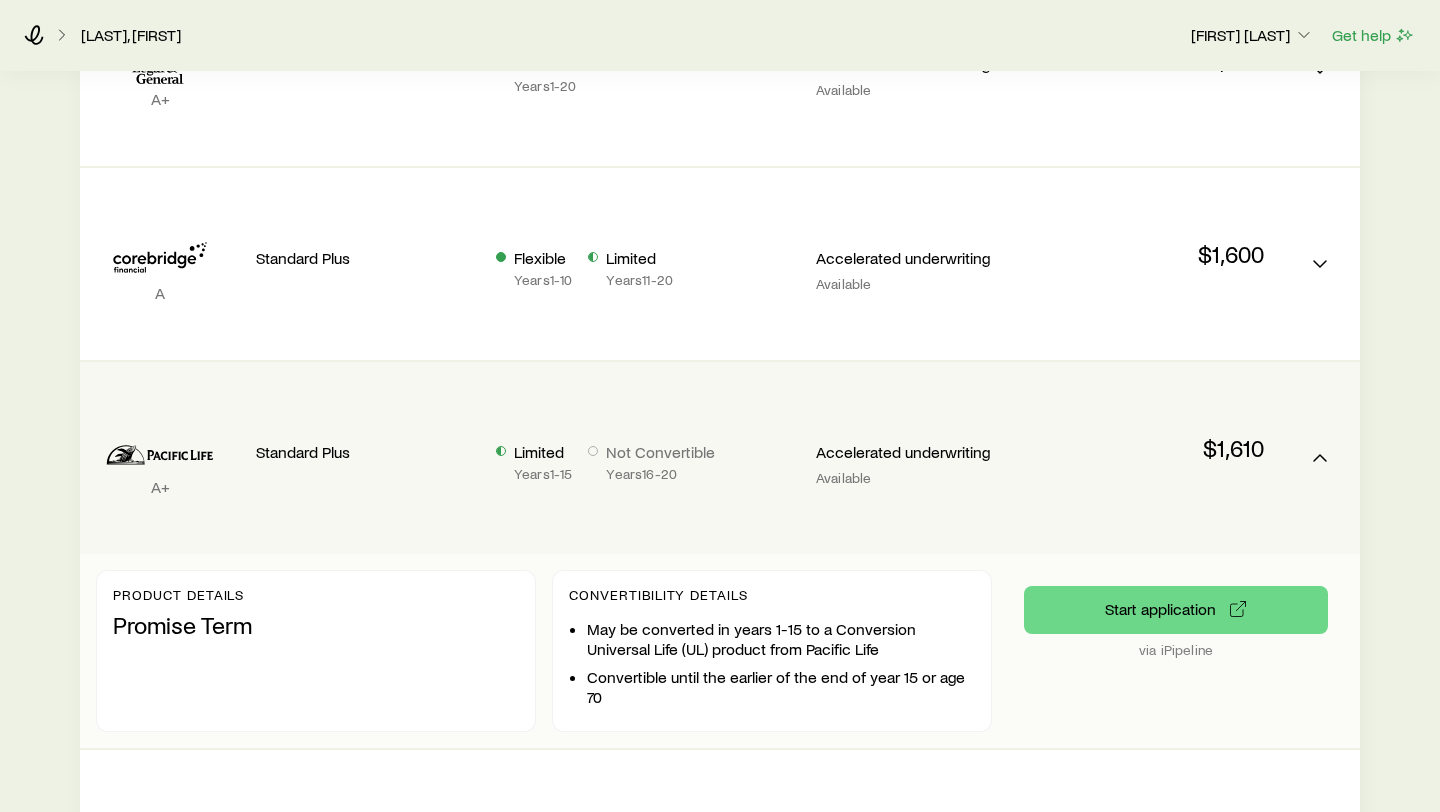 click on "$1,610" at bounding box center [1160, 448] 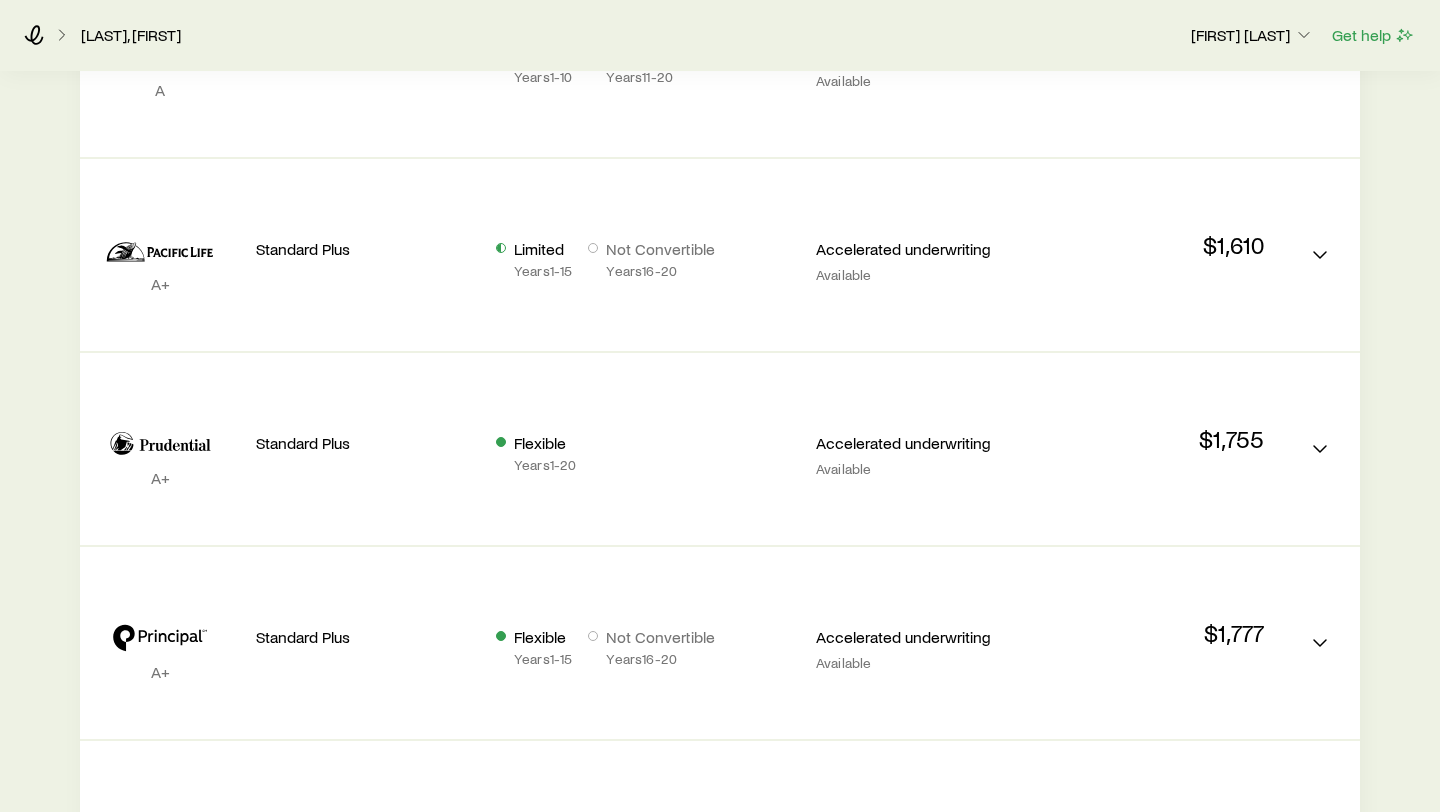scroll, scrollTop: 1321, scrollLeft: 0, axis: vertical 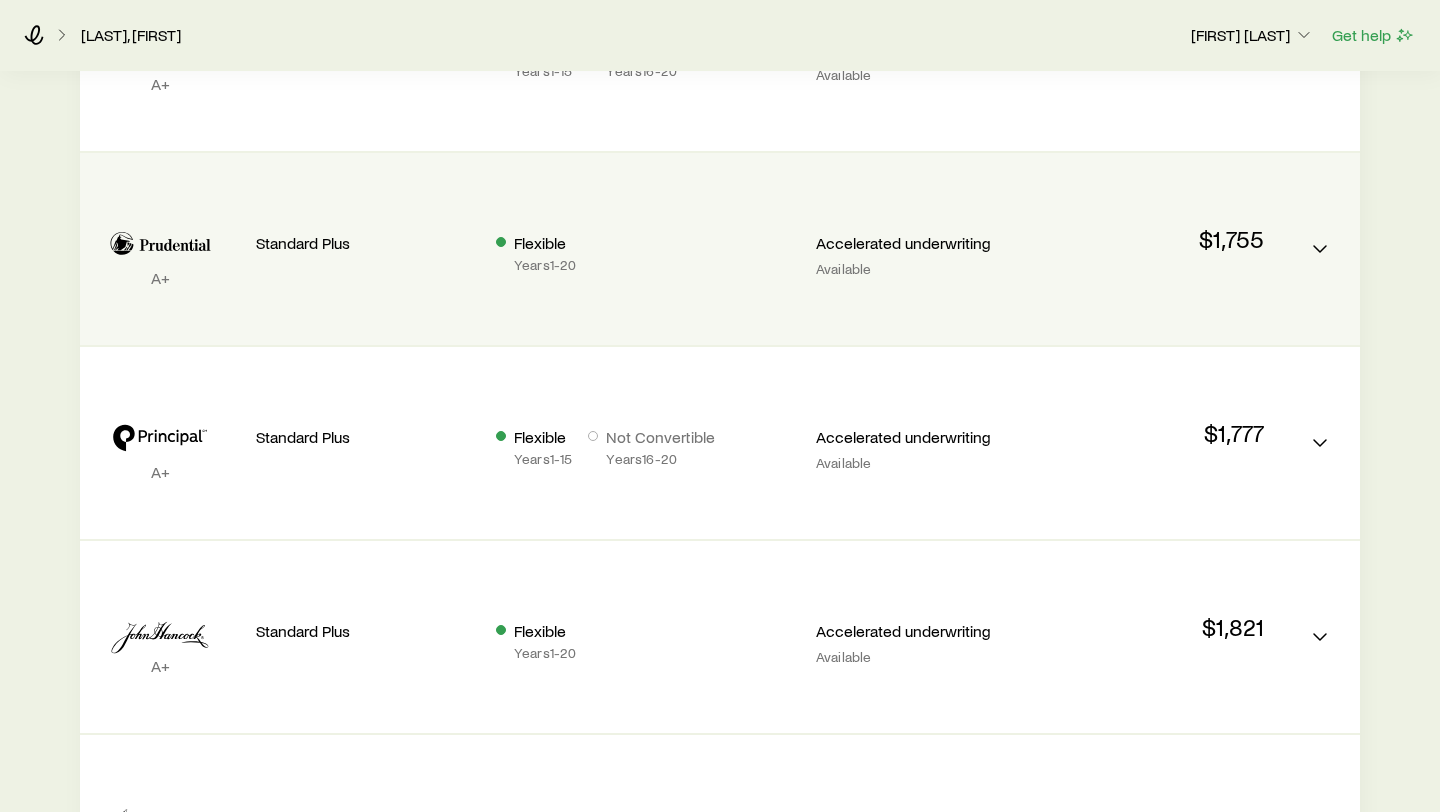 click on "A+ Standard Plus Flexible Years  1 - 20 Accelerated underwriting Available $1,755" at bounding box center (720, 249) 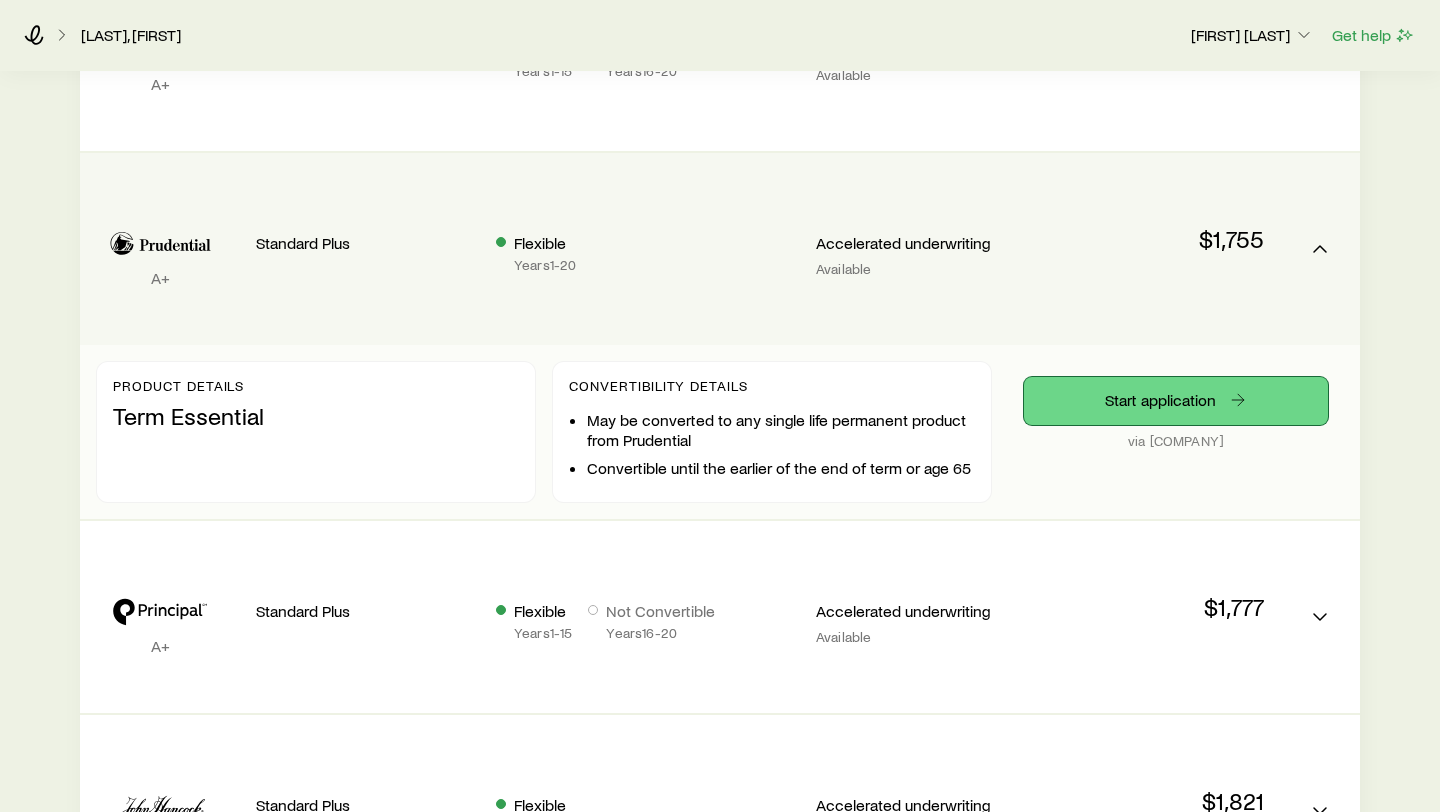 click on "Start application" at bounding box center [1176, 401] 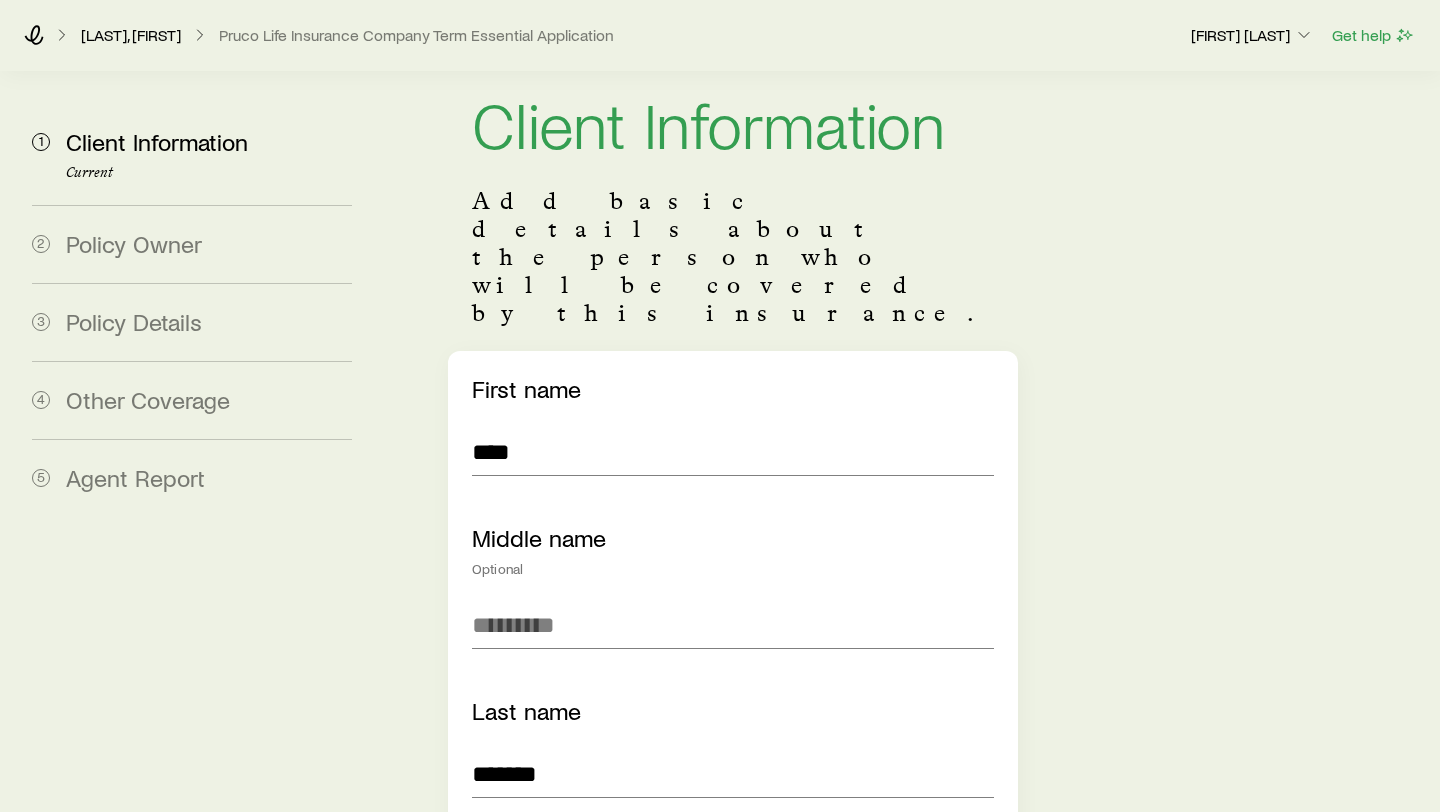 scroll, scrollTop: 41, scrollLeft: 0, axis: vertical 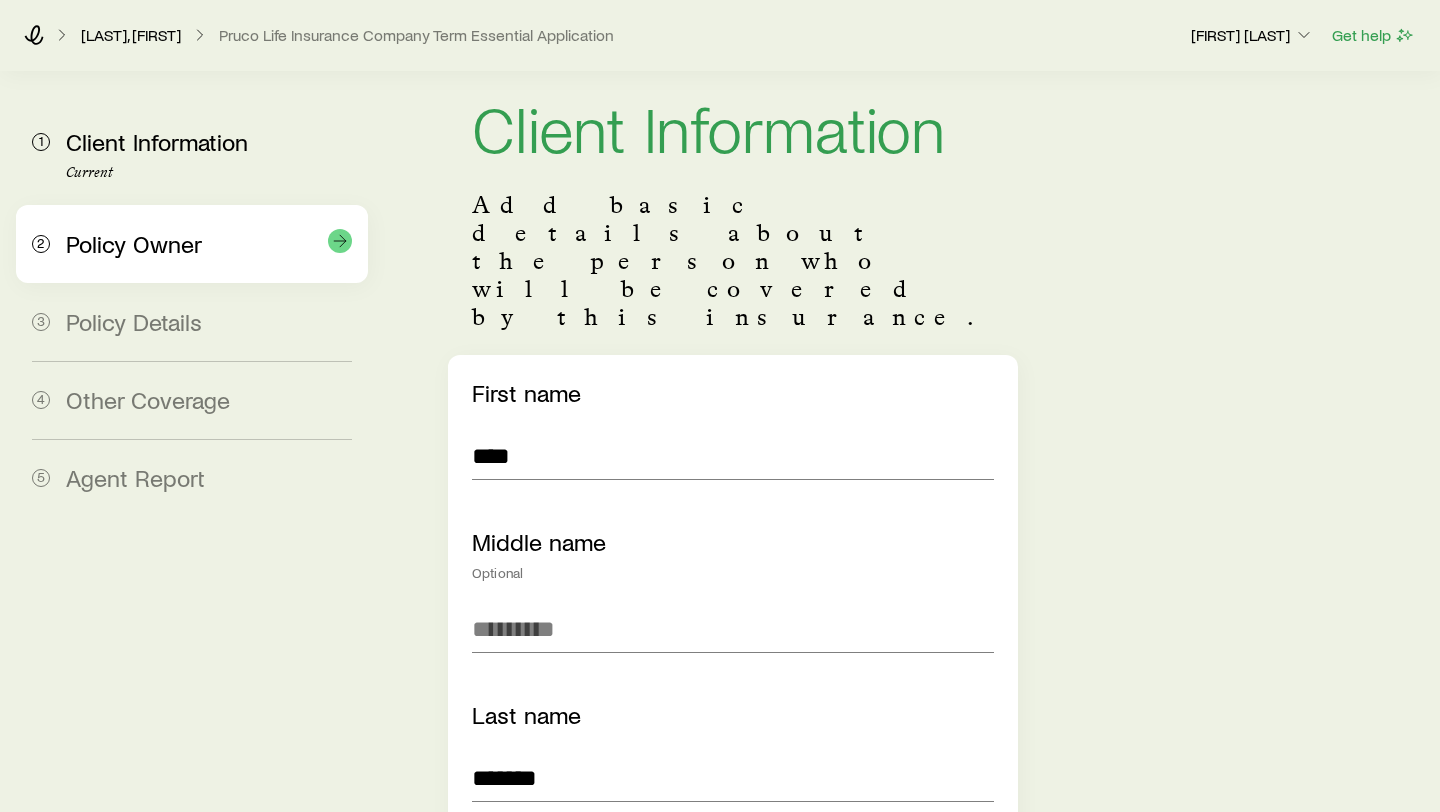 click on "Policy Owner" at bounding box center (134, 243) 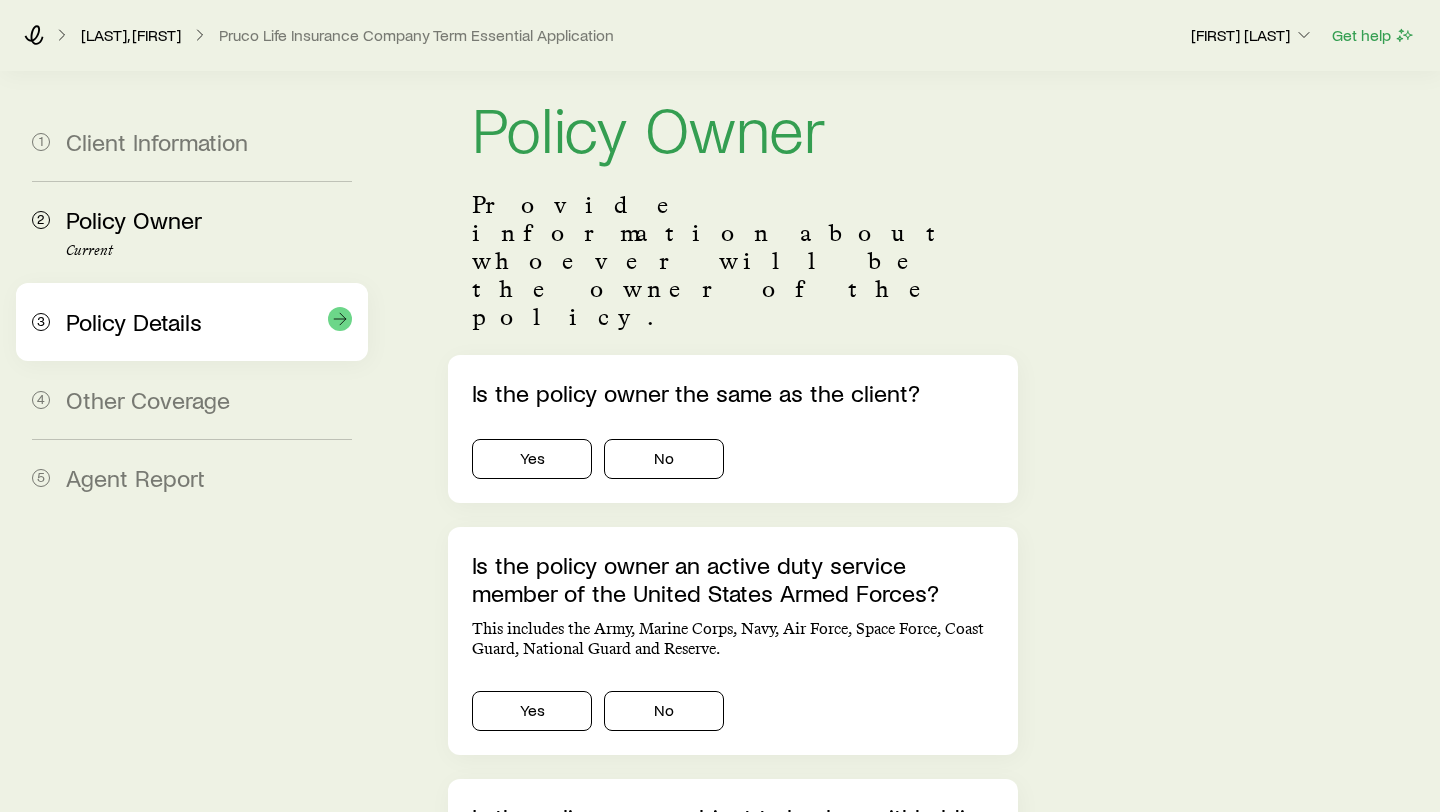 click on "Policy Details" at bounding box center (209, 322) 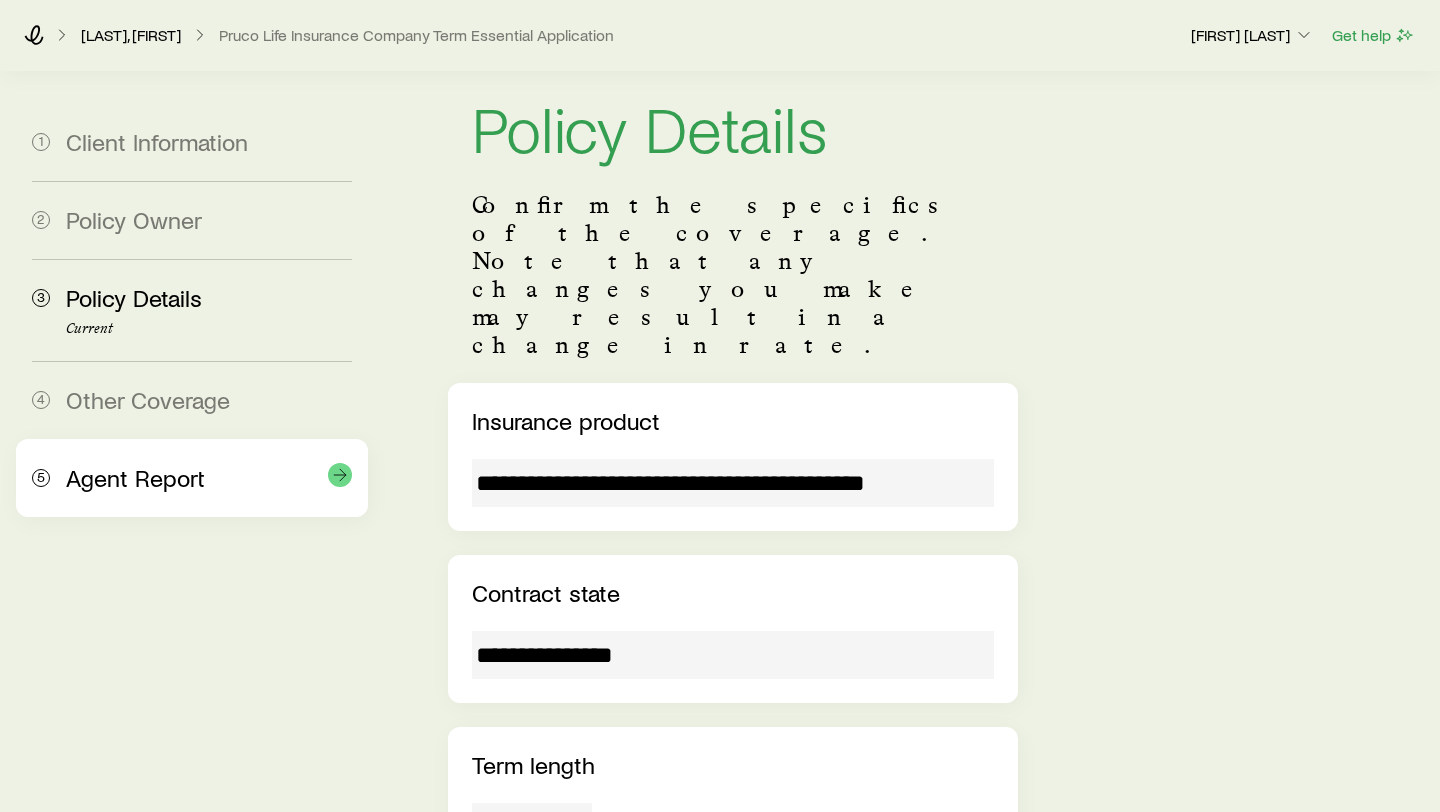 click on "5 Agent Report" at bounding box center (192, 478) 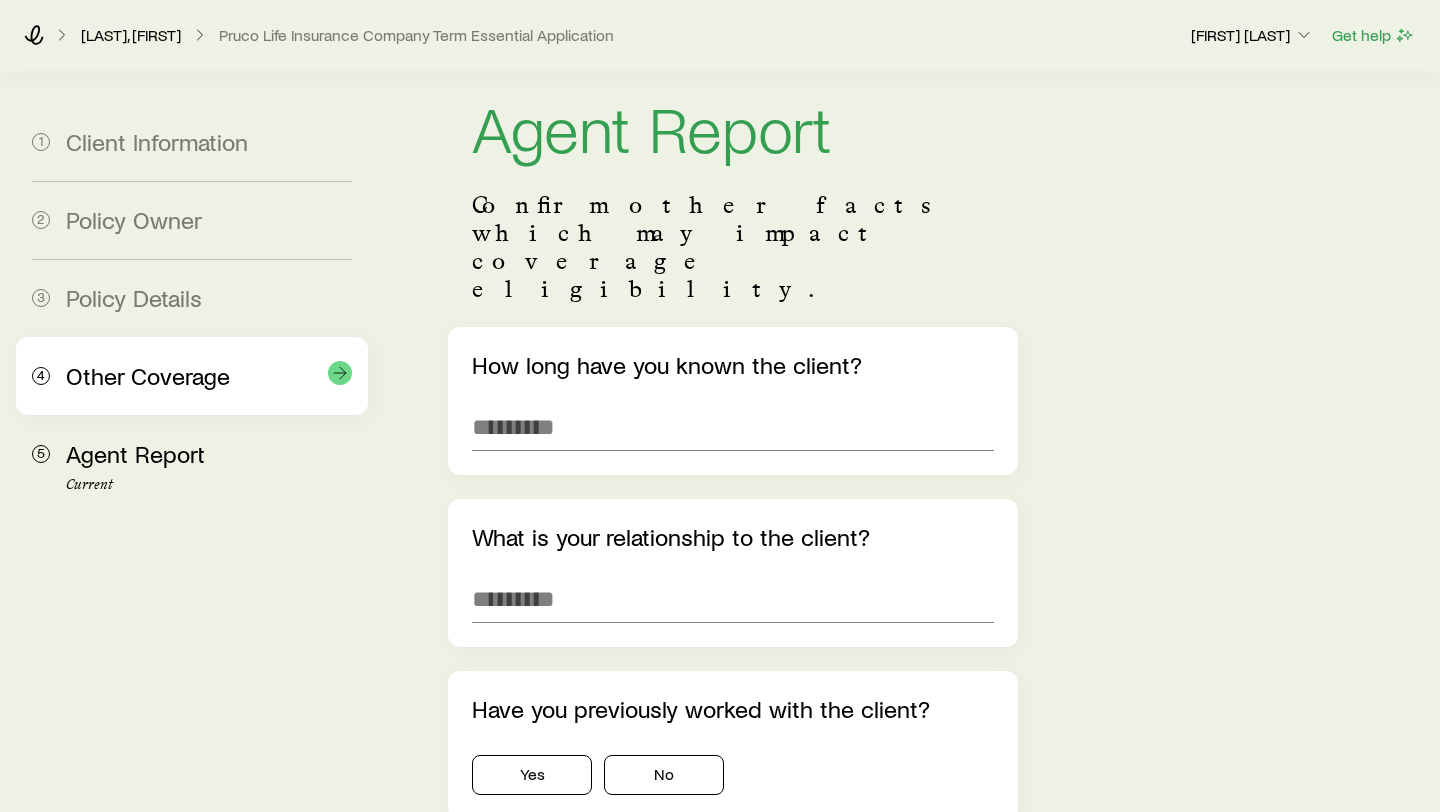 click on "Other Coverage" at bounding box center [148, 375] 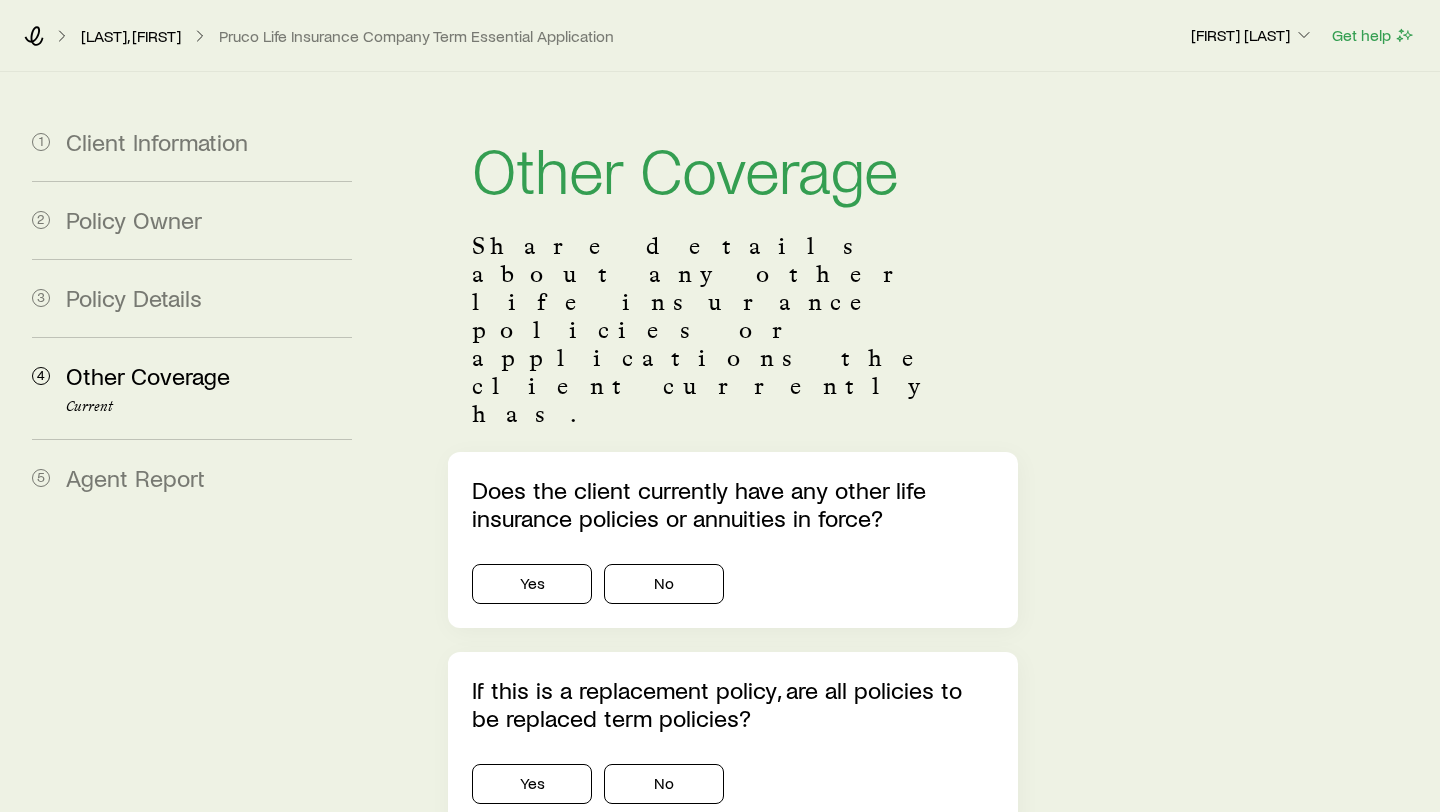 scroll, scrollTop: 0, scrollLeft: 0, axis: both 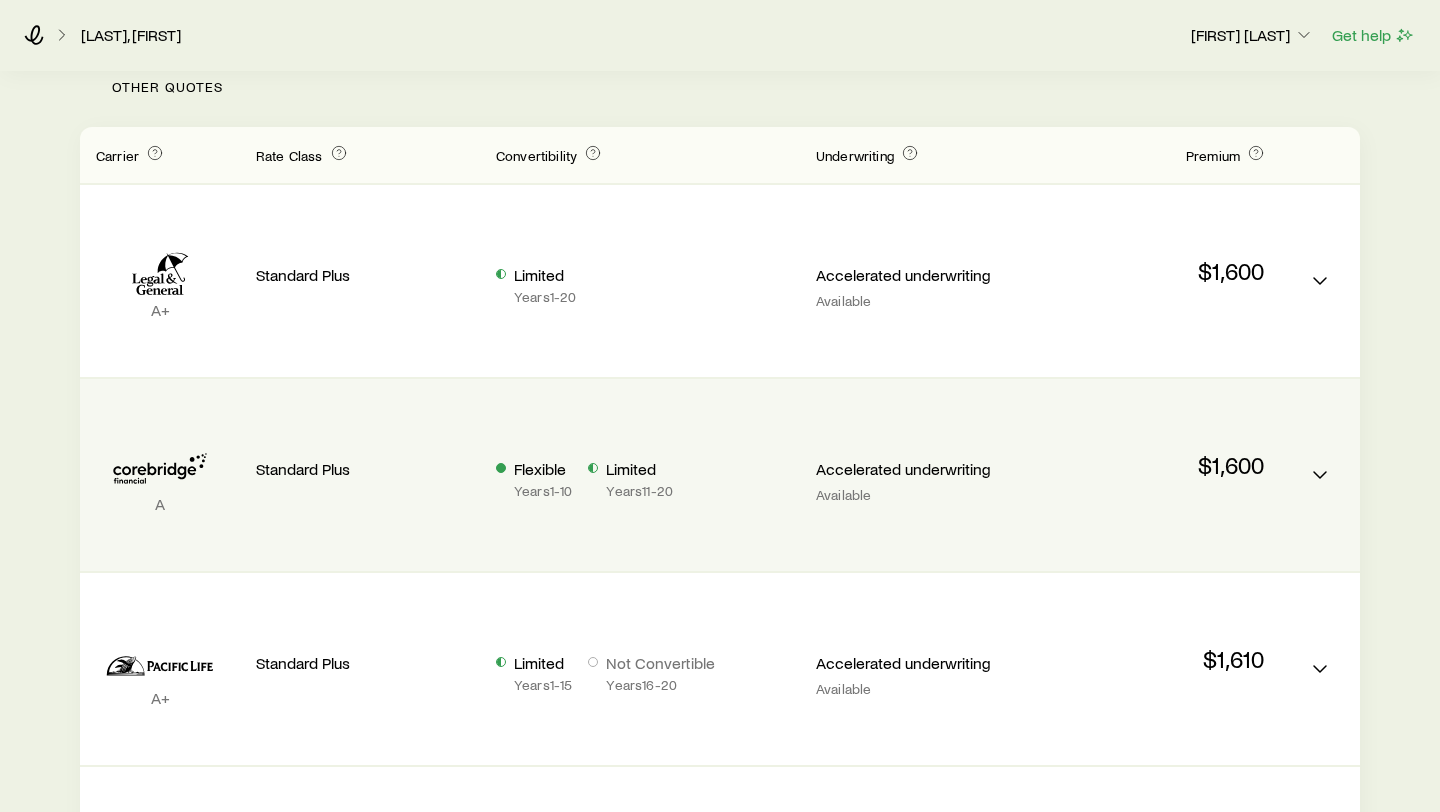 click on "Standard Plus" at bounding box center [360, 467] 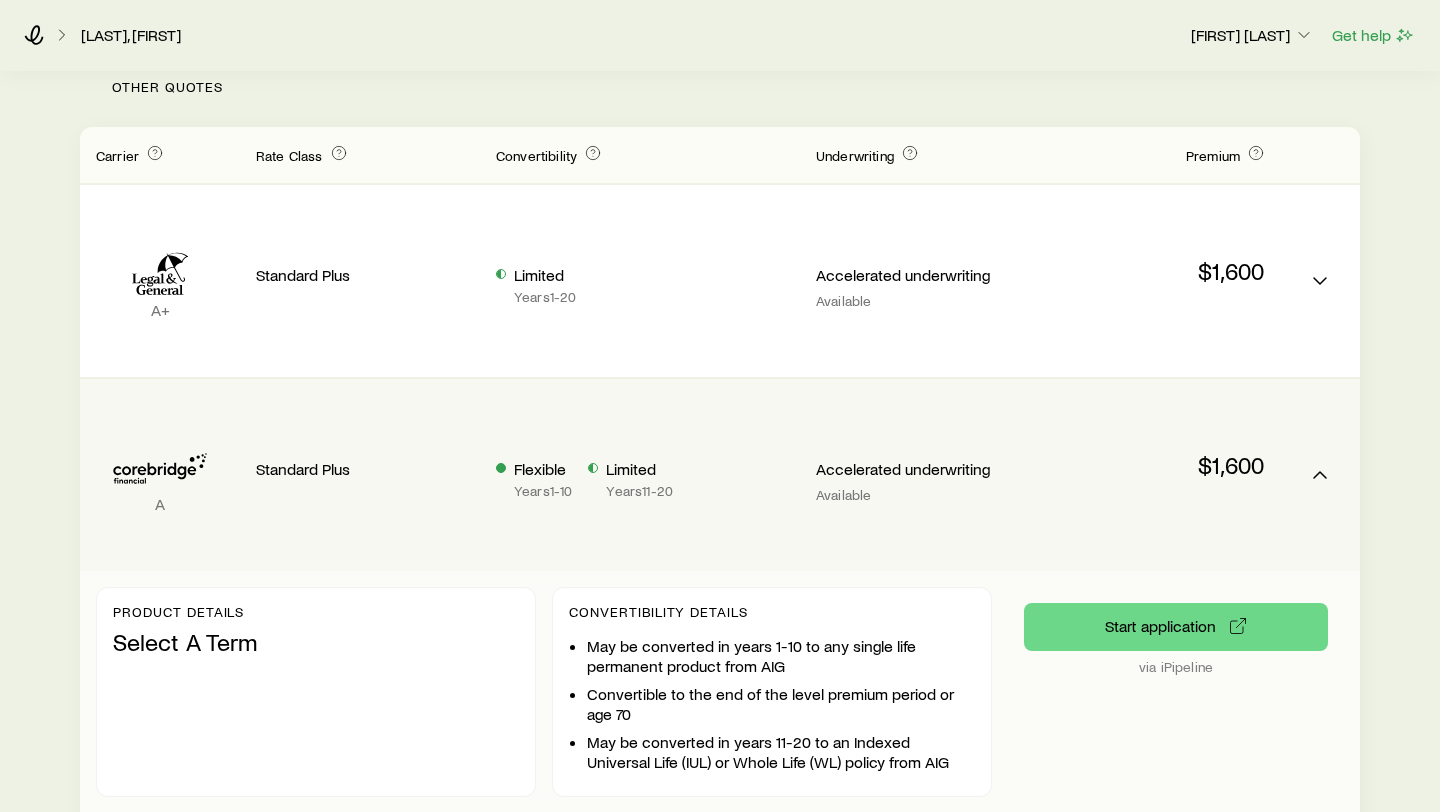 click on "Flexible Years  1 - 10 Limited Years  11 - 20" at bounding box center (640, 479) 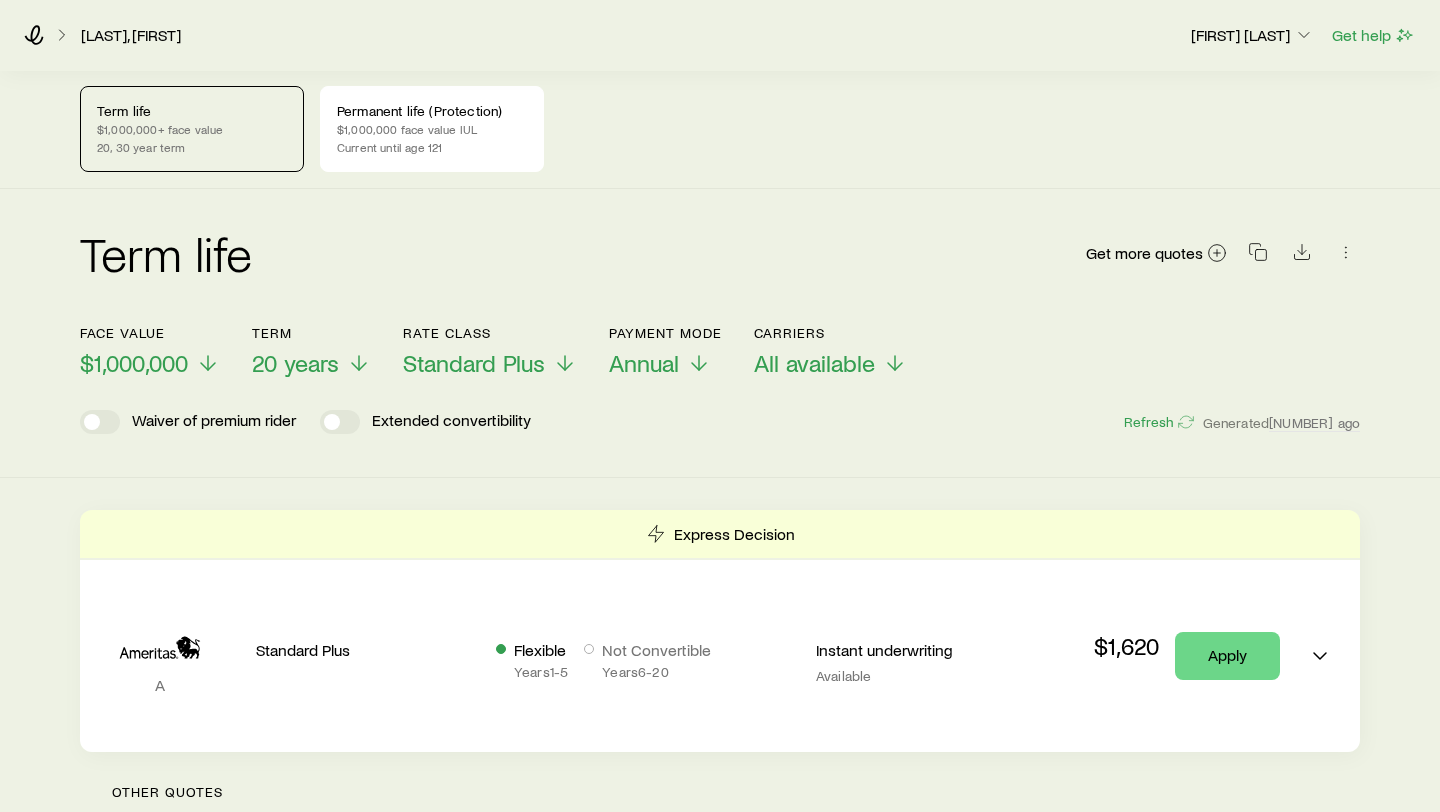 scroll, scrollTop: 0, scrollLeft: 0, axis: both 